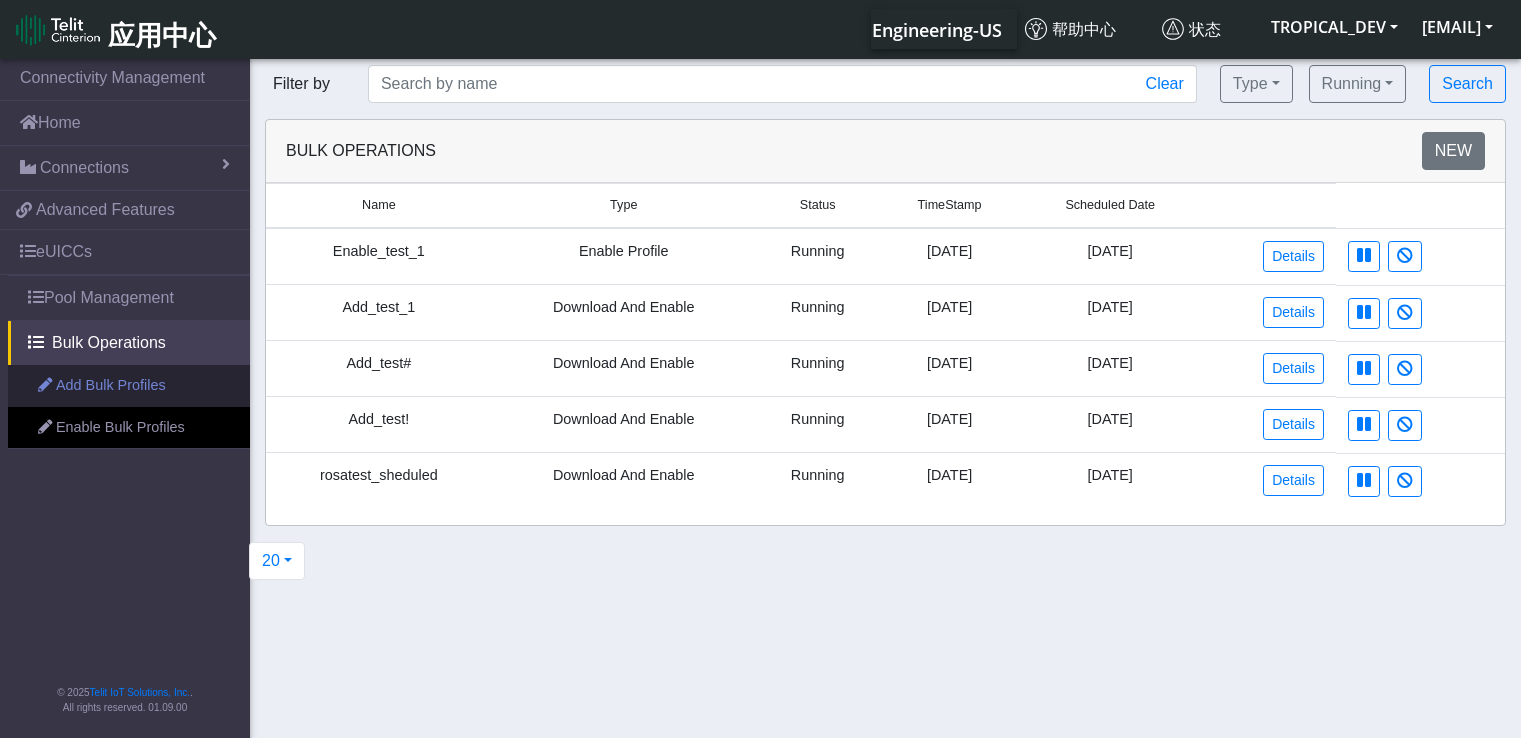 scroll, scrollTop: 0, scrollLeft: 0, axis: both 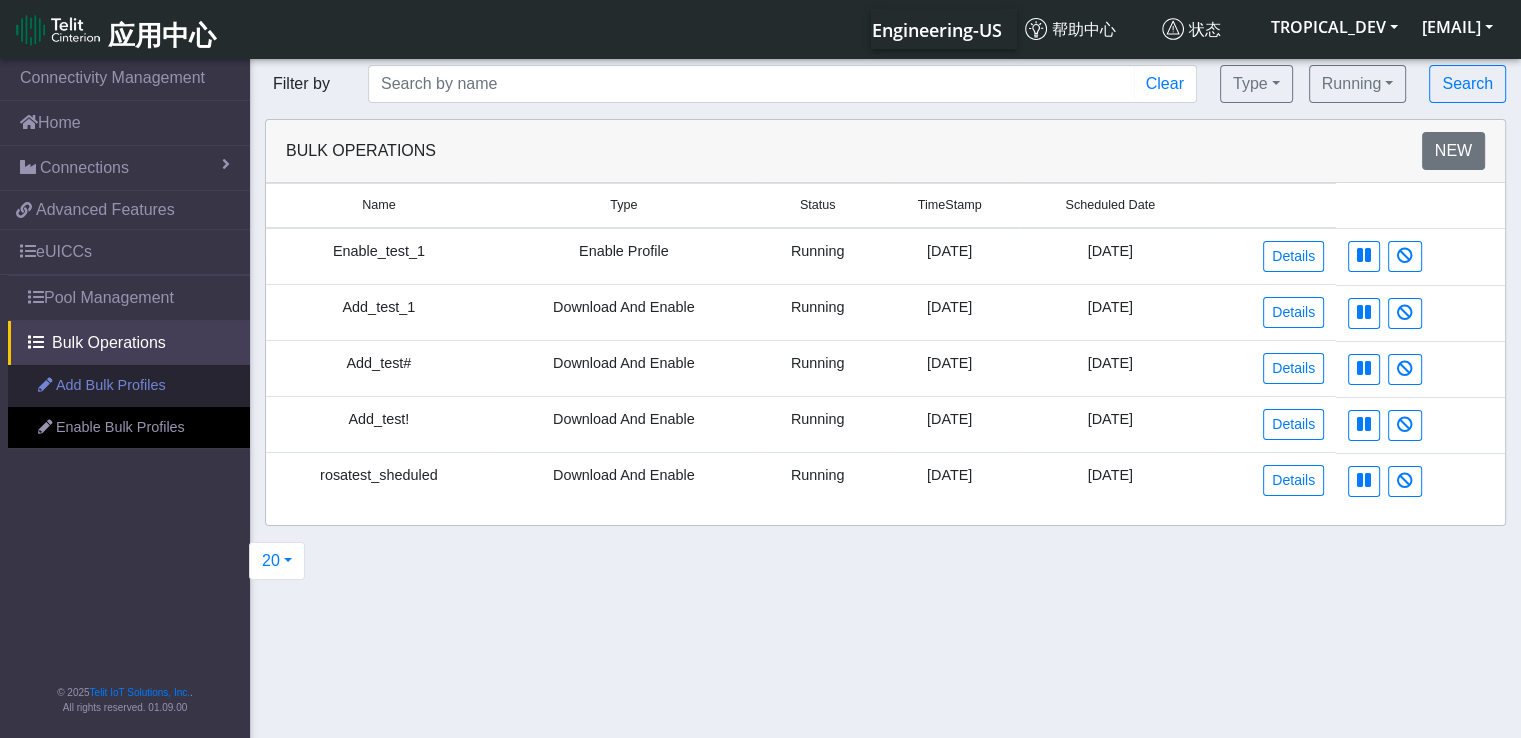 click on "Add Bulk Profiles" at bounding box center (129, 386) 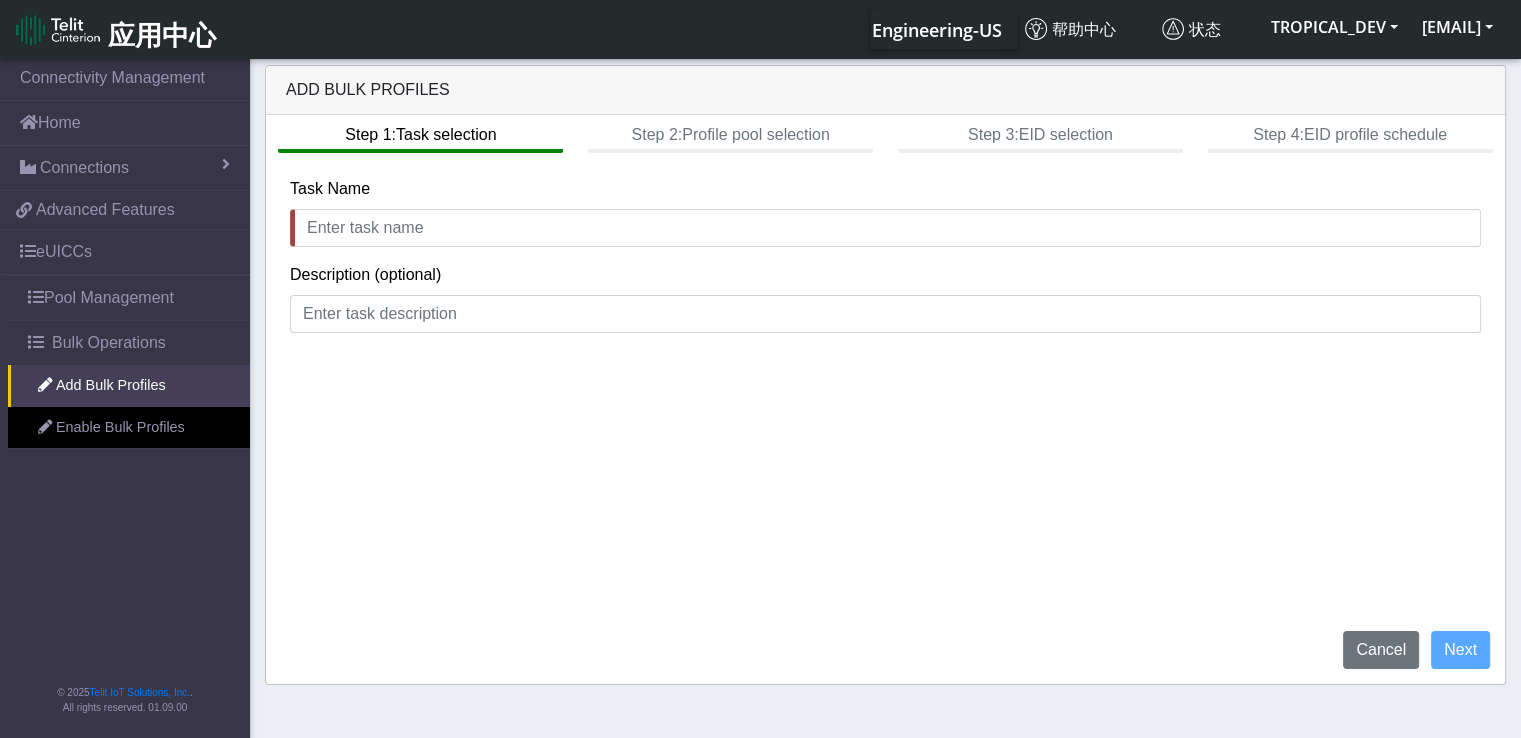 drag, startPoint x: 452, startPoint y: 87, endPoint x: 261, endPoint y: 73, distance: 191.5124 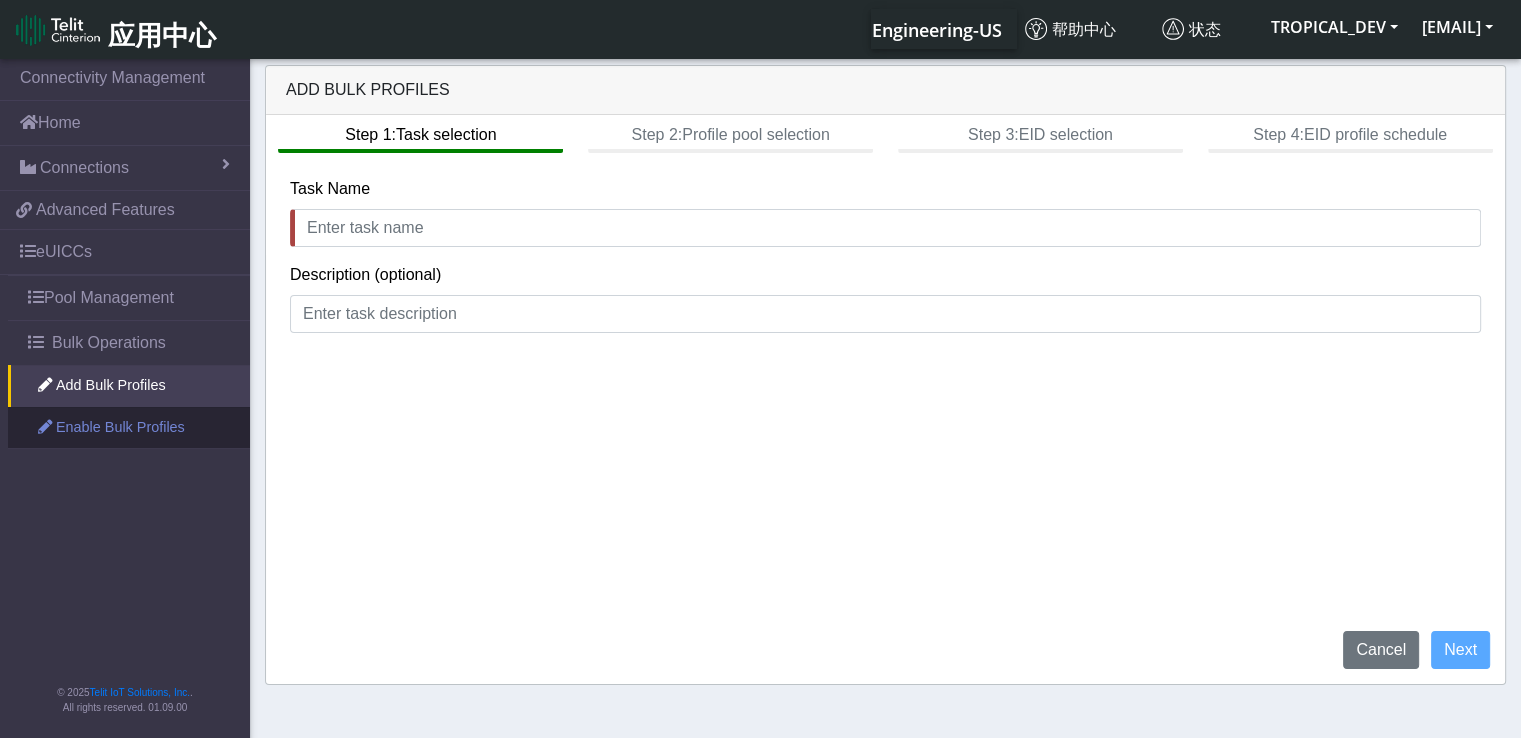 click on "Enable Bulk Profiles" at bounding box center (129, 428) 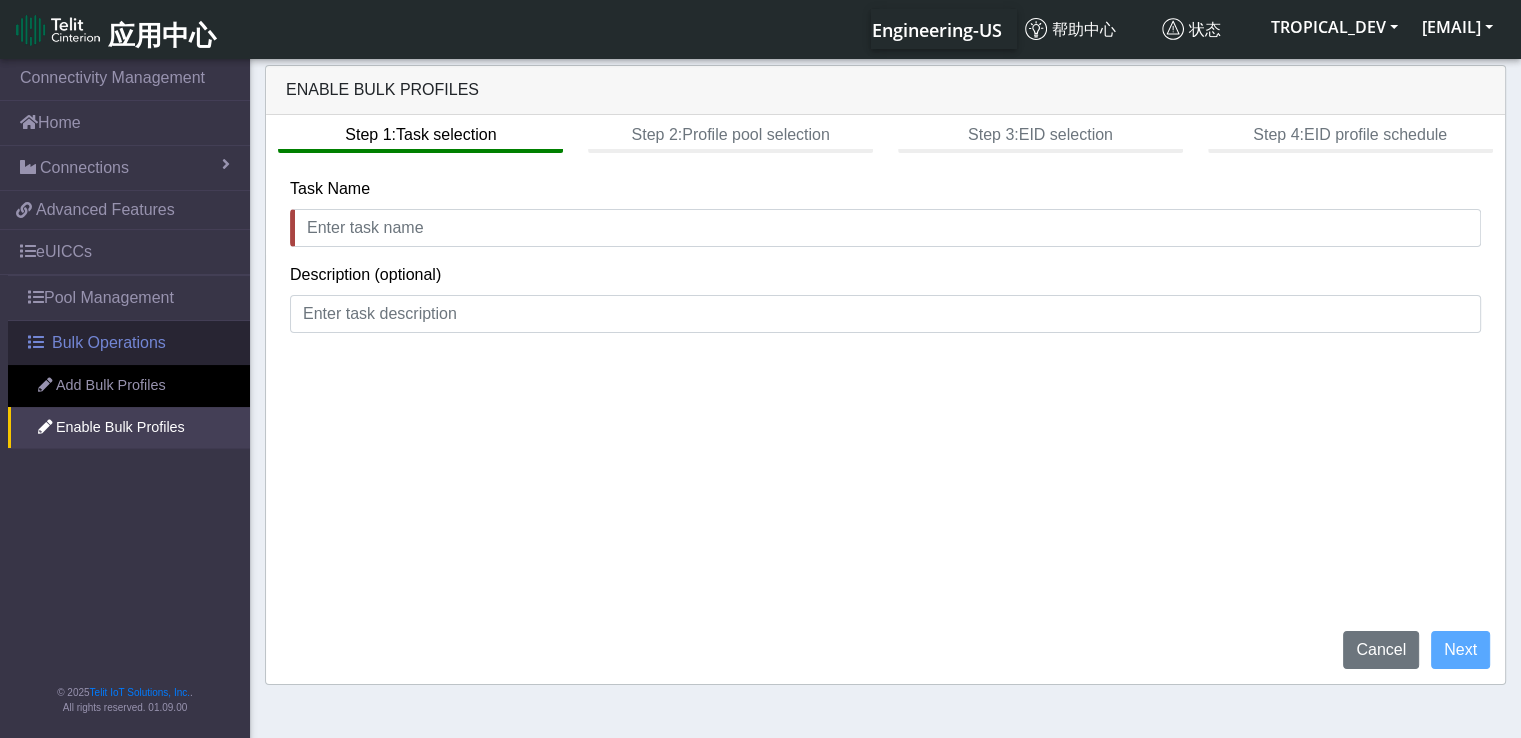 click on "Bulk Operations" at bounding box center (109, 343) 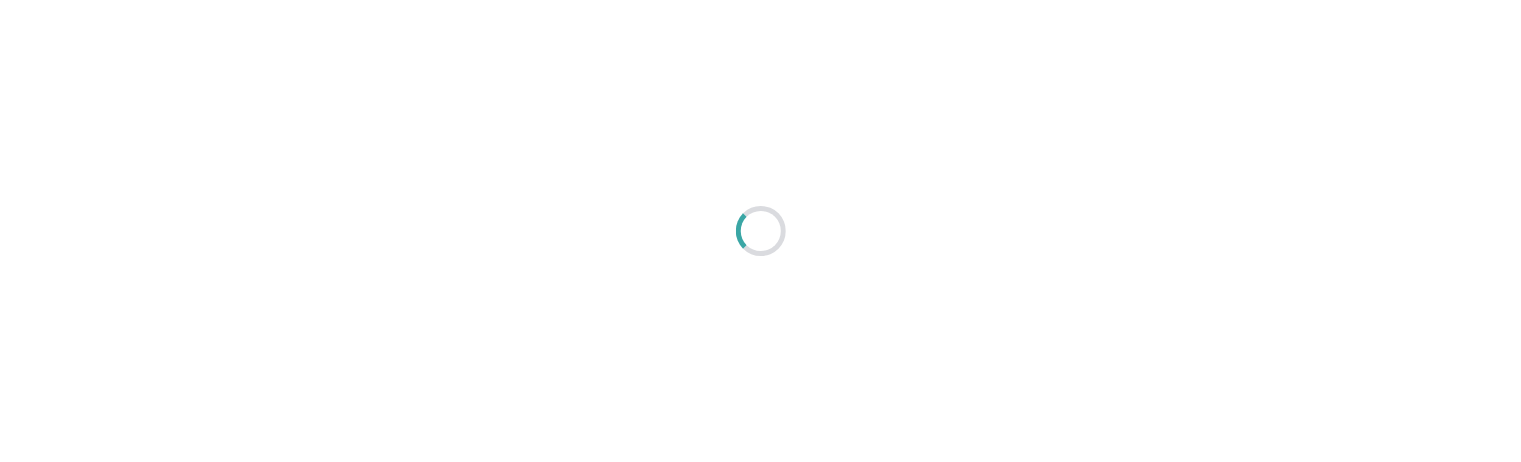 scroll, scrollTop: 0, scrollLeft: 0, axis: both 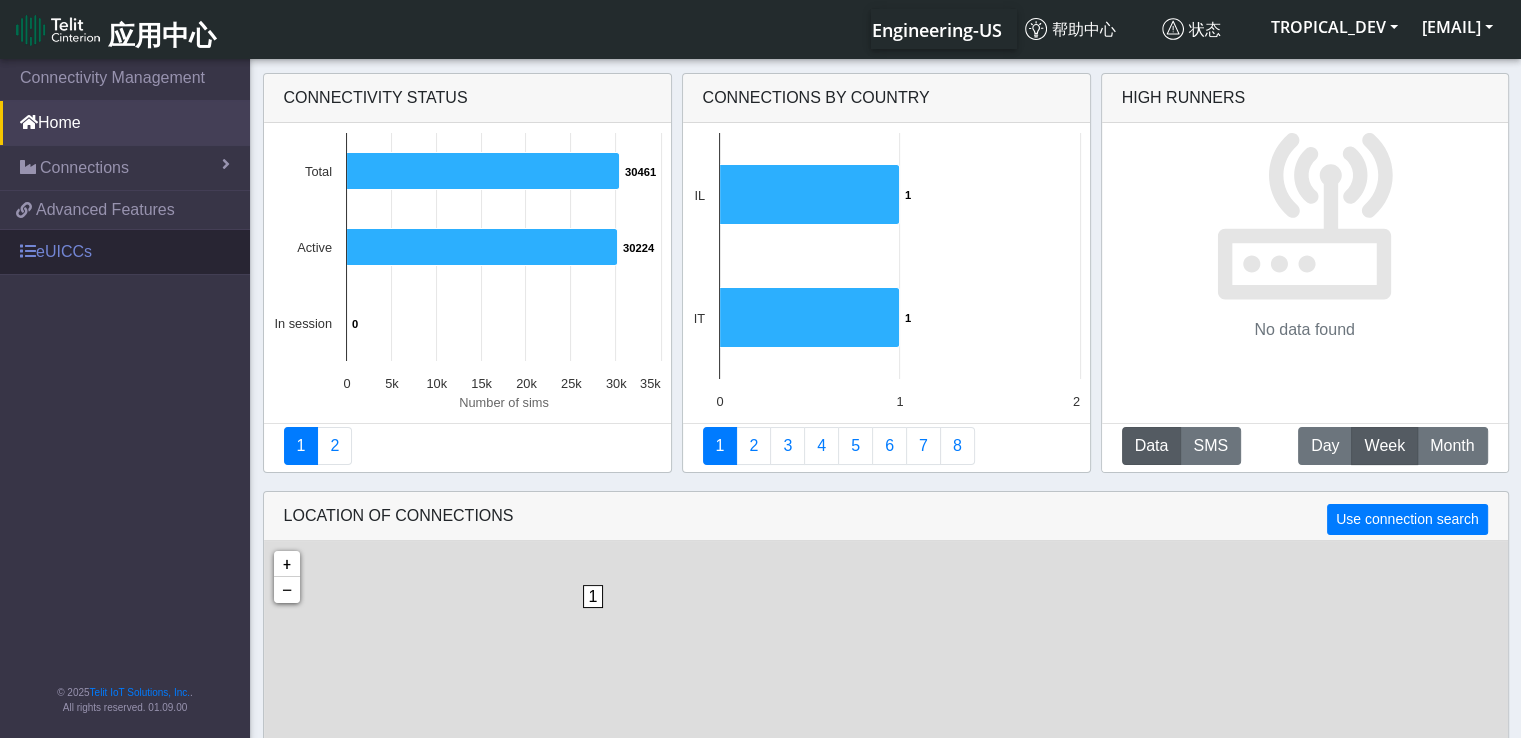 click on "eUICCs" at bounding box center [125, 252] 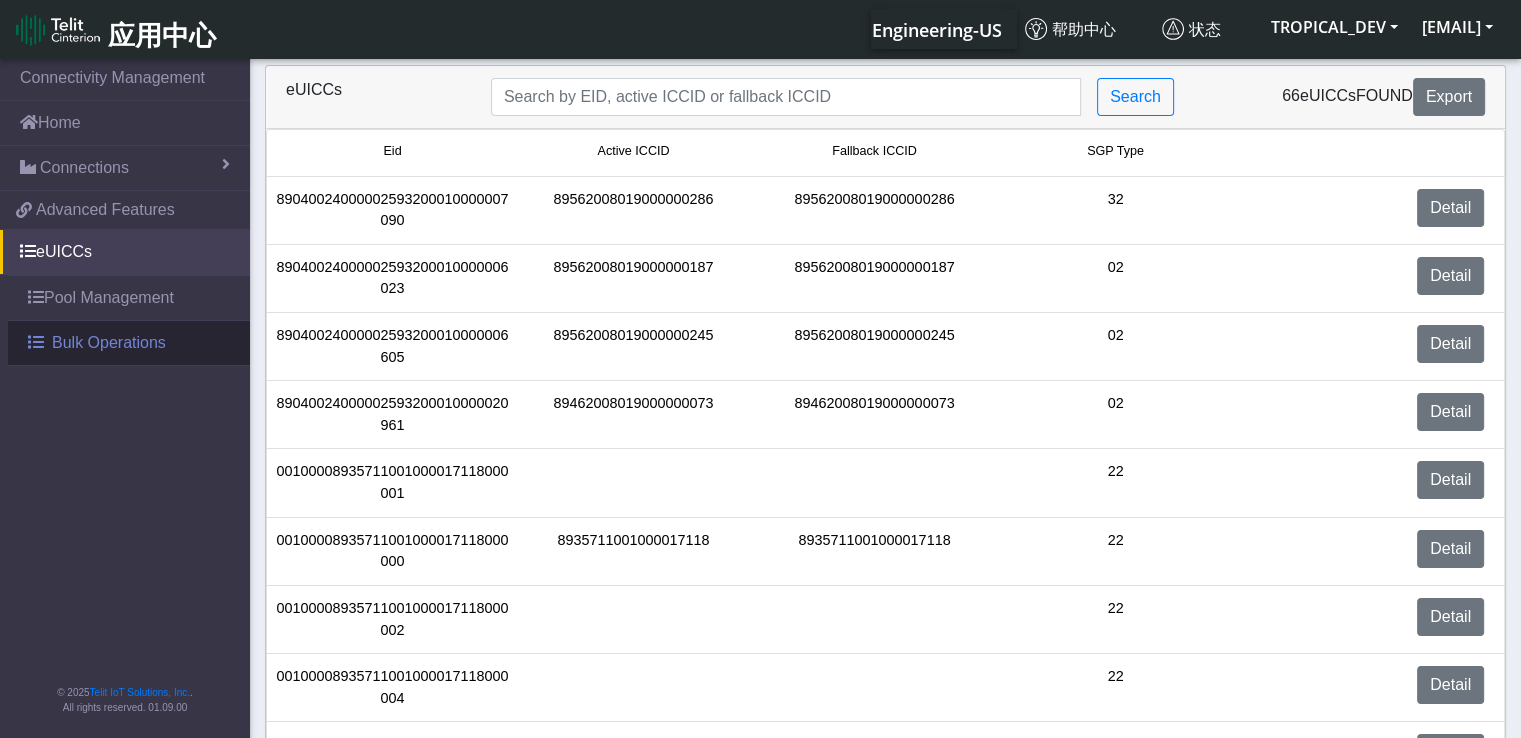 click on "Bulk Operations" at bounding box center [129, 343] 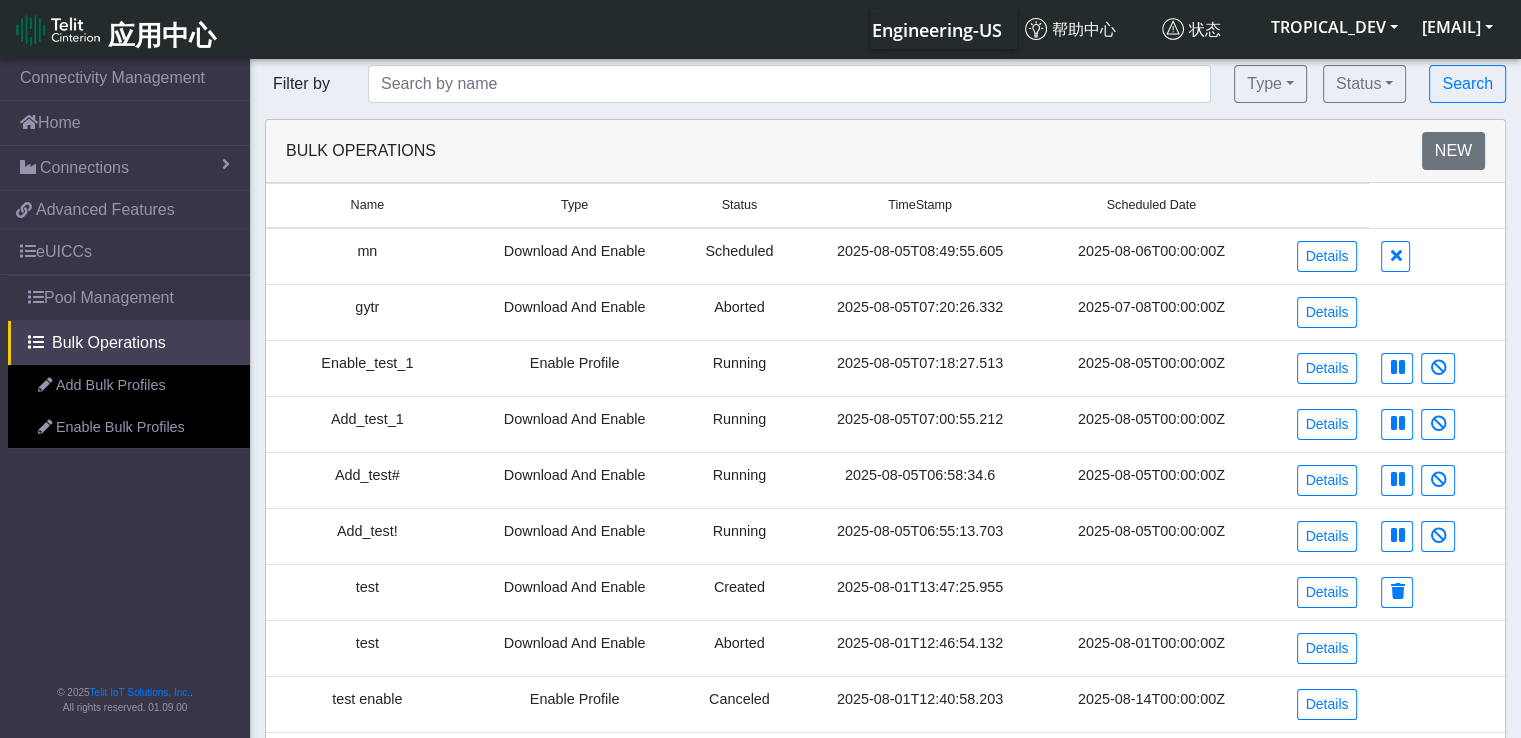 click on "Connectivity Management   Home  Connections List Map [ID]  Advanced Features   eUICCs   Pool Management  Bulk Operations  Add Bulk Profiles   Enable Bulk Profiles   © 2025  Telit IoT Solutions, Inc. .  All rights reserved. 01.09.00" at bounding box center [125, 400] 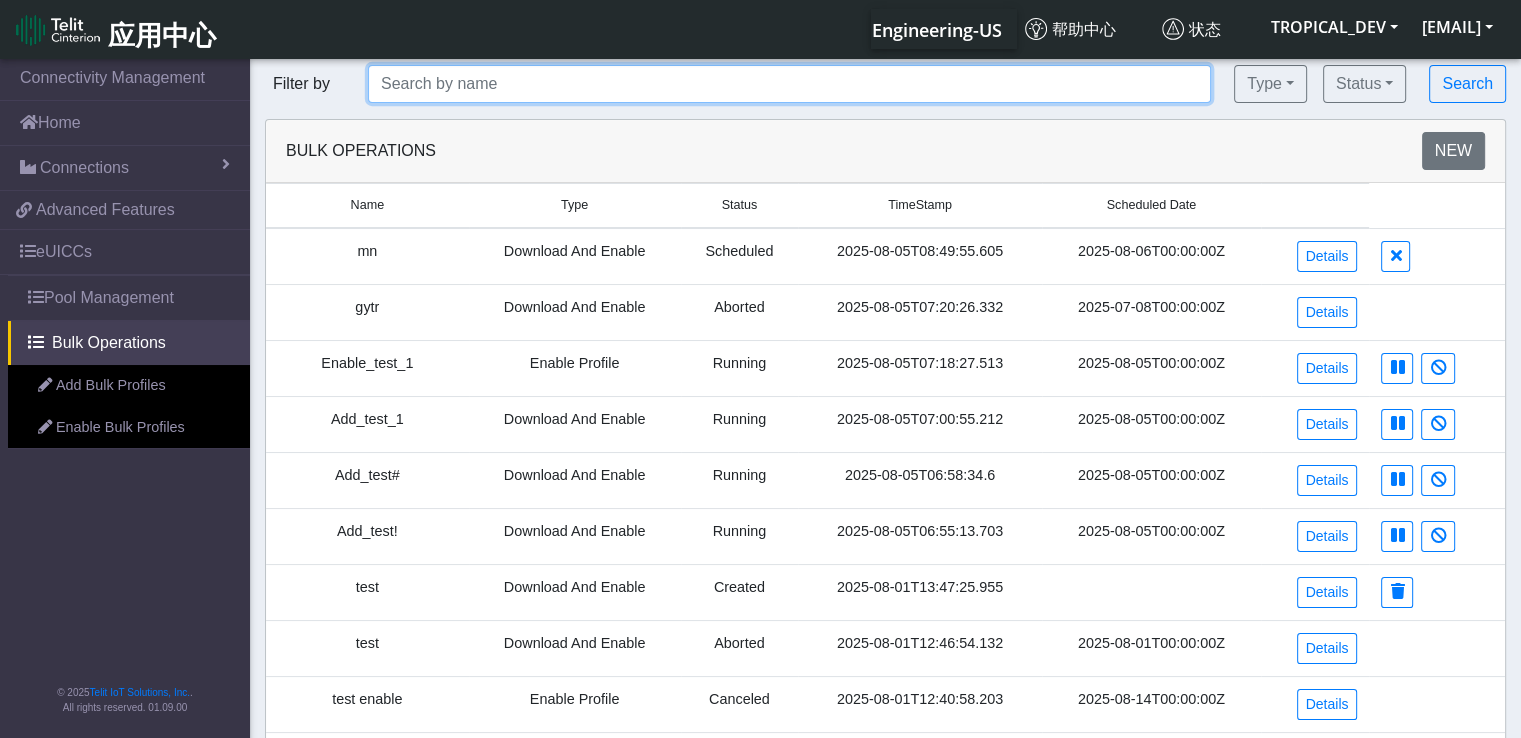 click 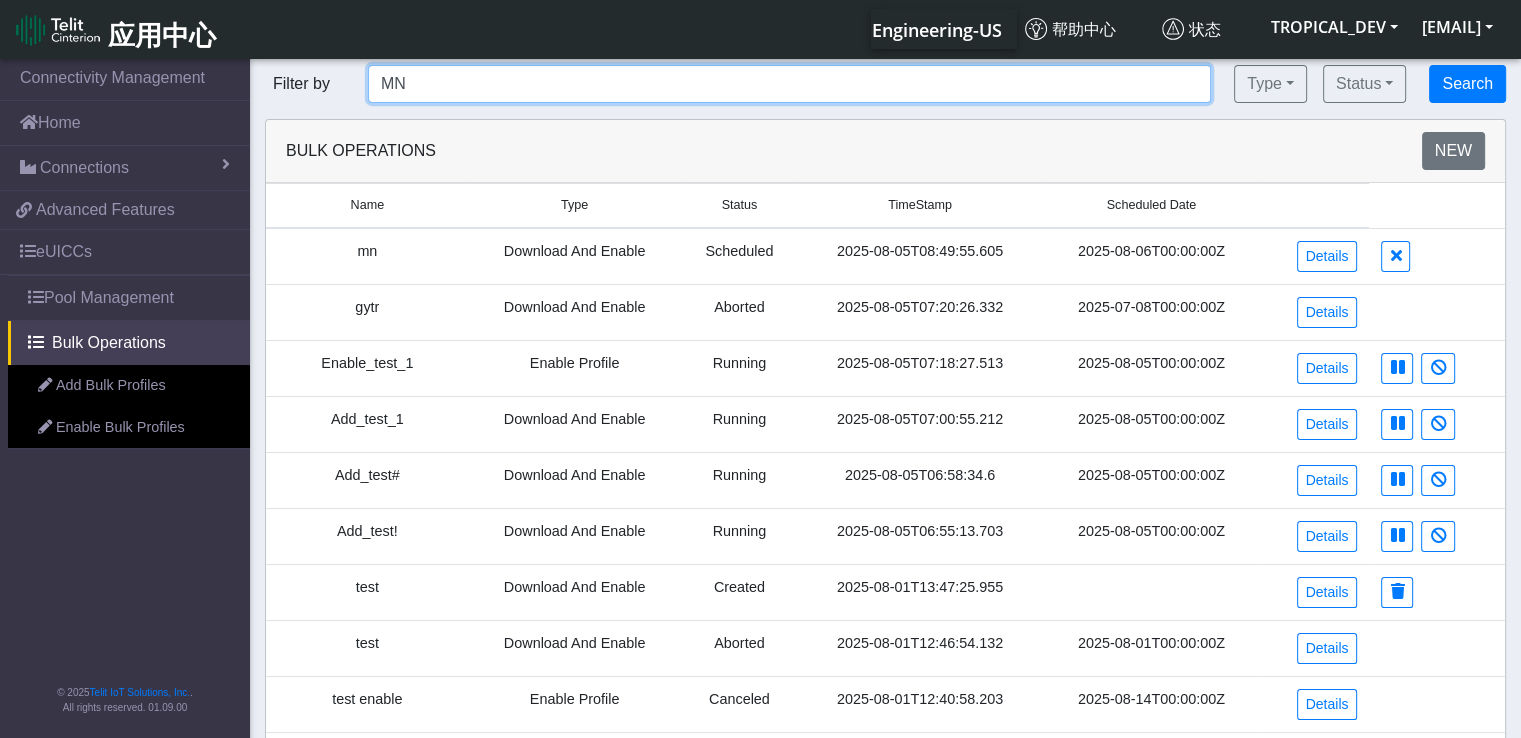 type on "MN" 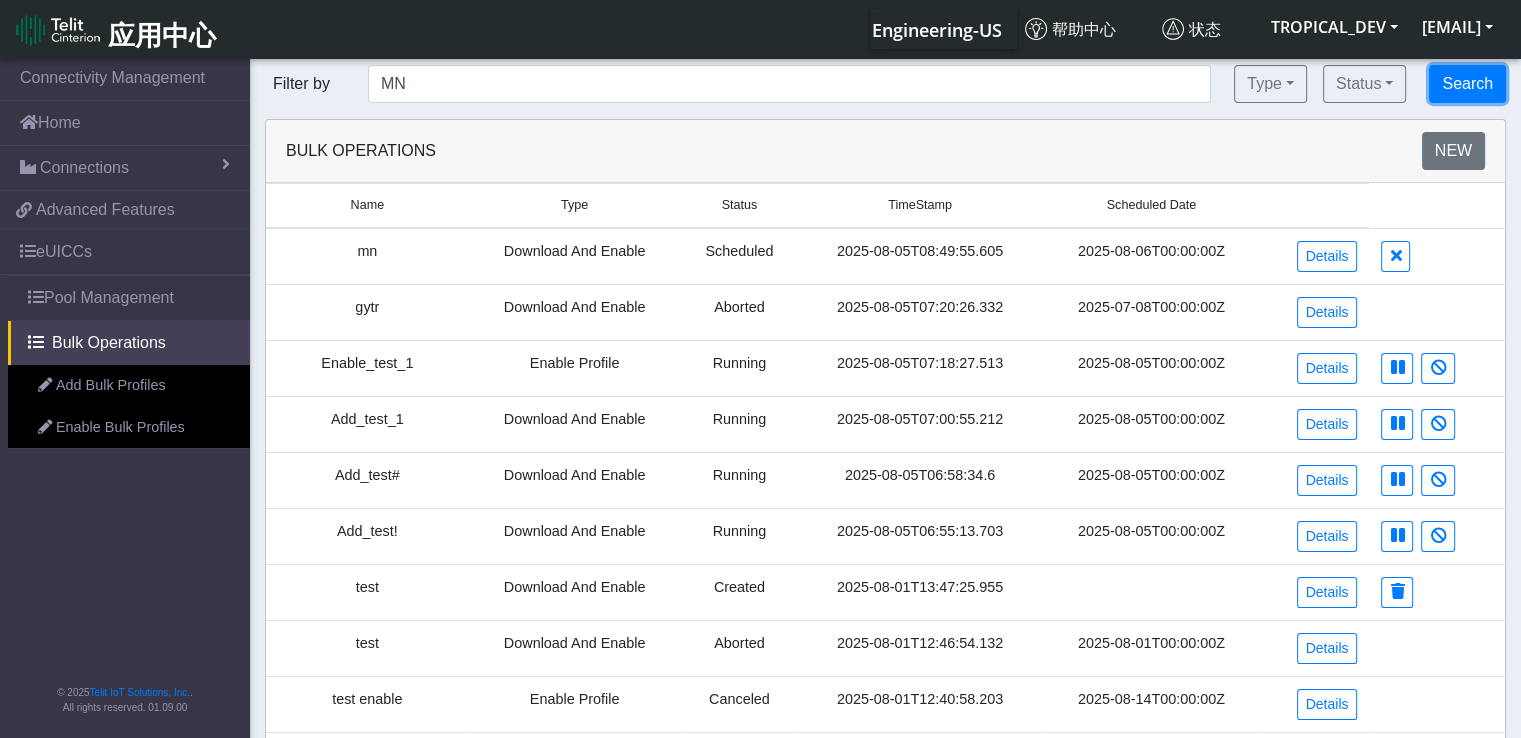 click on "Search" 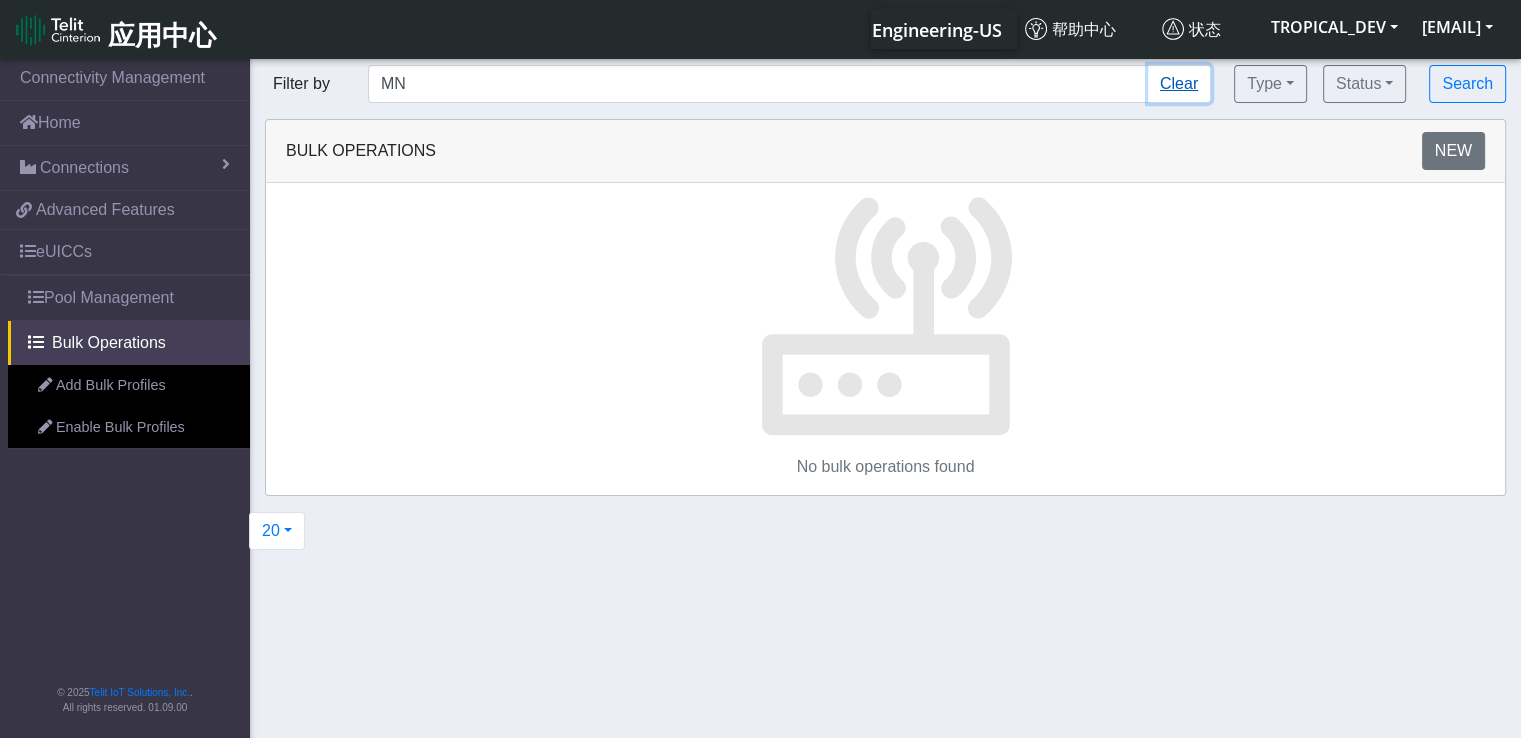 click on "Clear" at bounding box center [1179, 84] 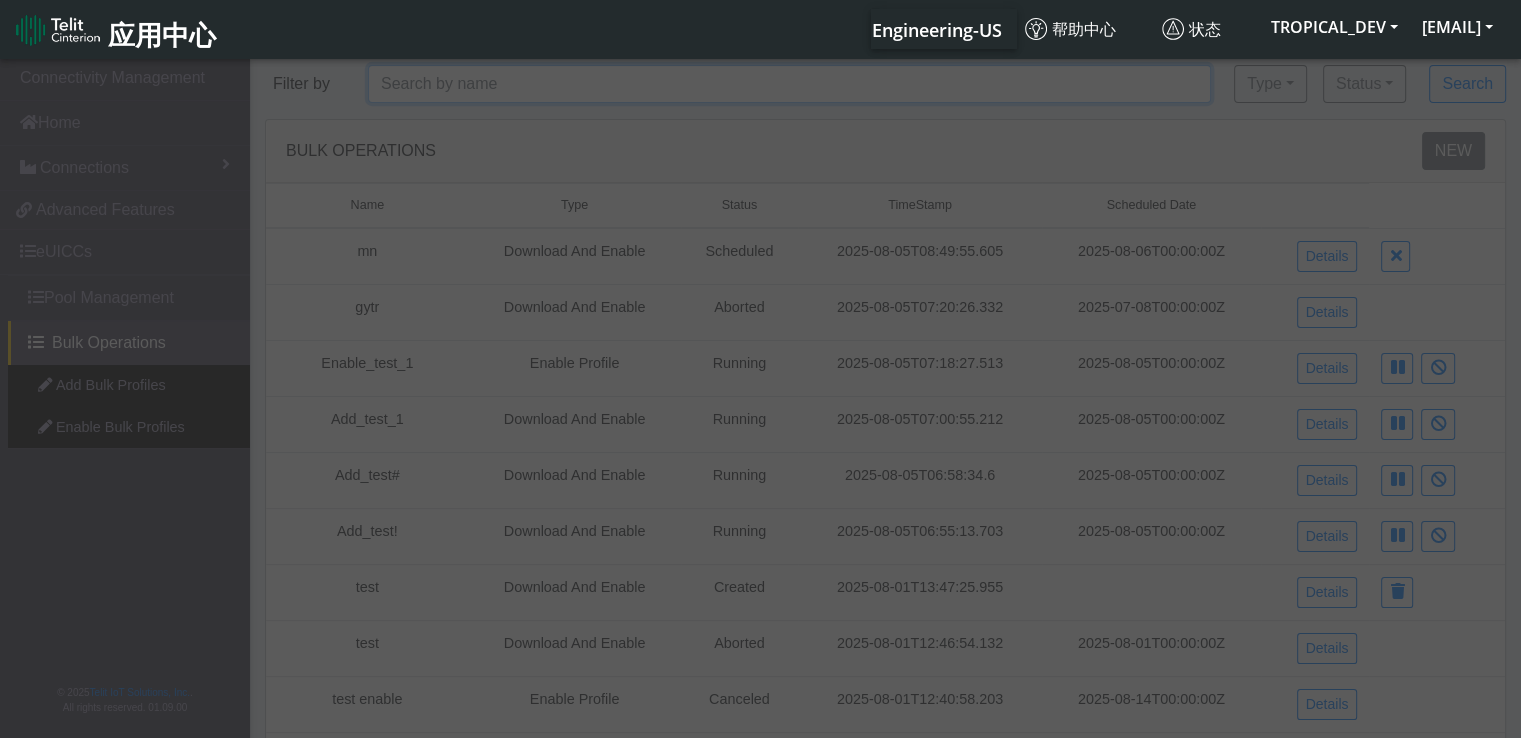 click 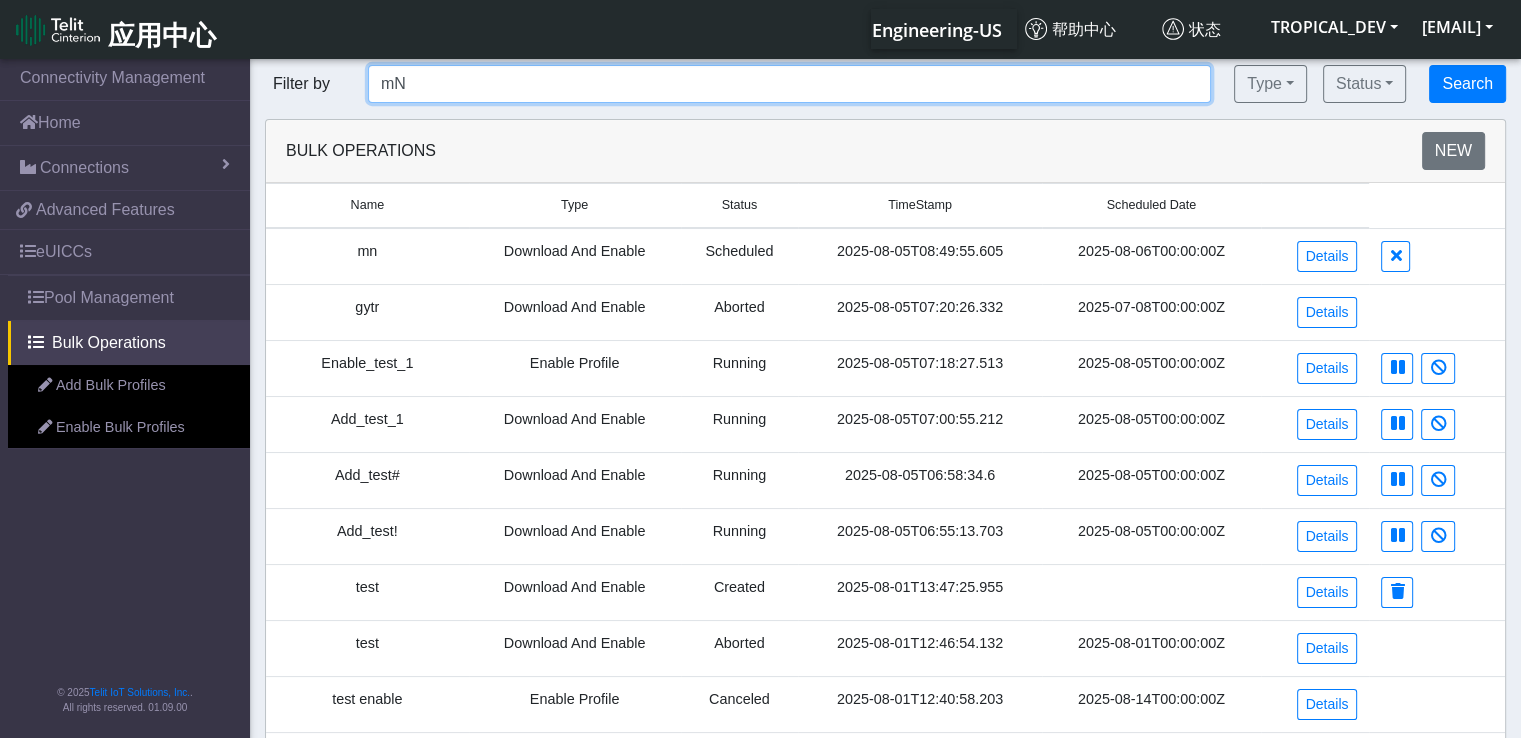 type on "mN" 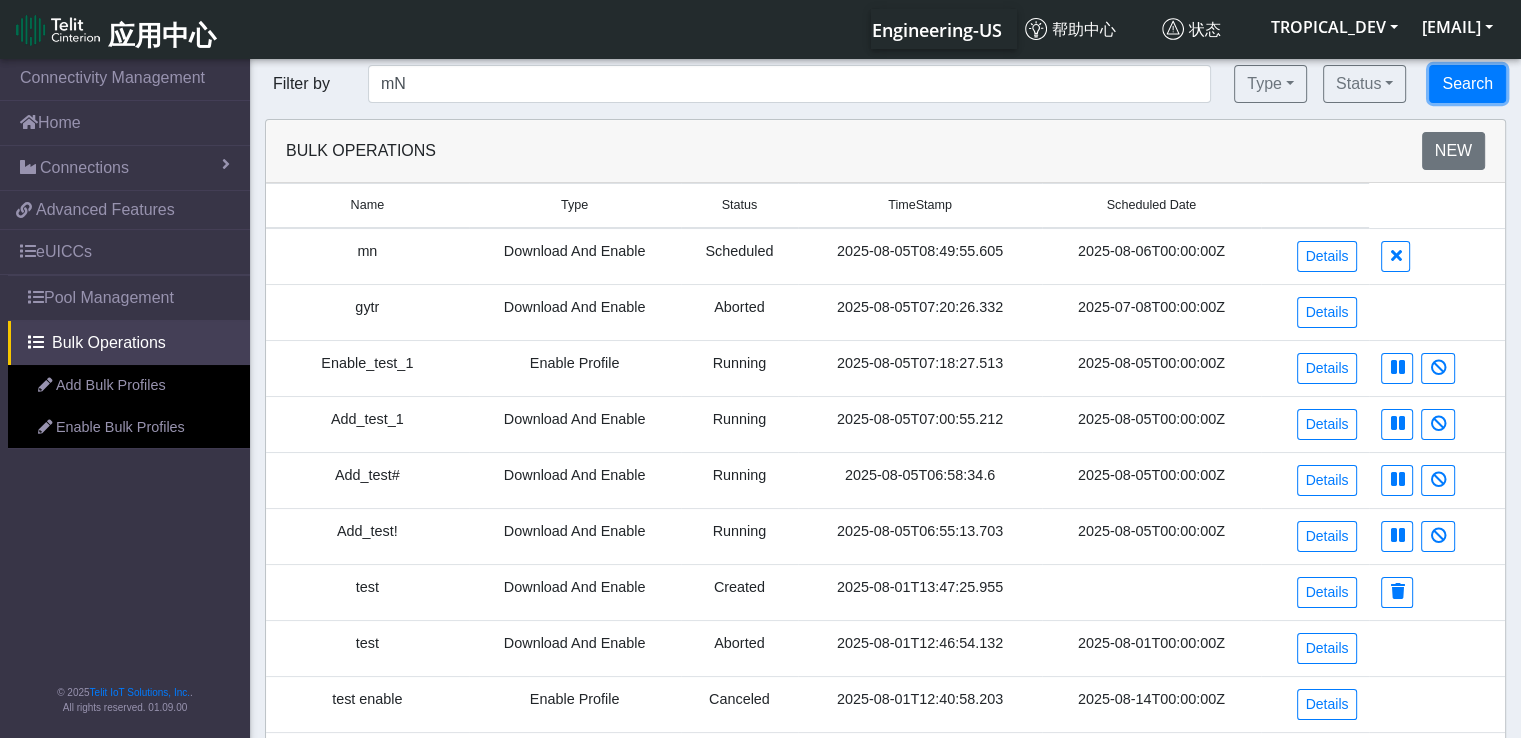 click on "Search" 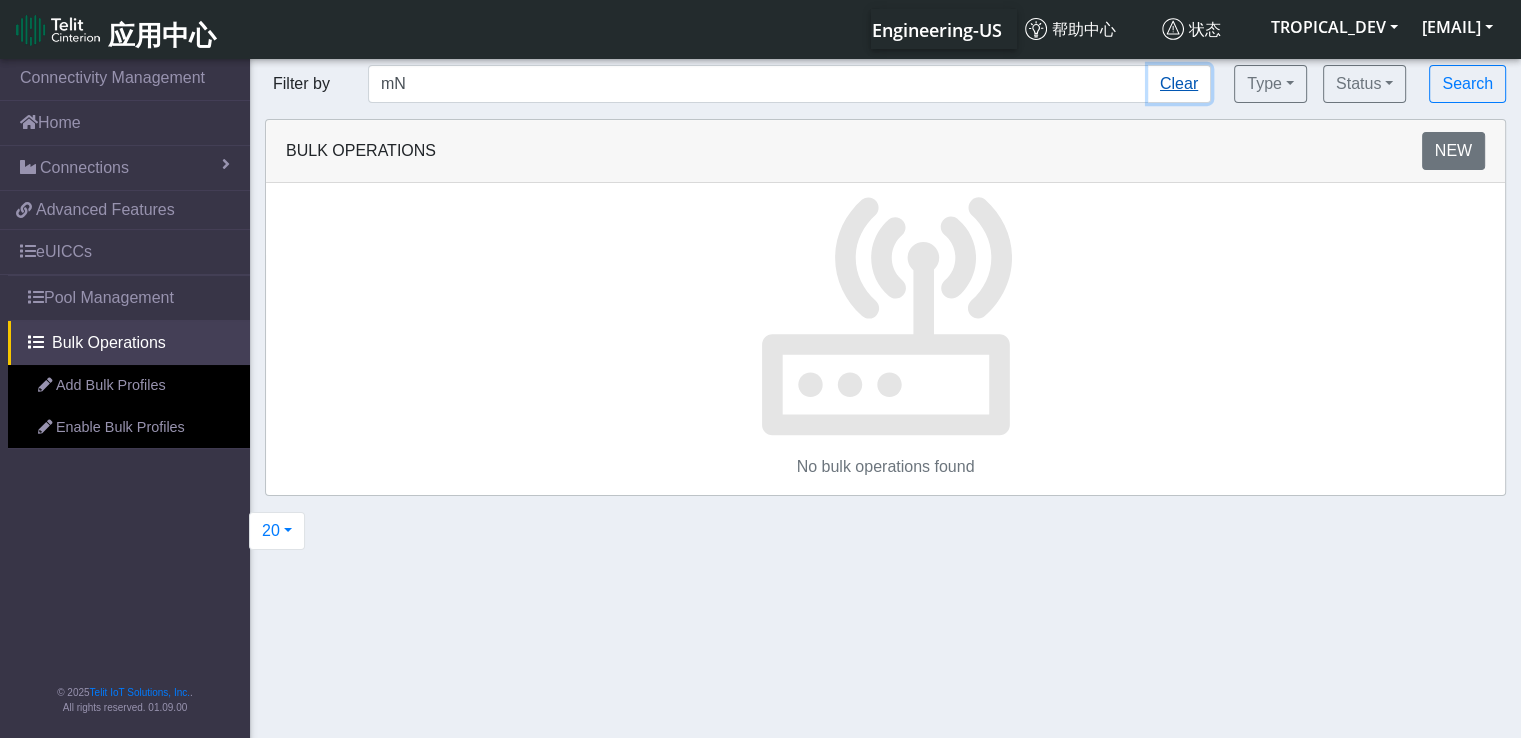 click on "Clear" at bounding box center (1179, 84) 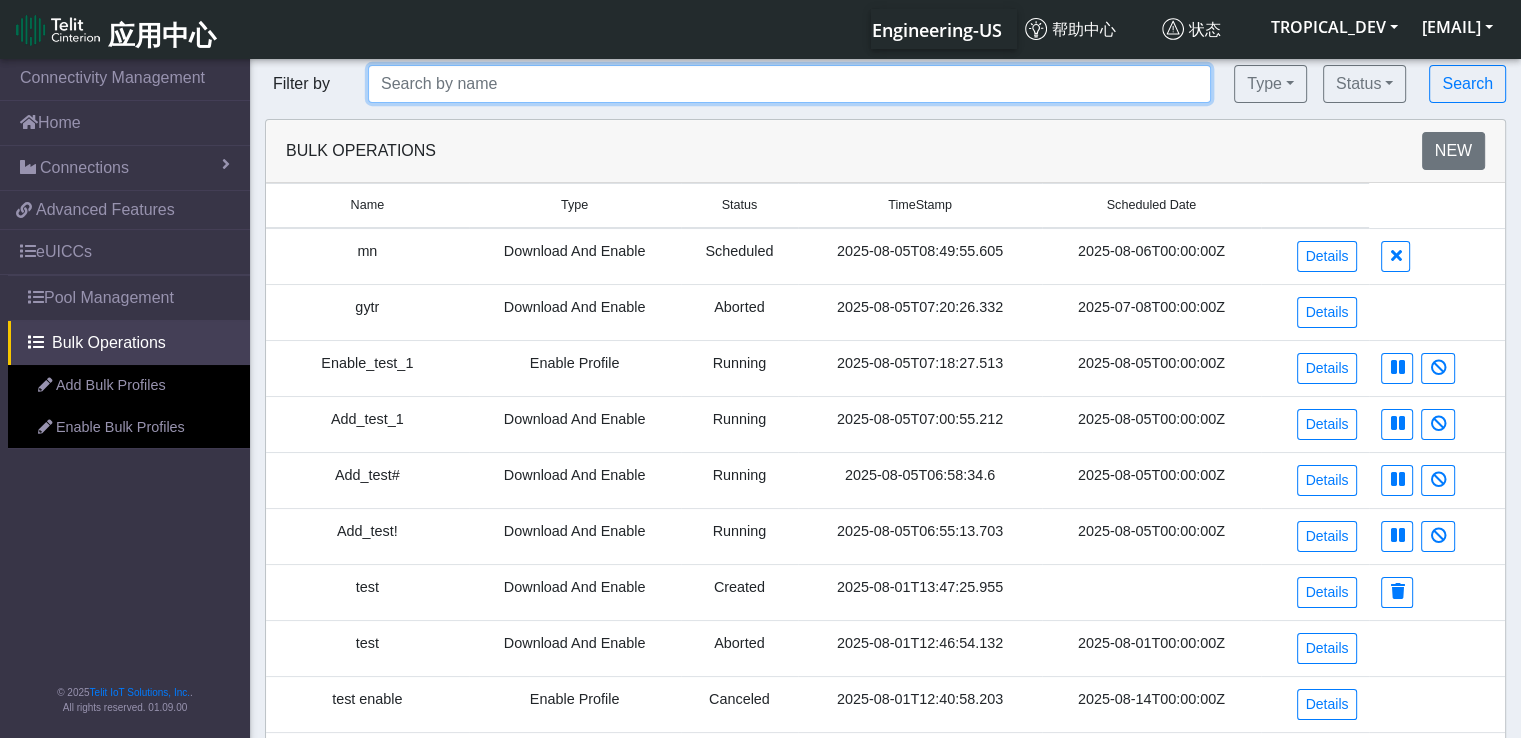 click 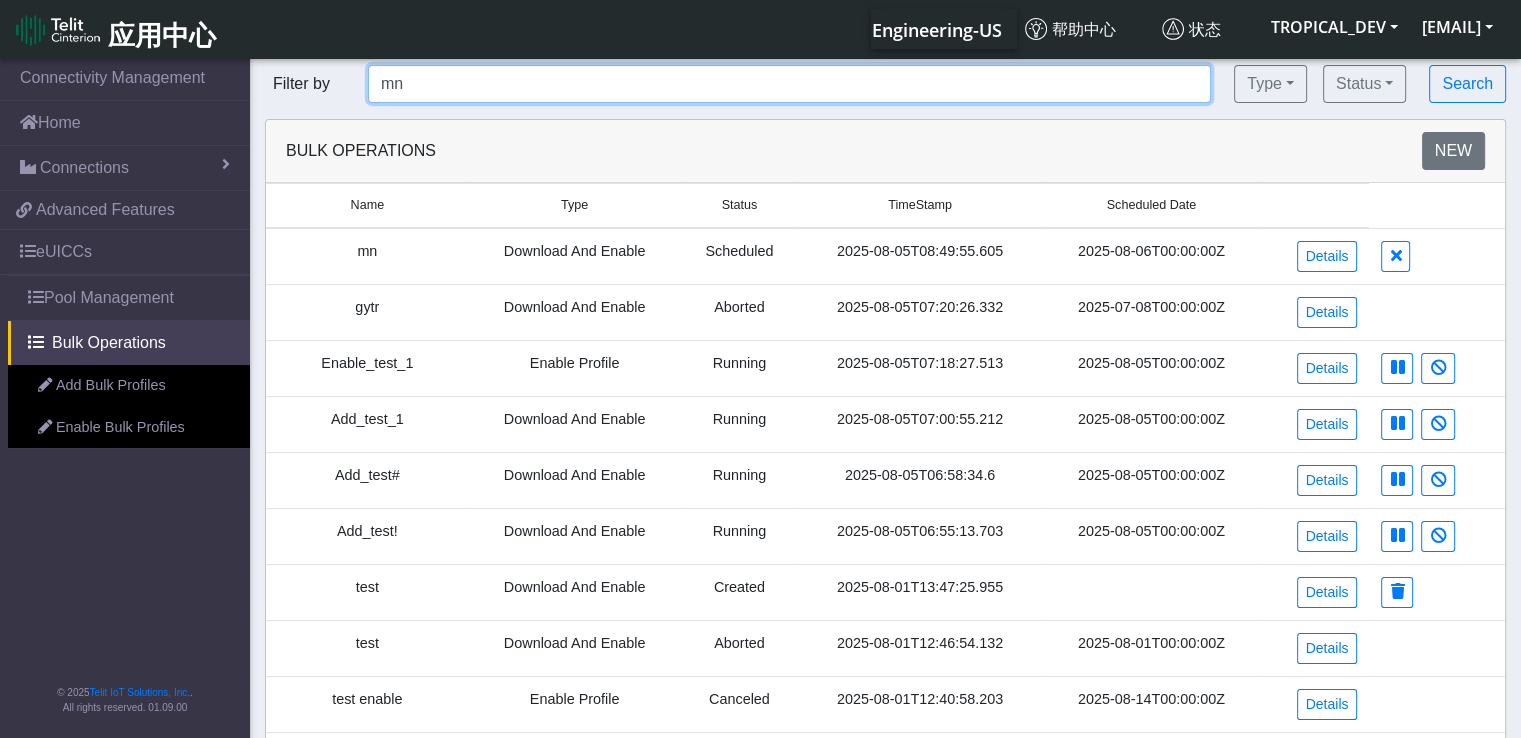 type on "mn" 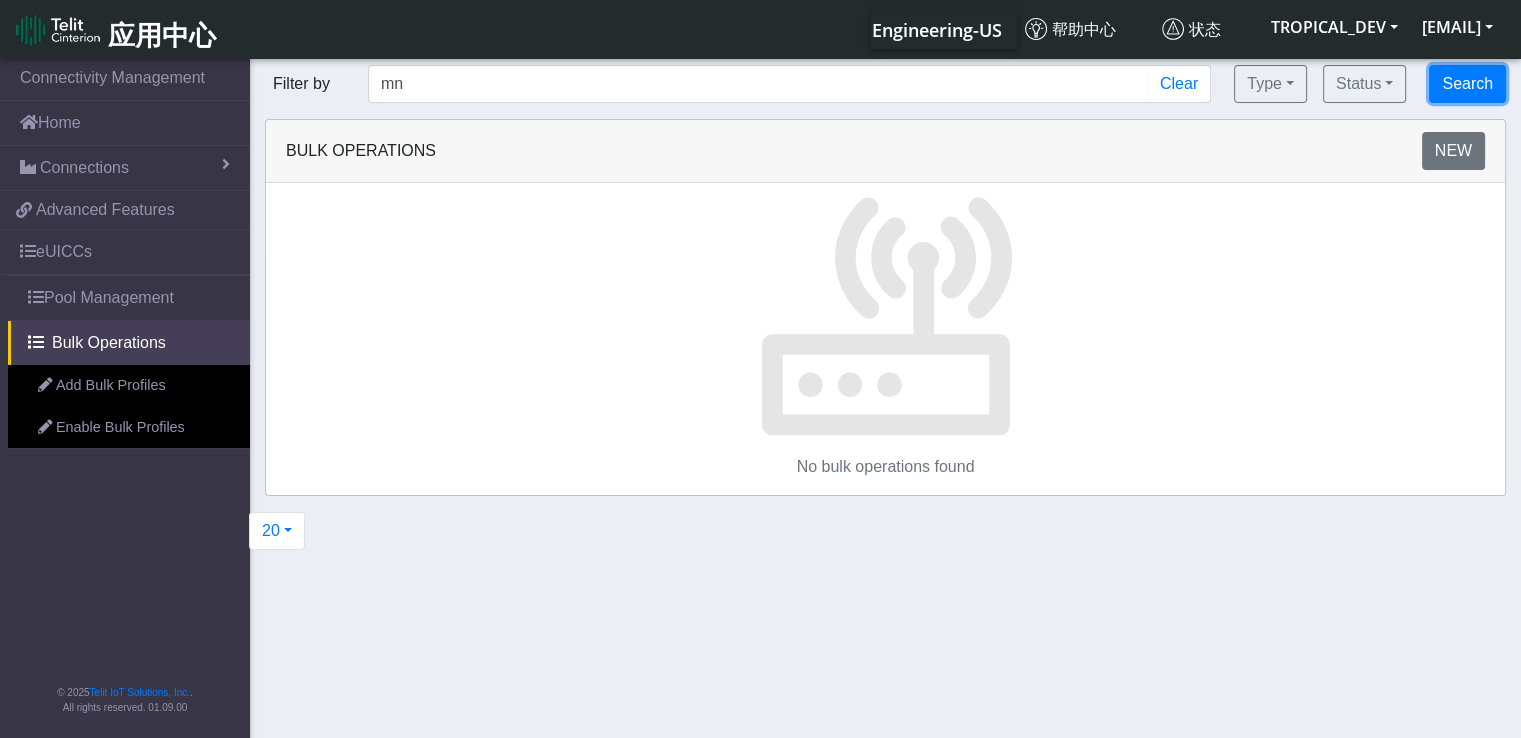 click on "Search" 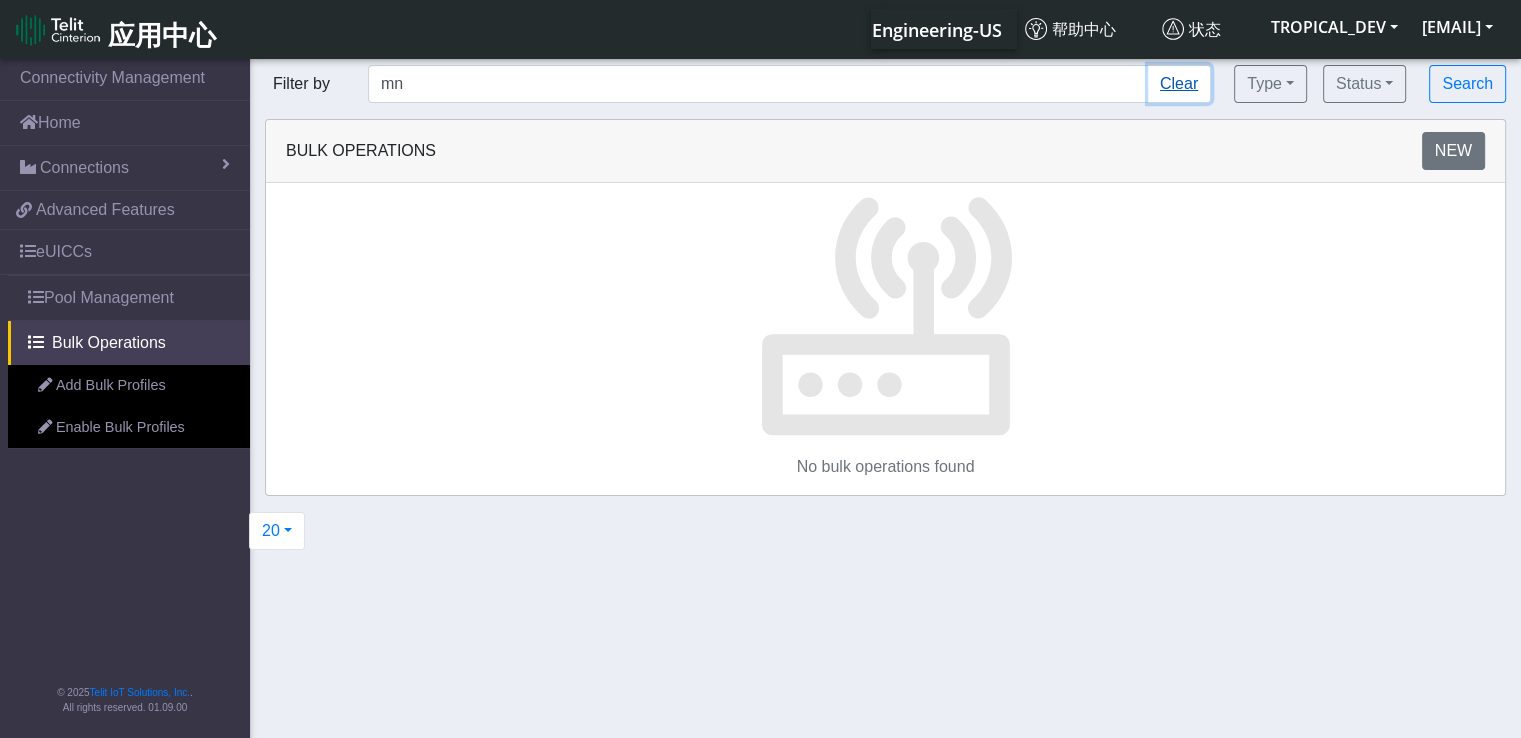 click on "Clear" at bounding box center (1179, 84) 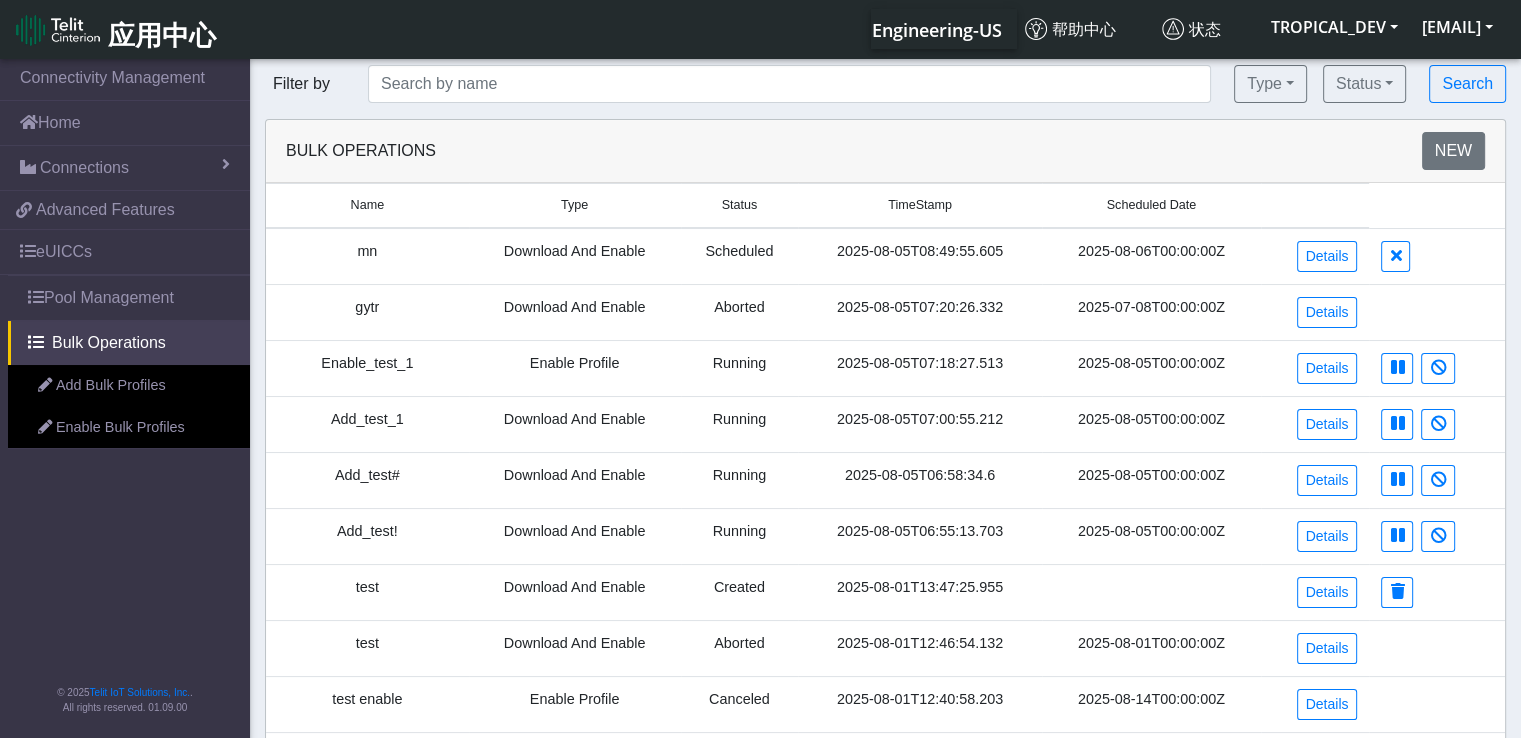 click on "mn" at bounding box center [367, 256] 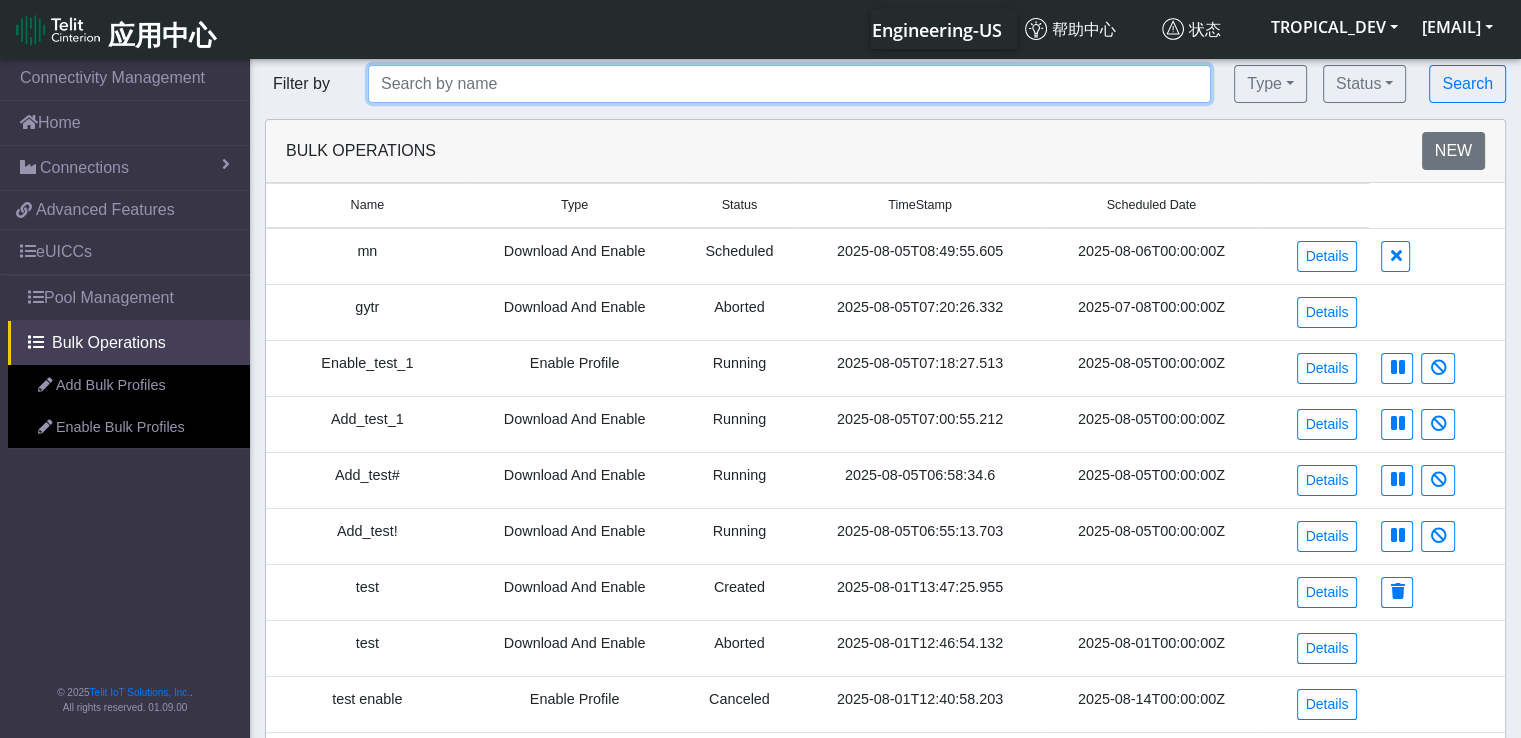 click 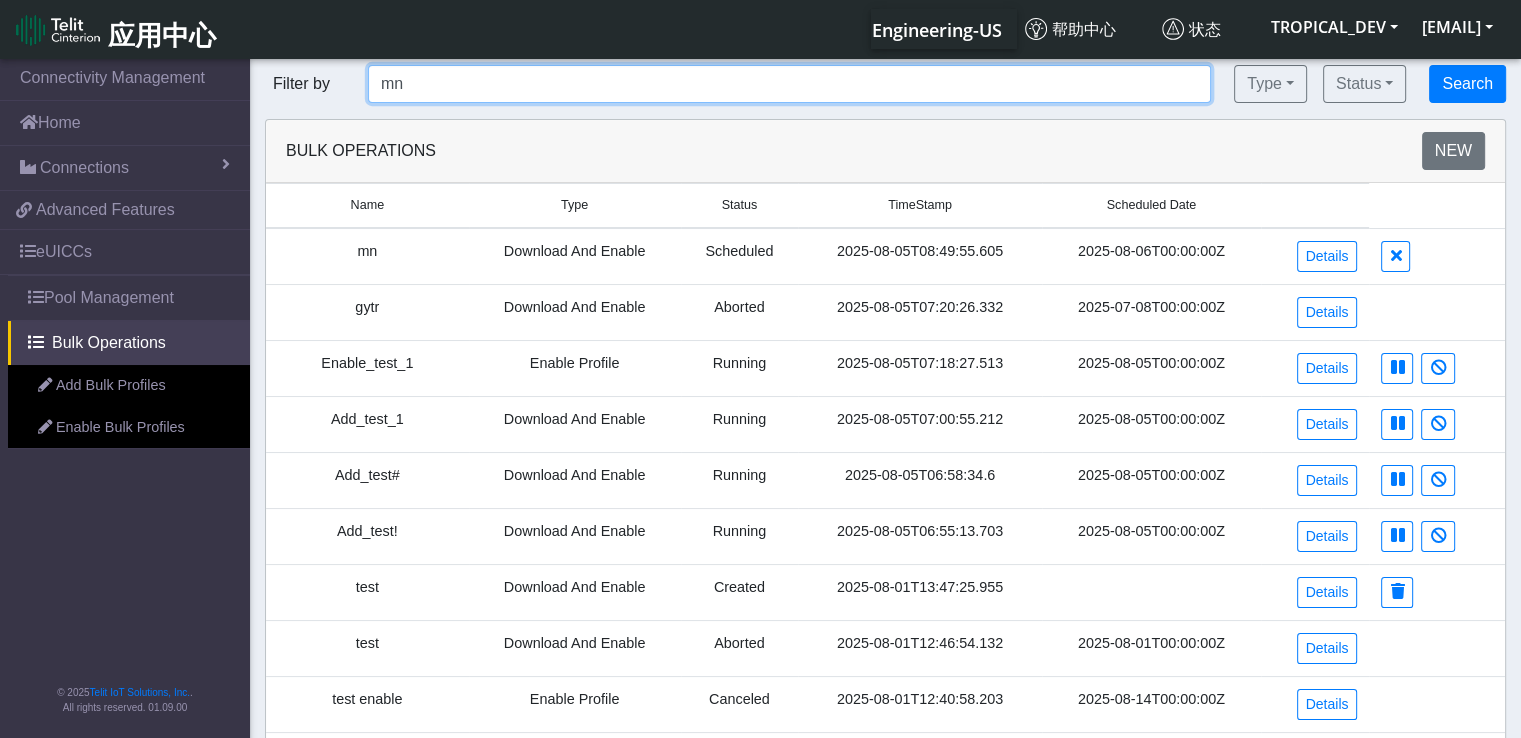 type on "mn" 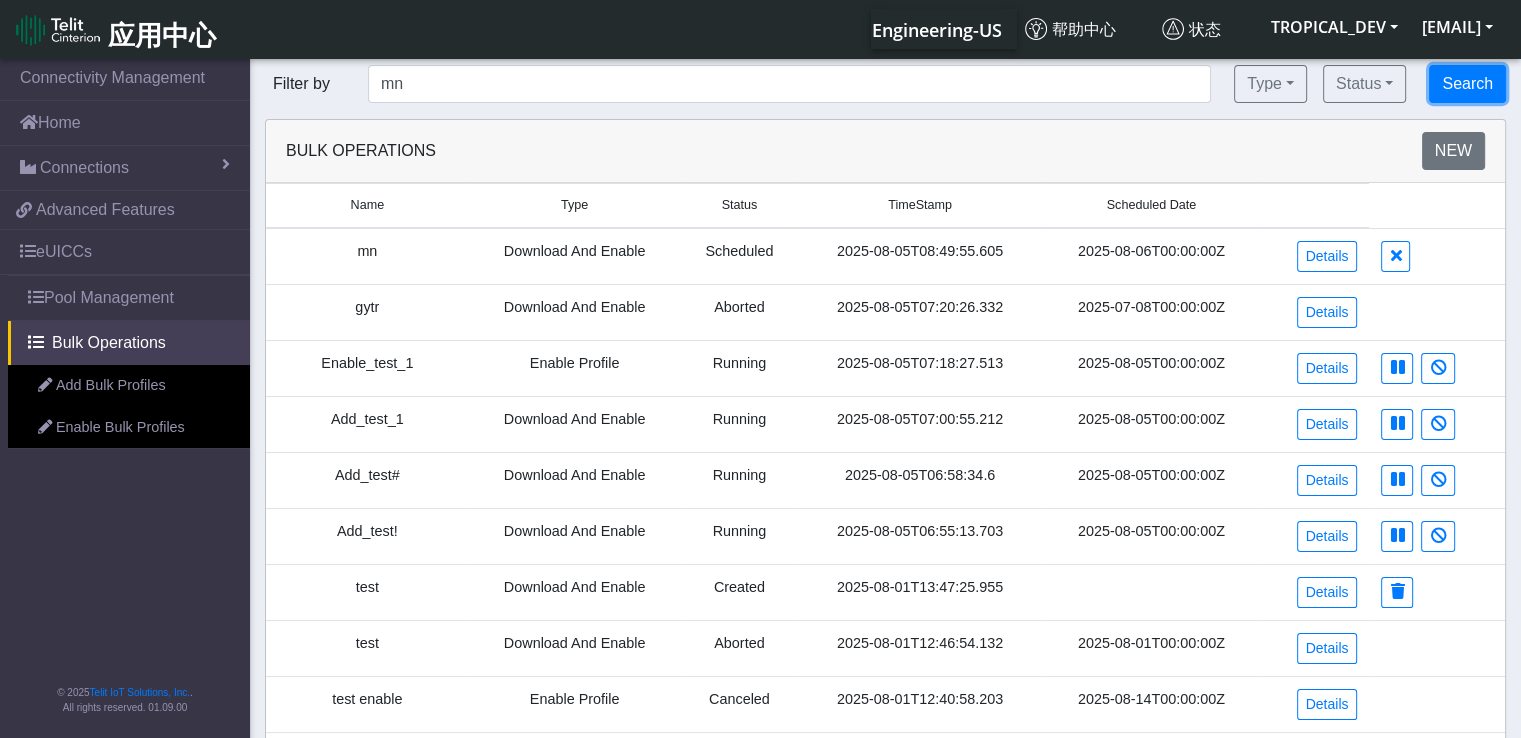 click on "Search" 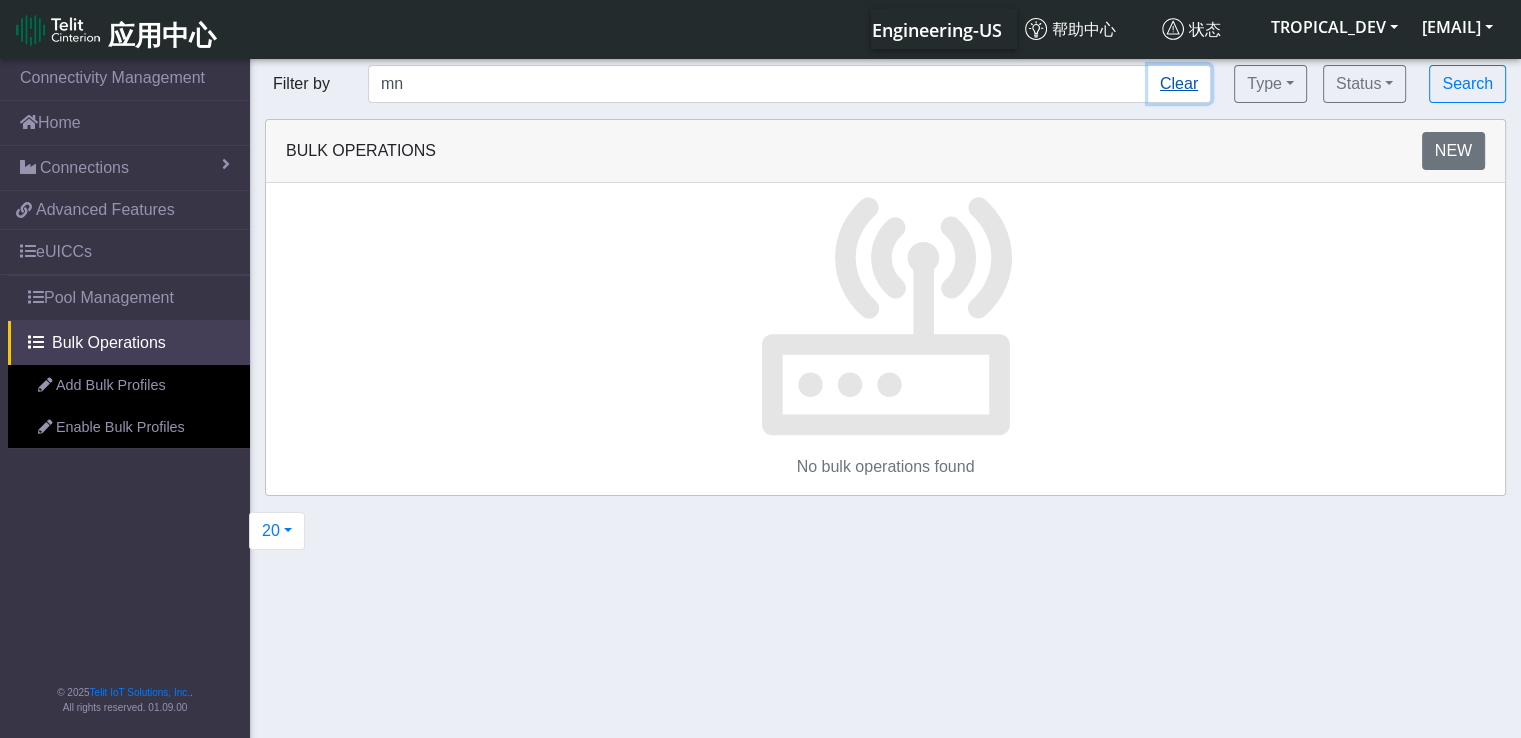 click on "Clear" at bounding box center [1179, 84] 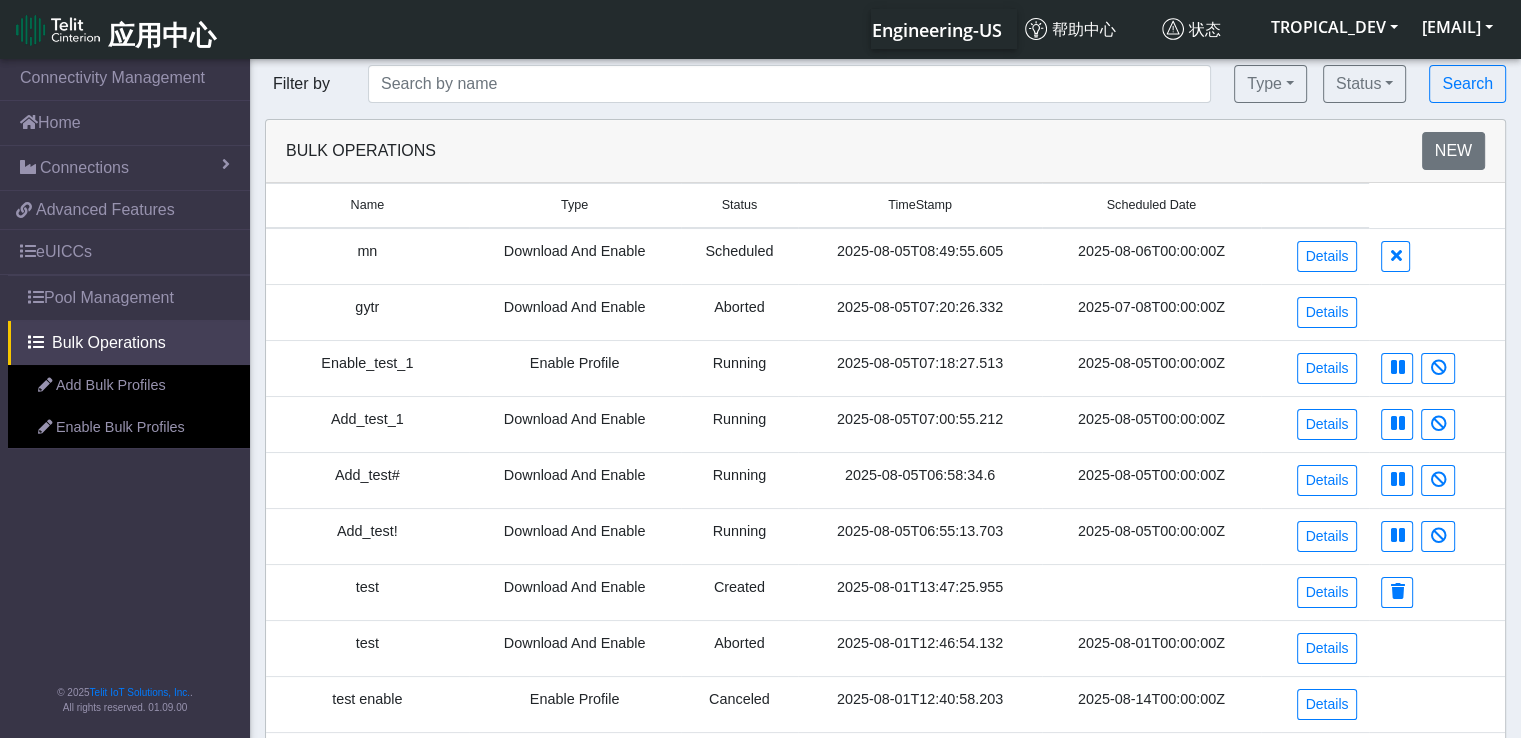 click on "Enable Profile" at bounding box center (575, 368) 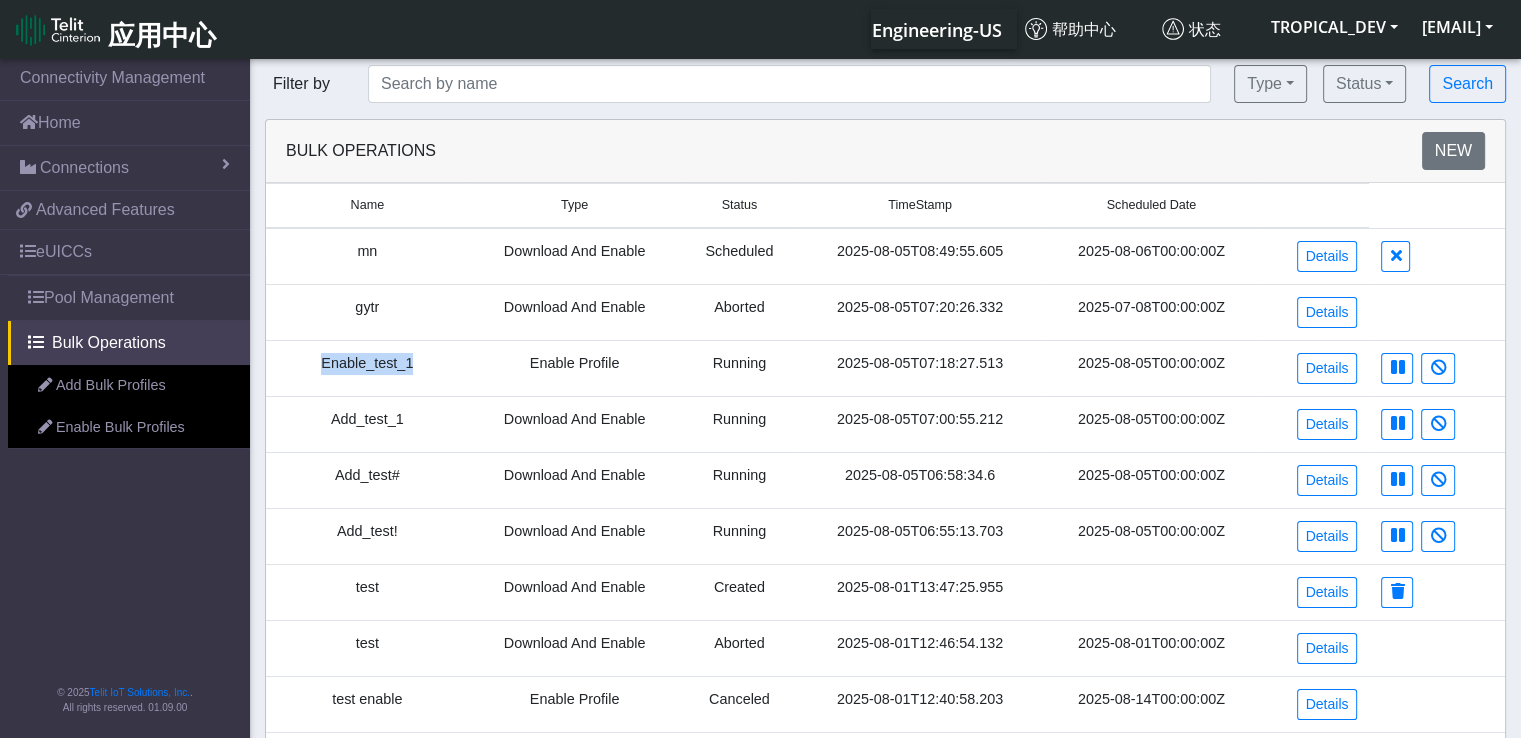 click on "Enable_test_1" at bounding box center [367, 368] 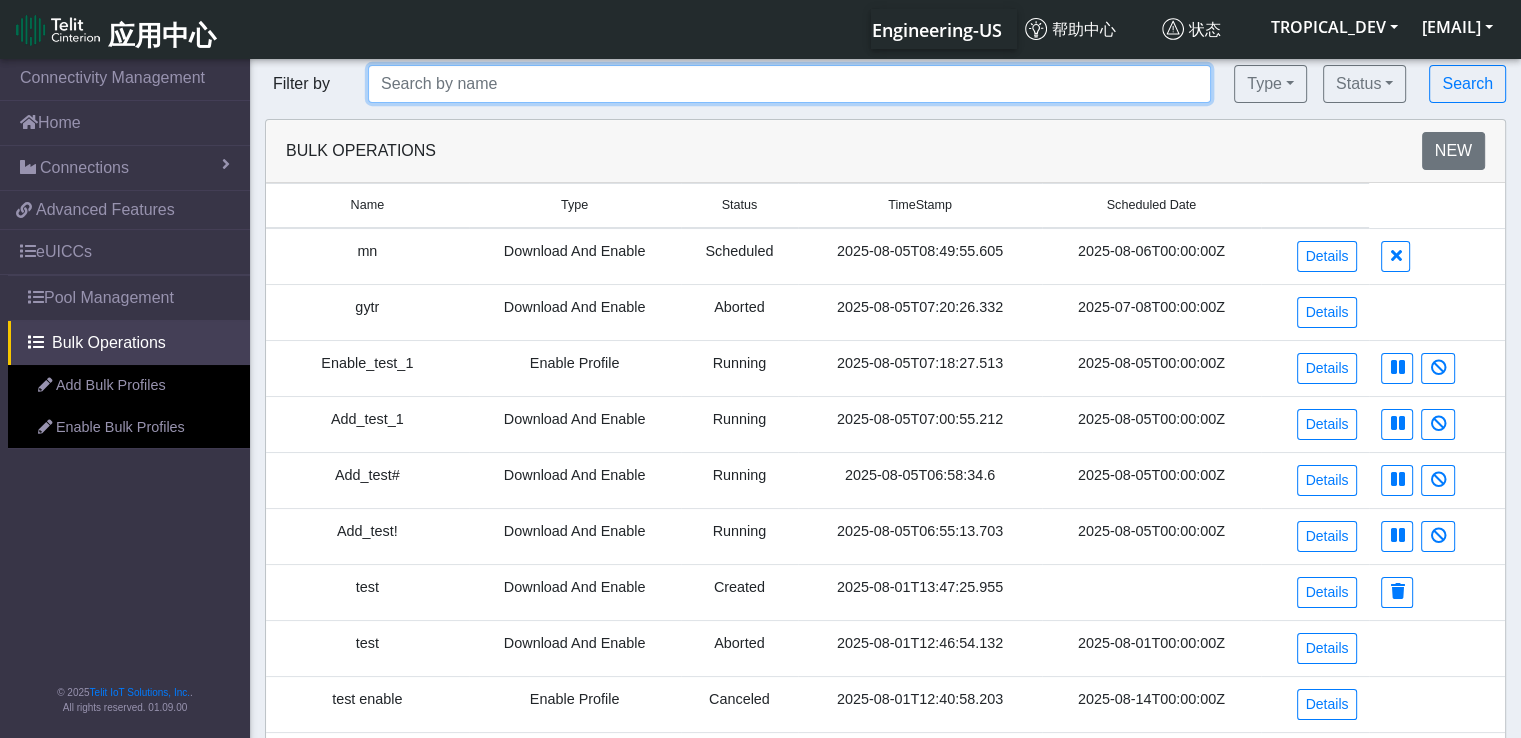 click 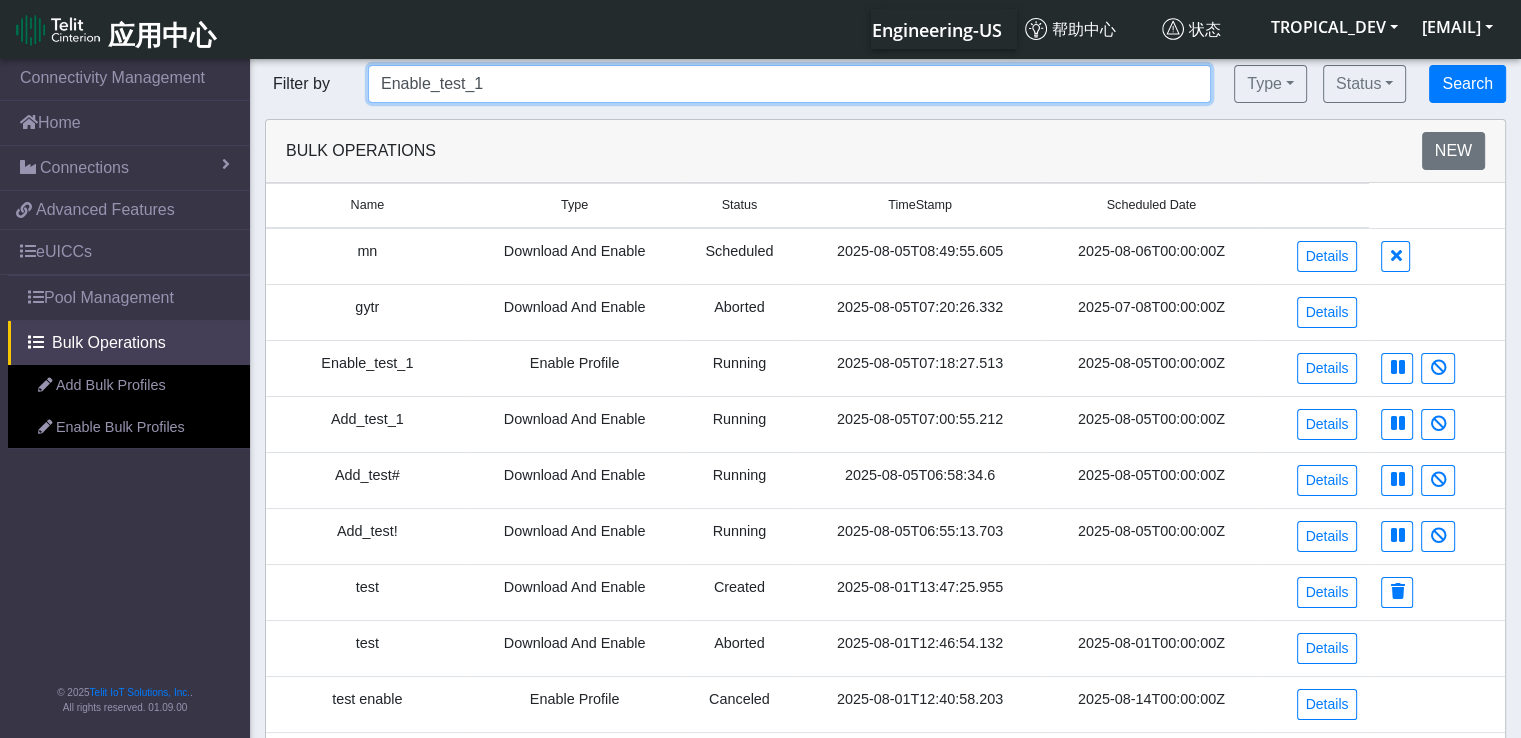 type on "Enable_test_1" 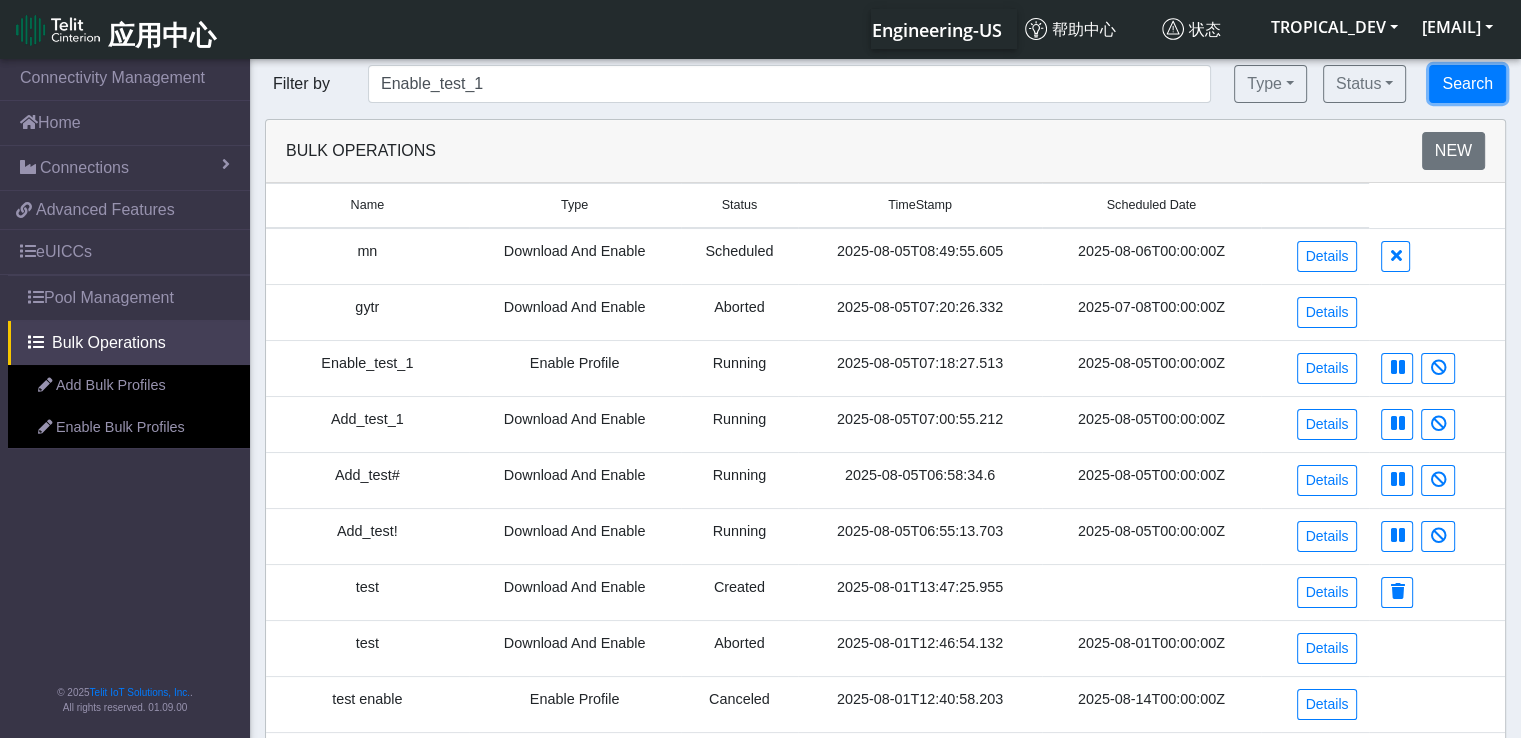 click on "Search" 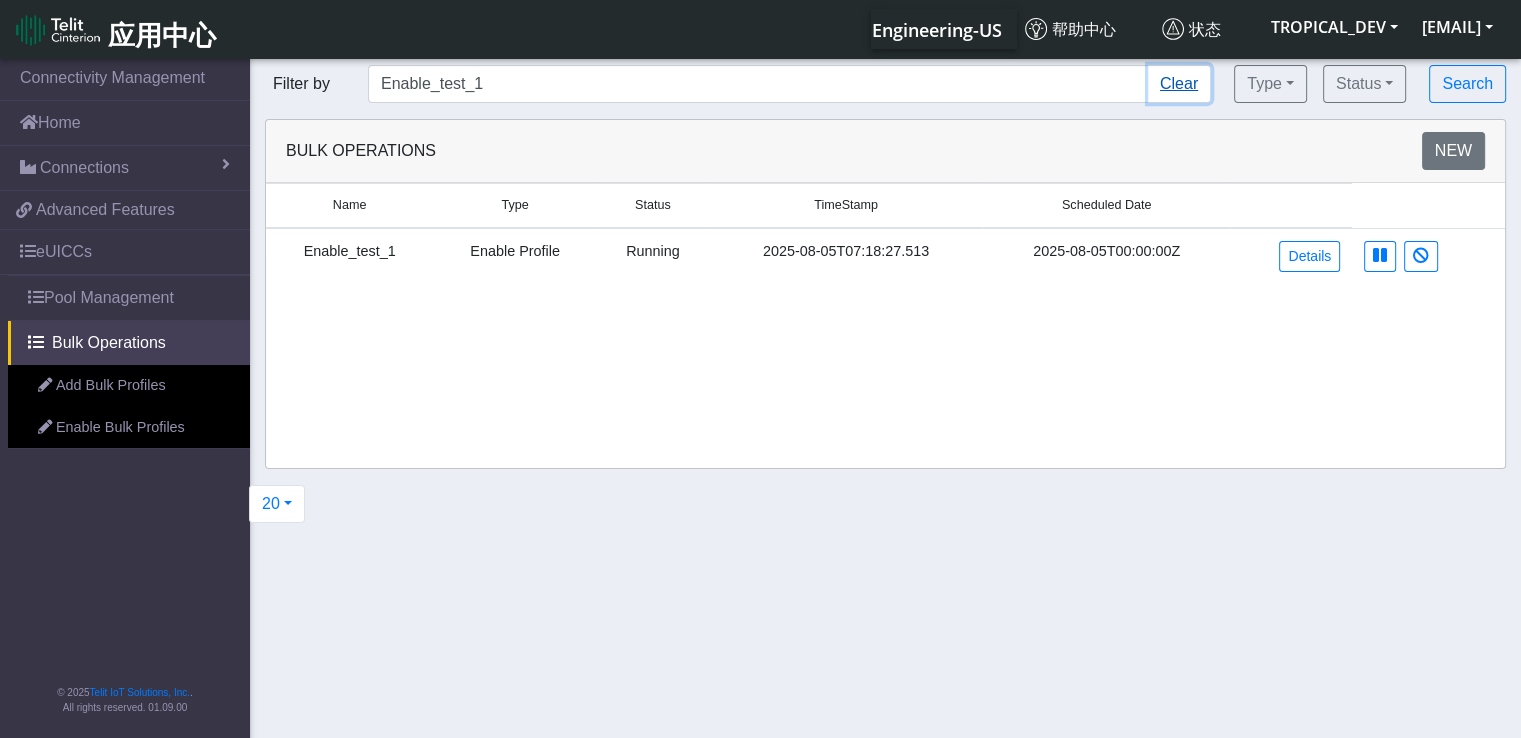 click on "Clear" at bounding box center [1179, 84] 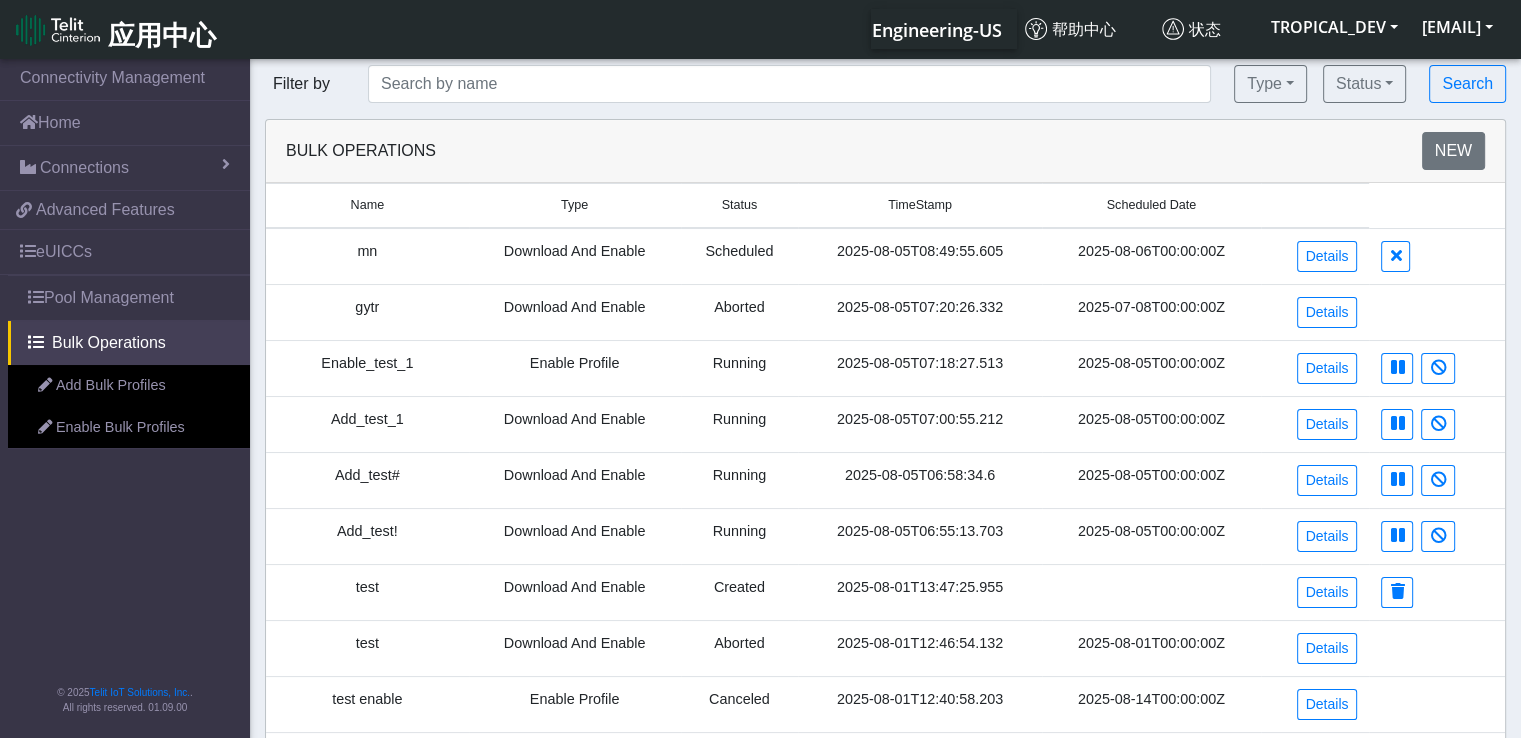 click on "Add_test_1" at bounding box center [367, 424] 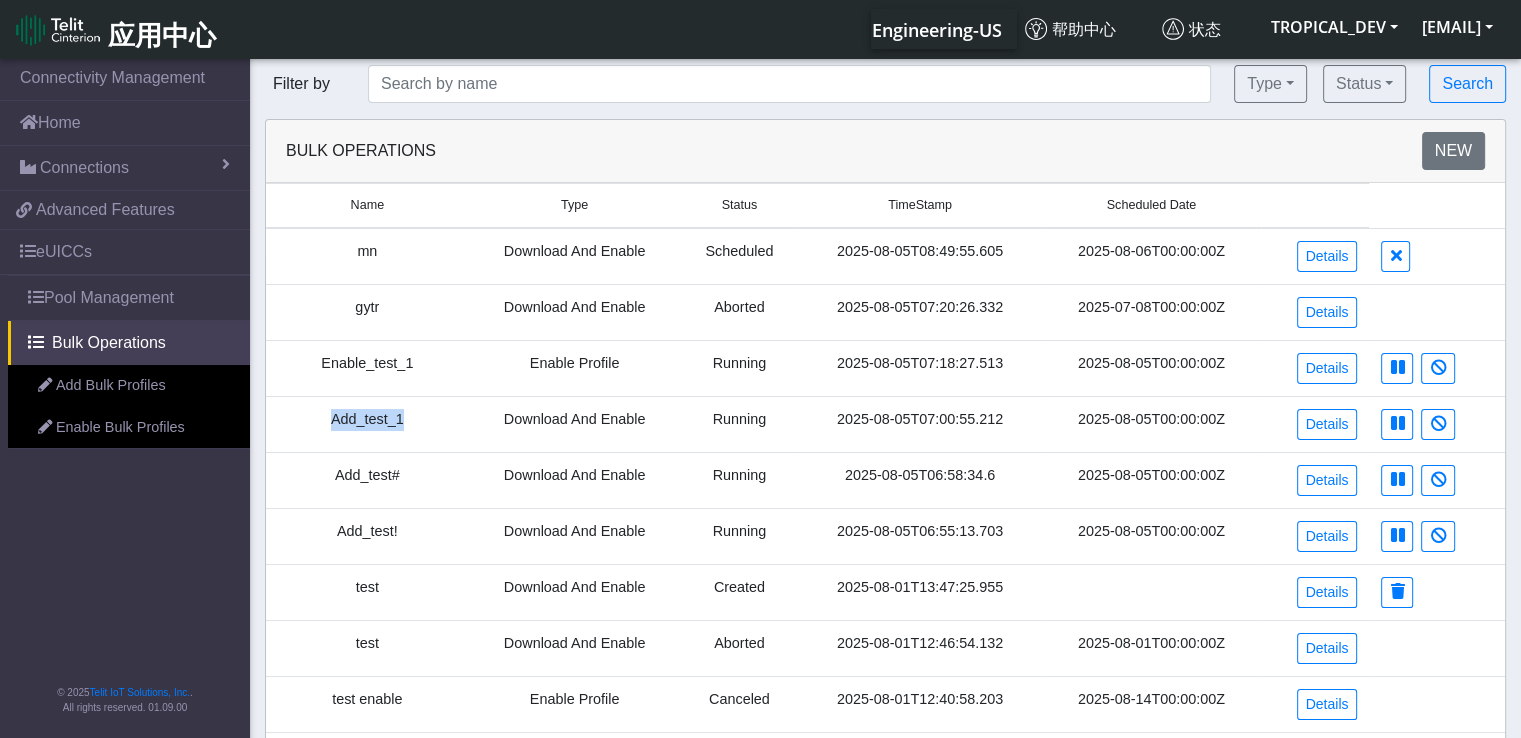 click on "Add_test_1" at bounding box center (367, 424) 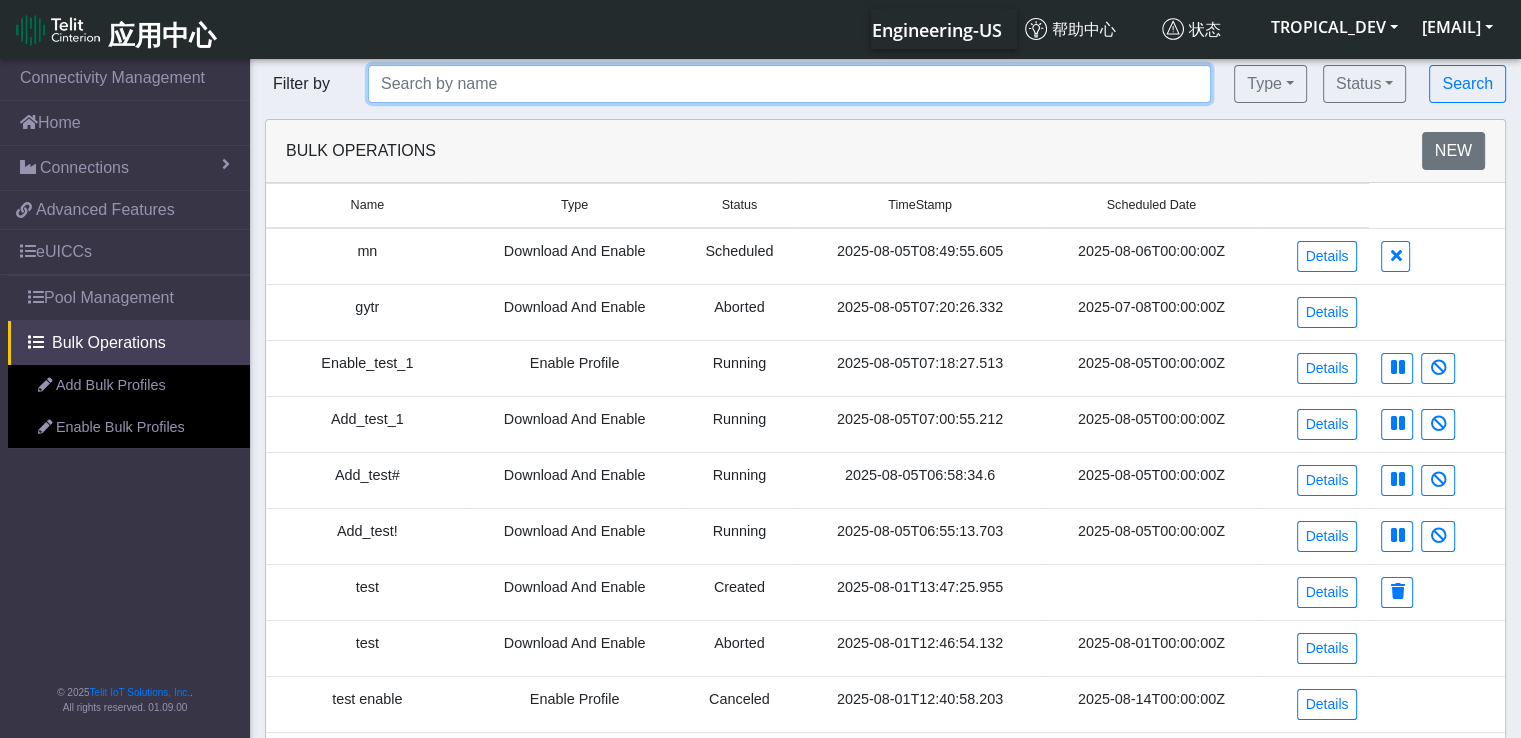 click 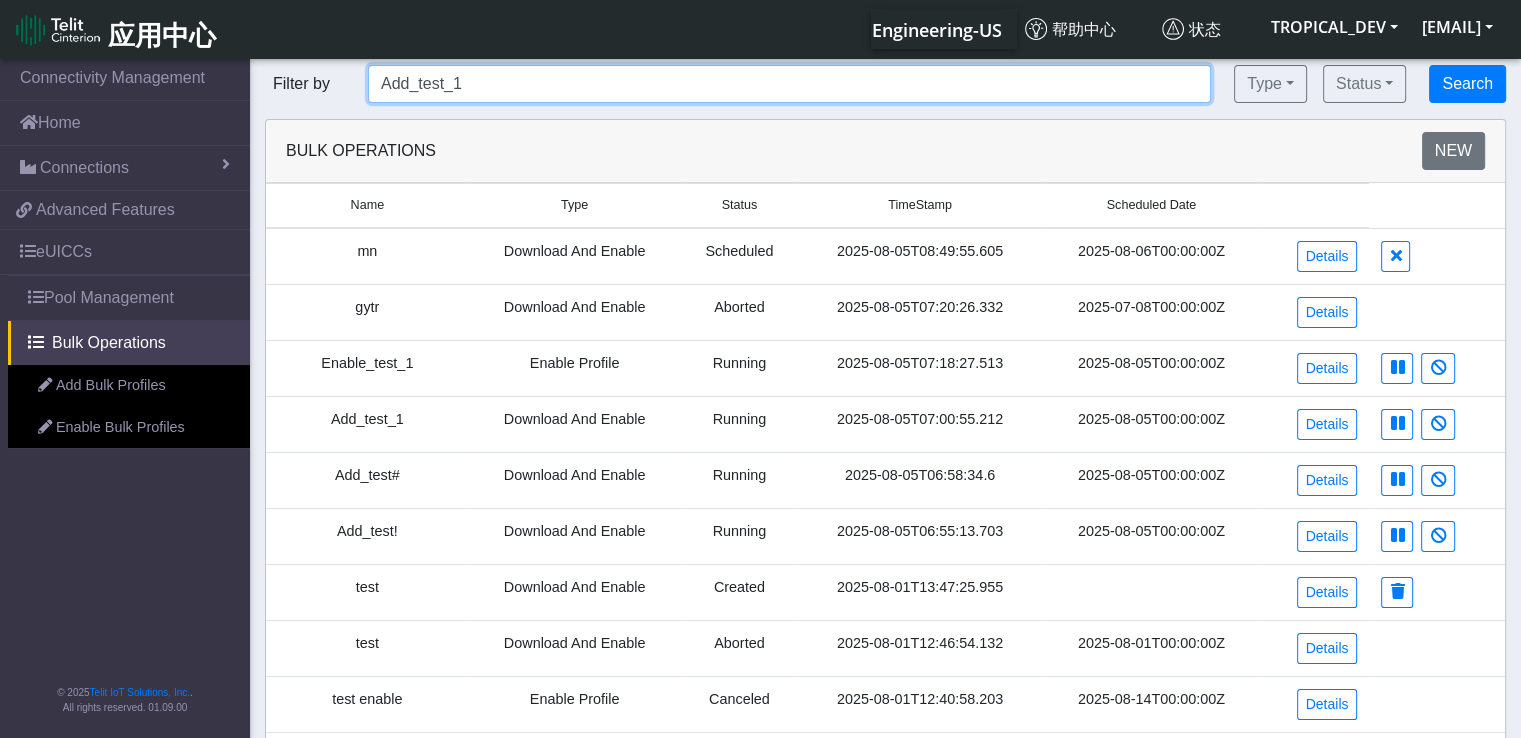 type on "Add_test_1" 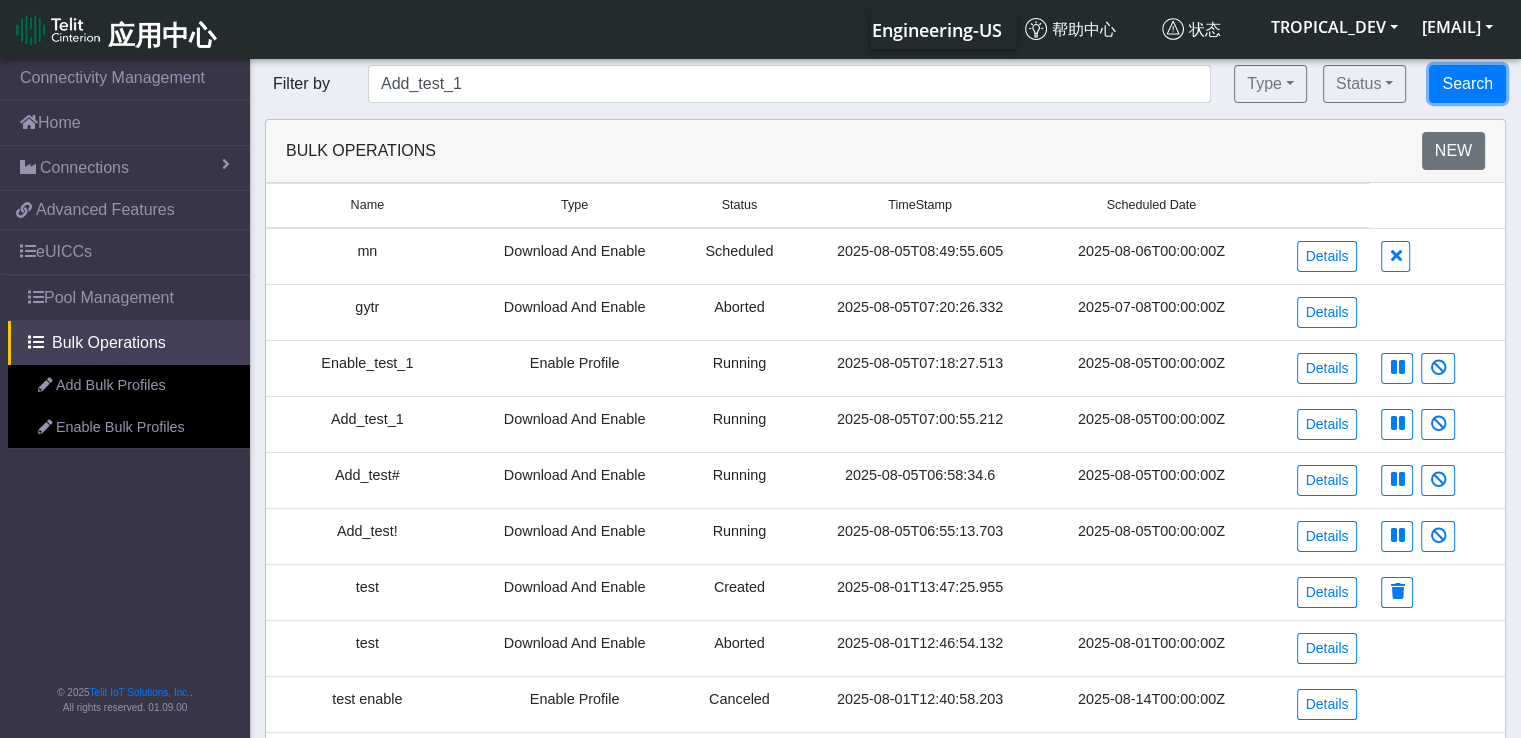 click on "Search" 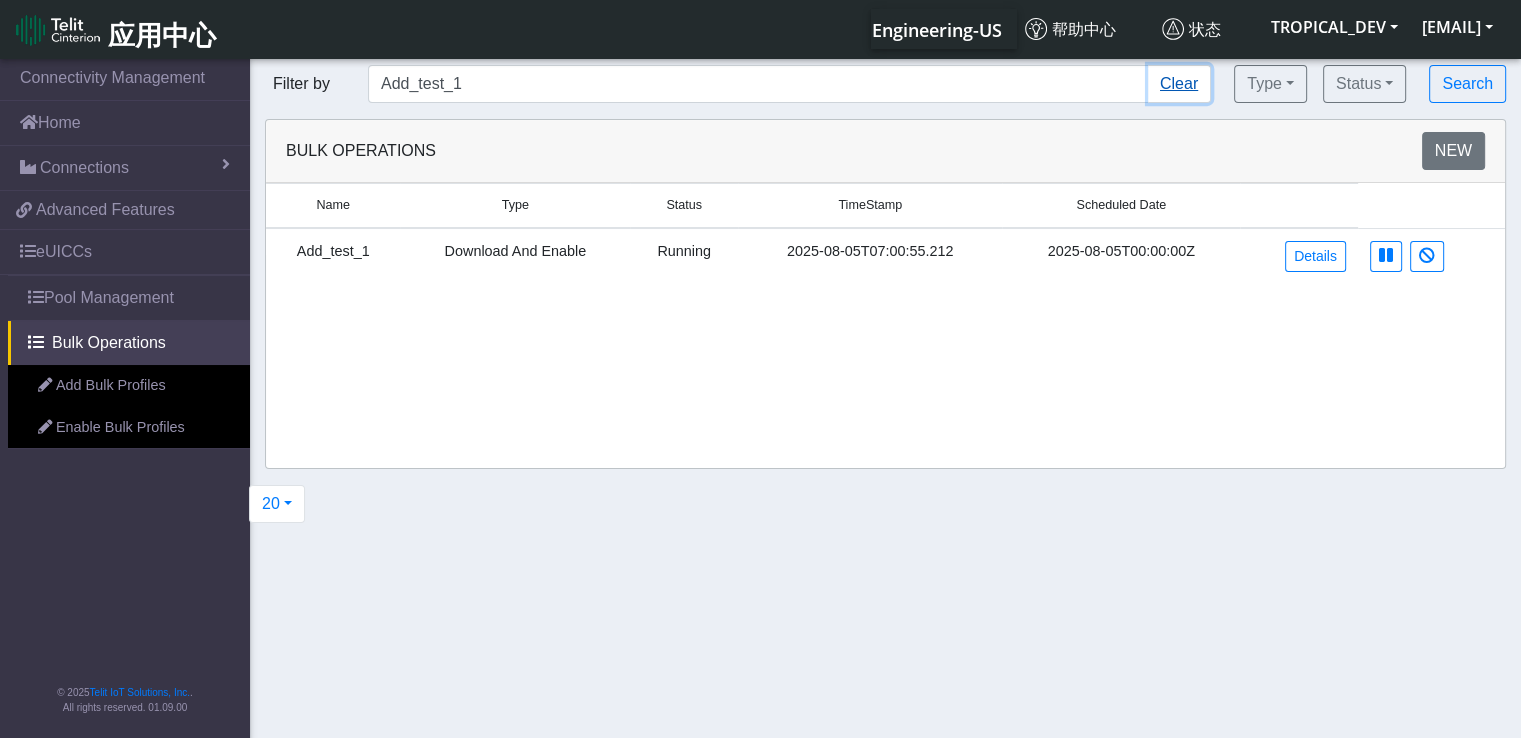 click on "Clear" at bounding box center [1179, 84] 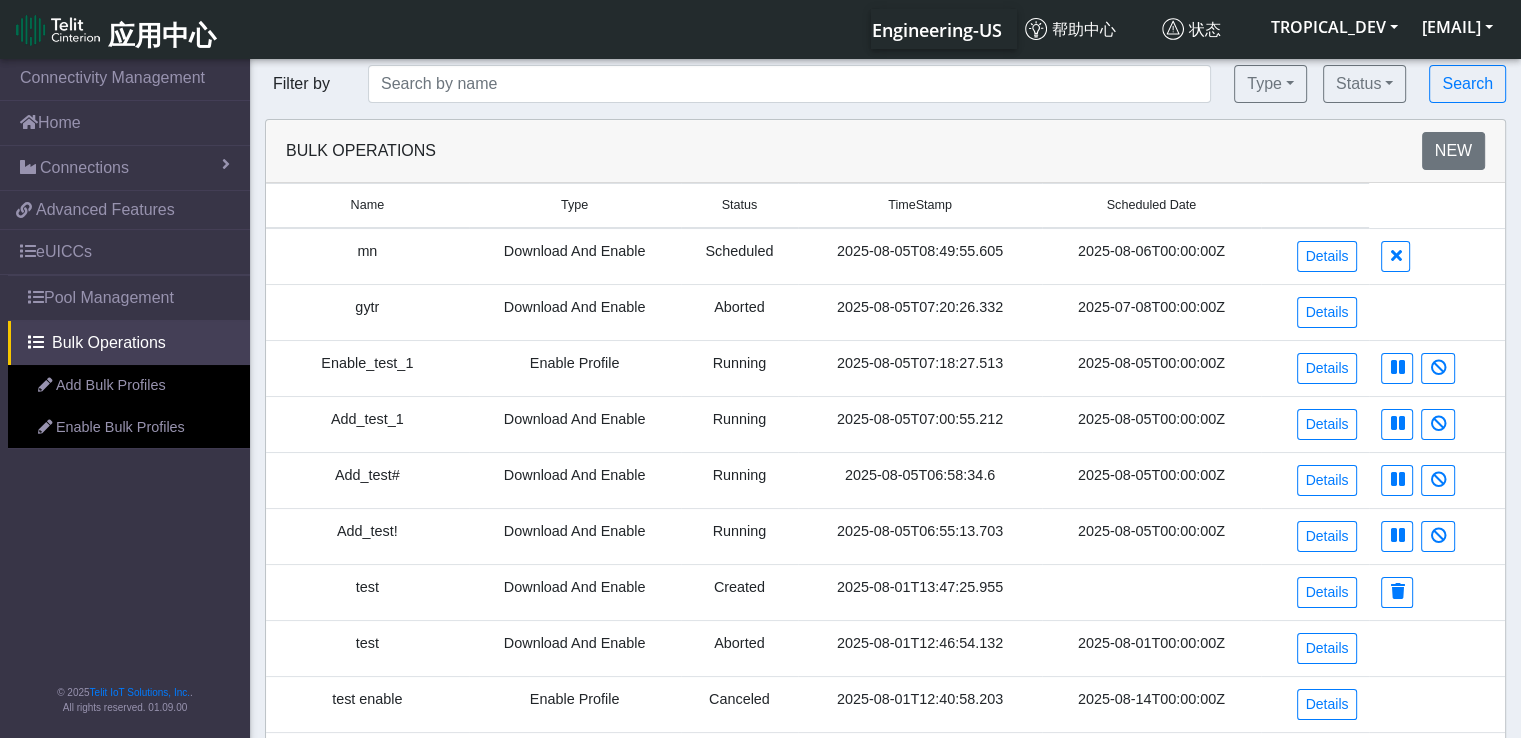 click on "mn" at bounding box center [367, 256] 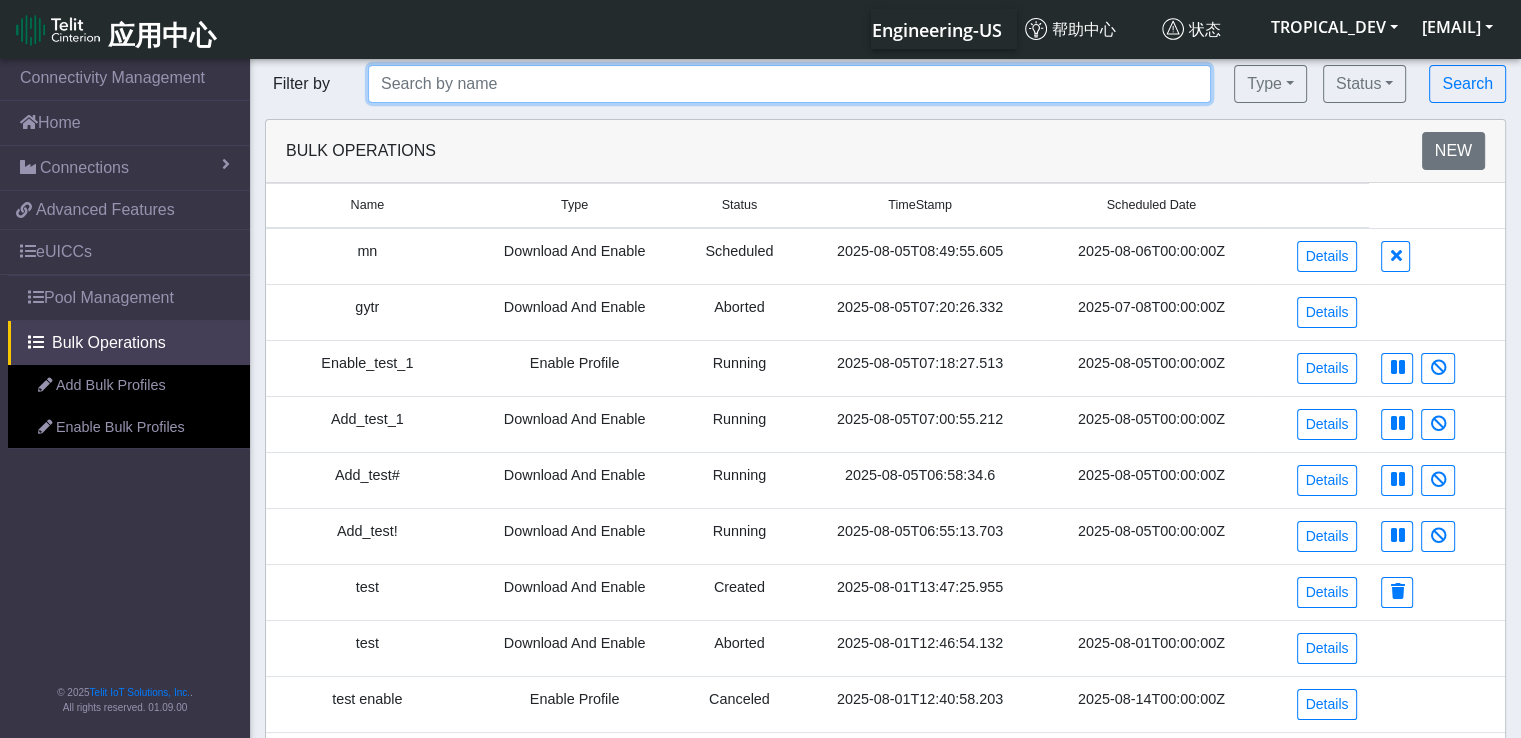 click 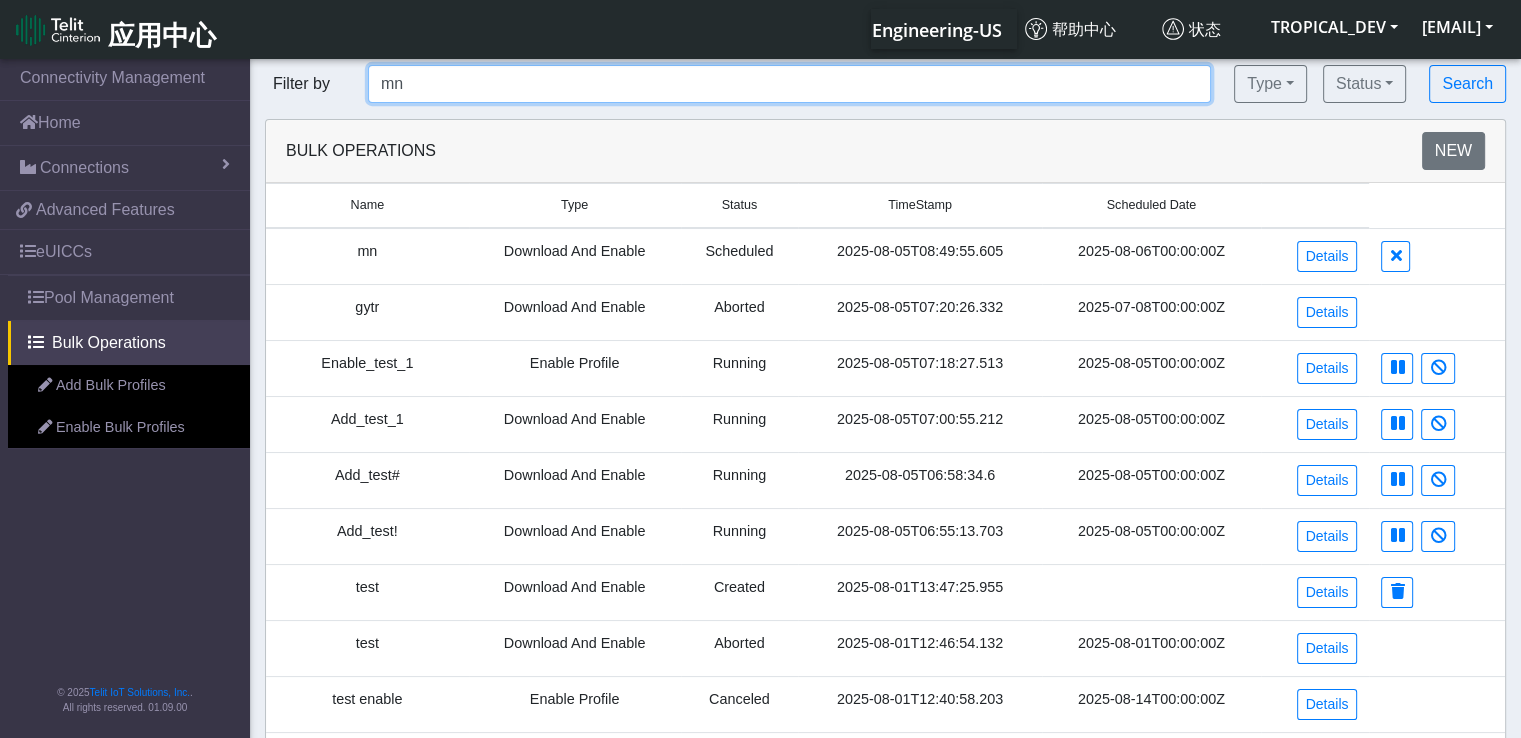 type on "mn" 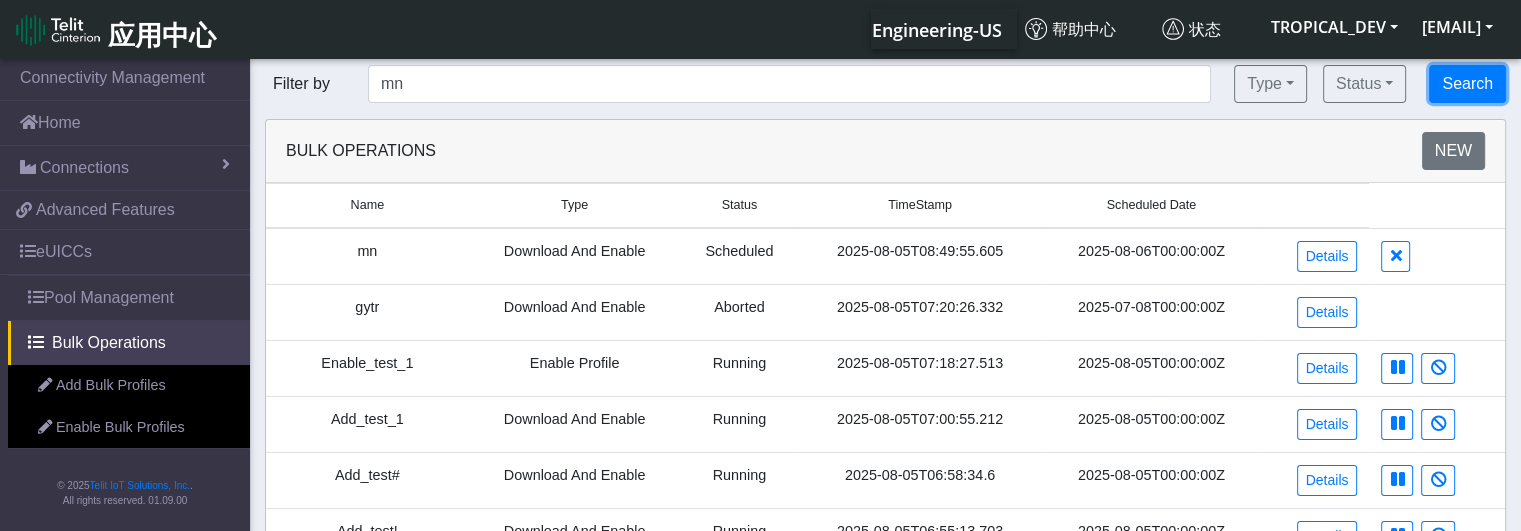 click on "Search" 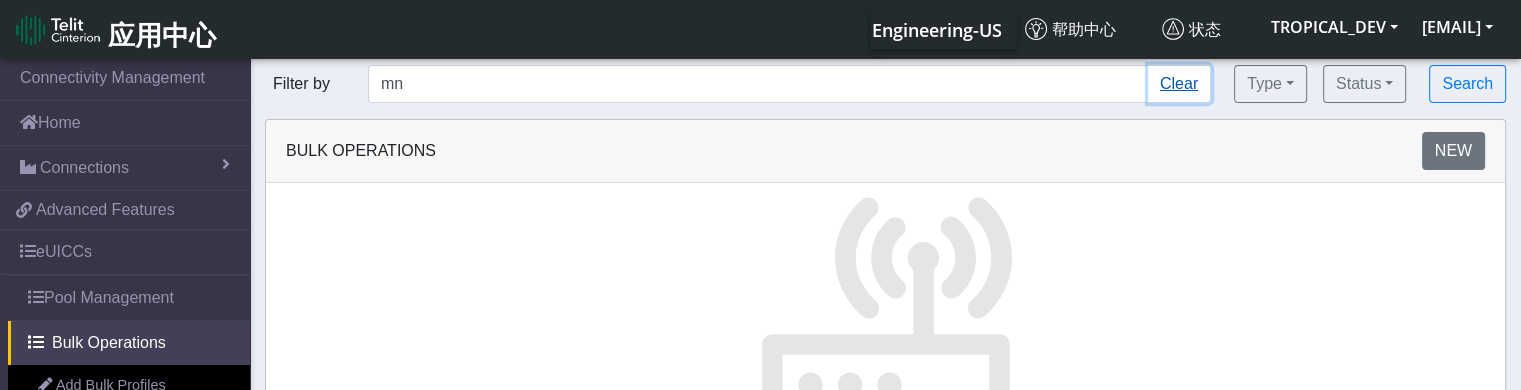 click on "Clear" at bounding box center [1179, 84] 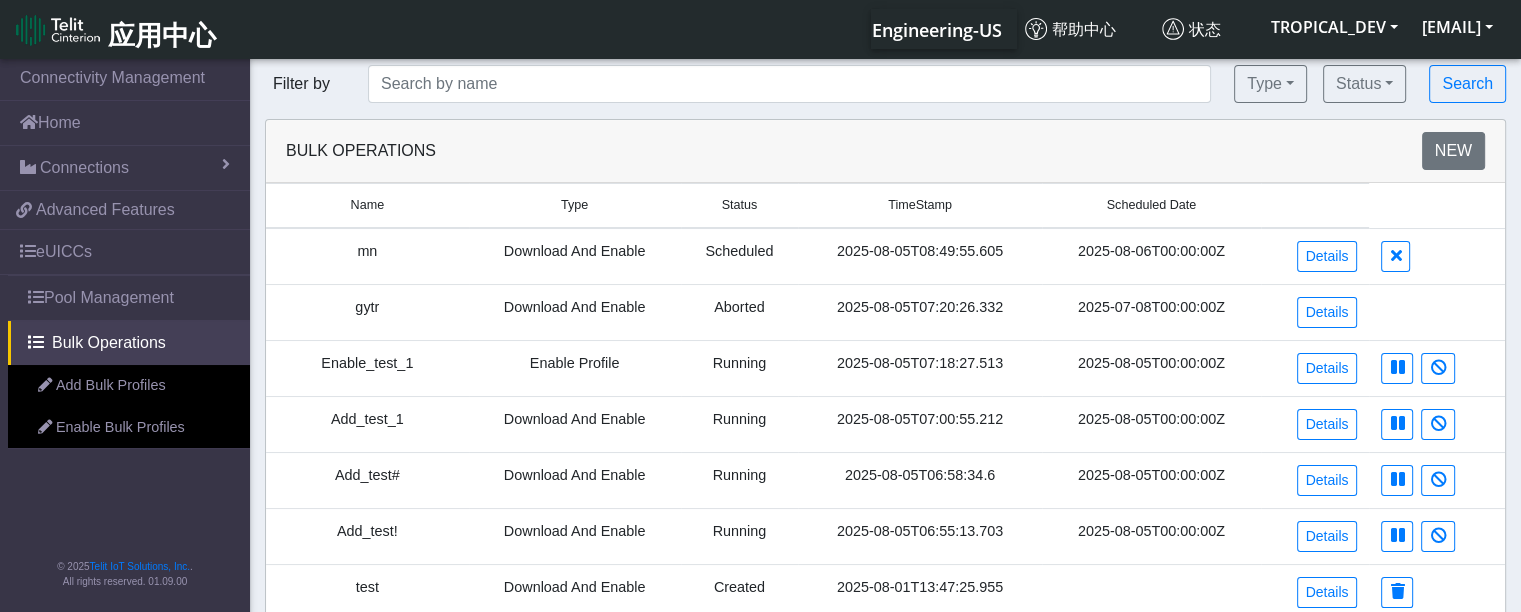click on "Enable_test_1" at bounding box center (367, 368) 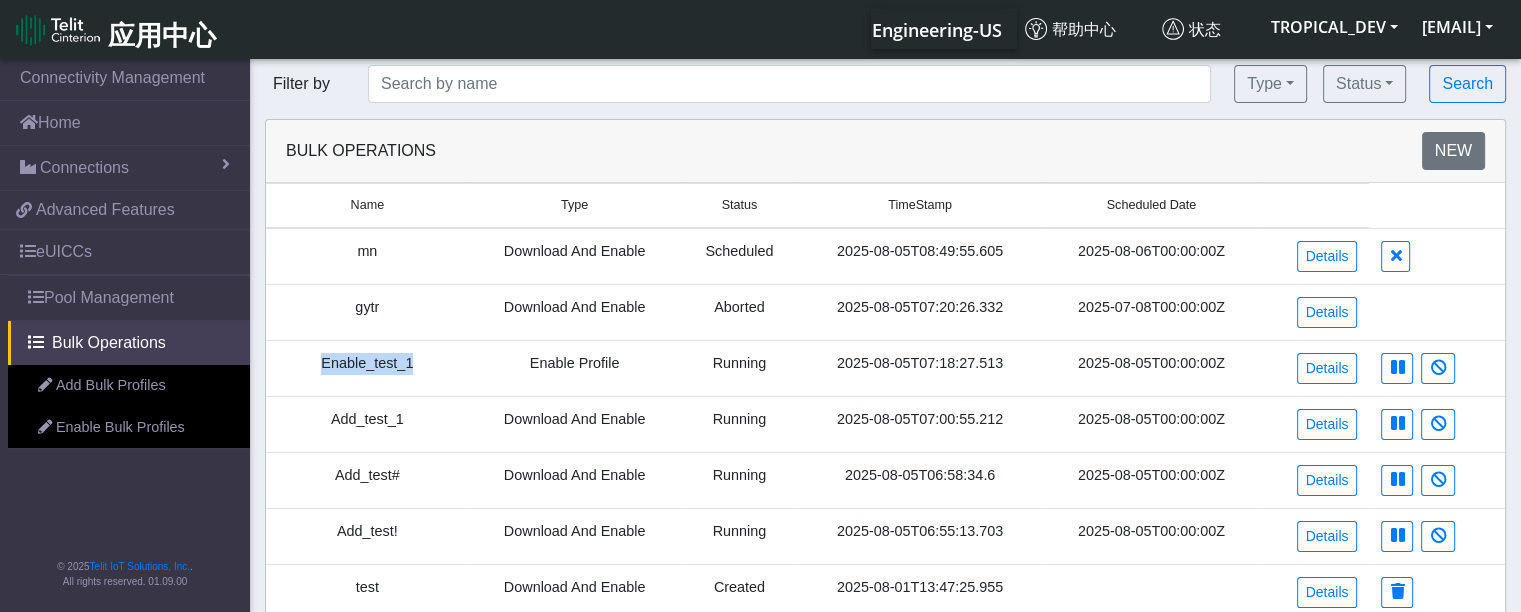 click on "Enable_test_1" at bounding box center (367, 368) 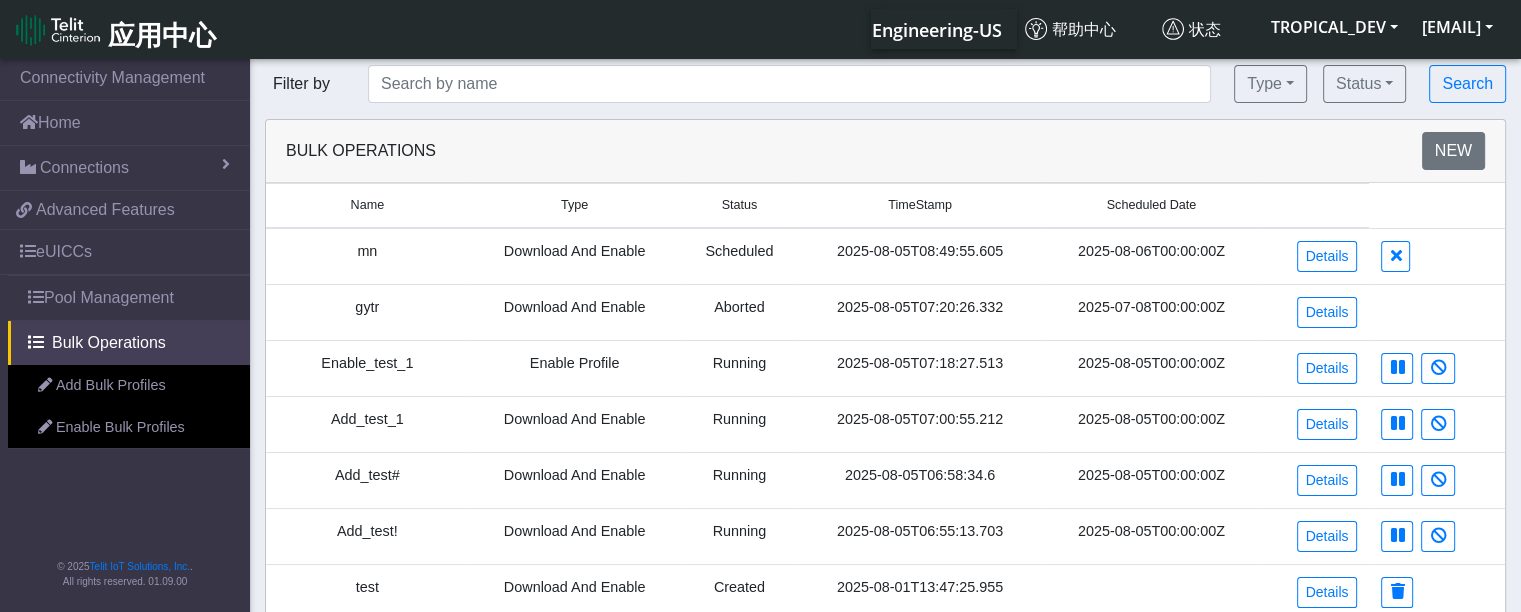 click on "Download And Enable" at bounding box center [575, 424] 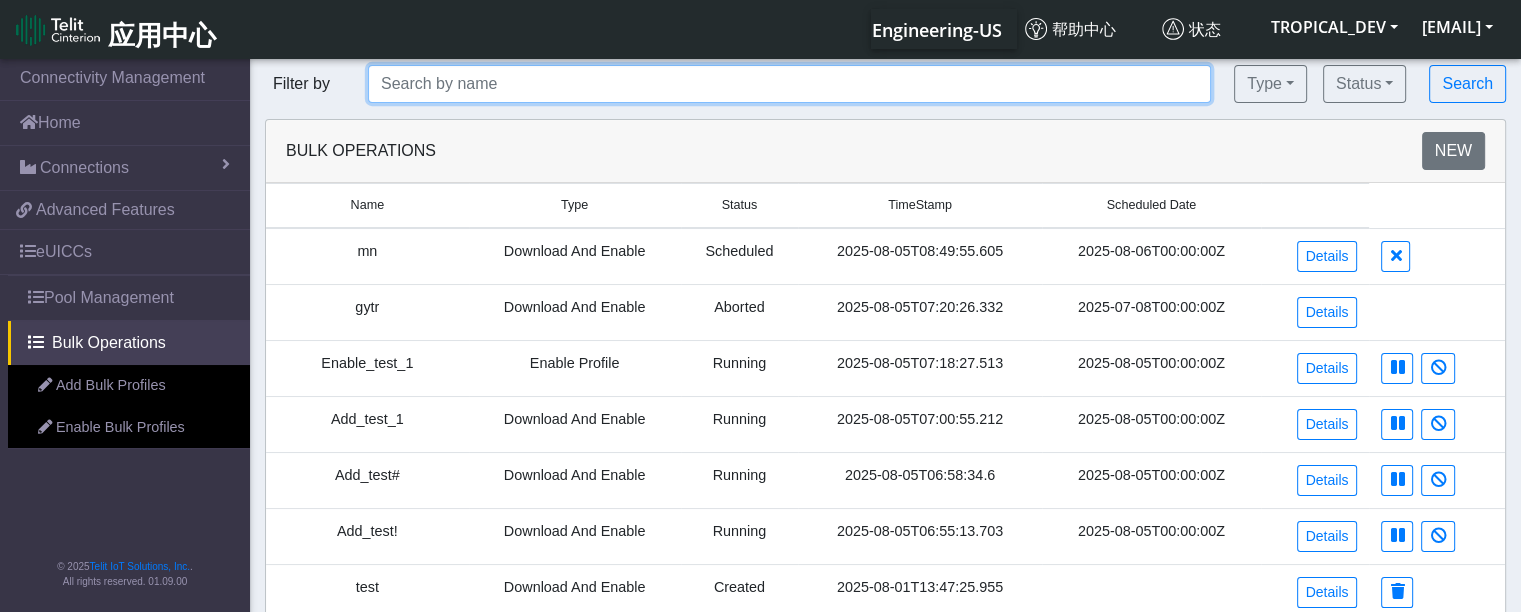 click 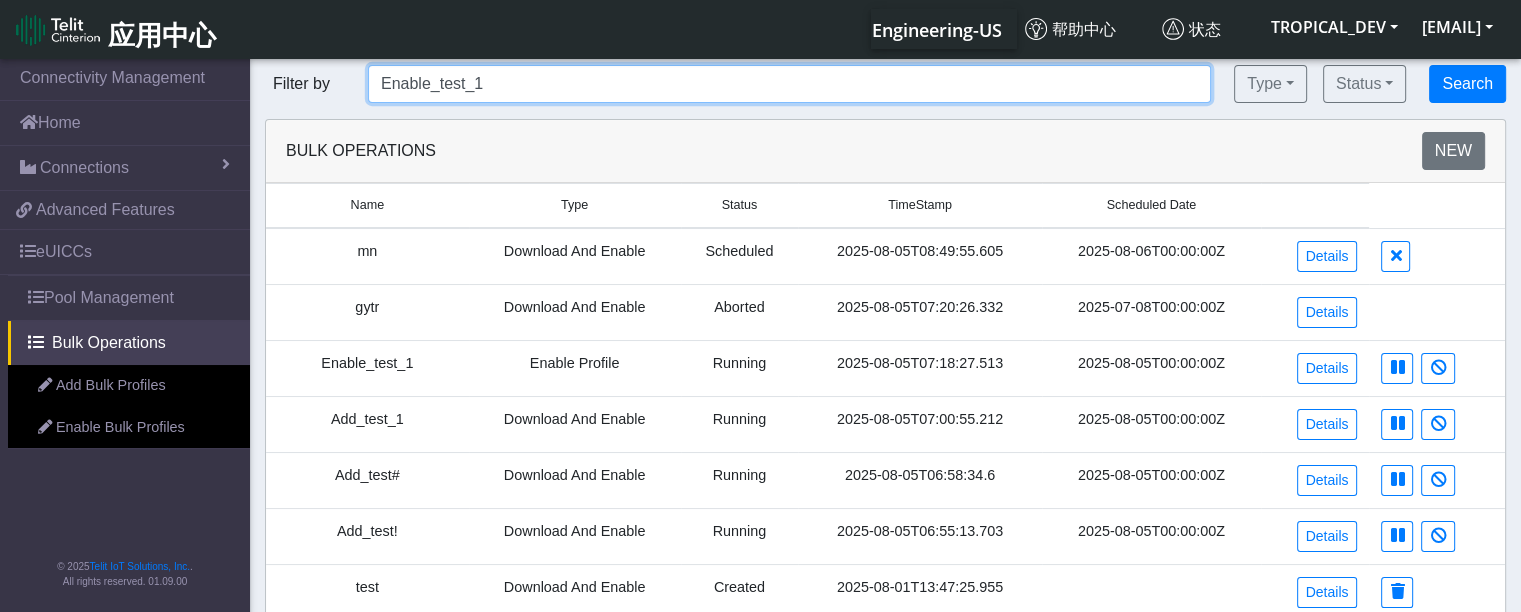 type on "Enable_test_1" 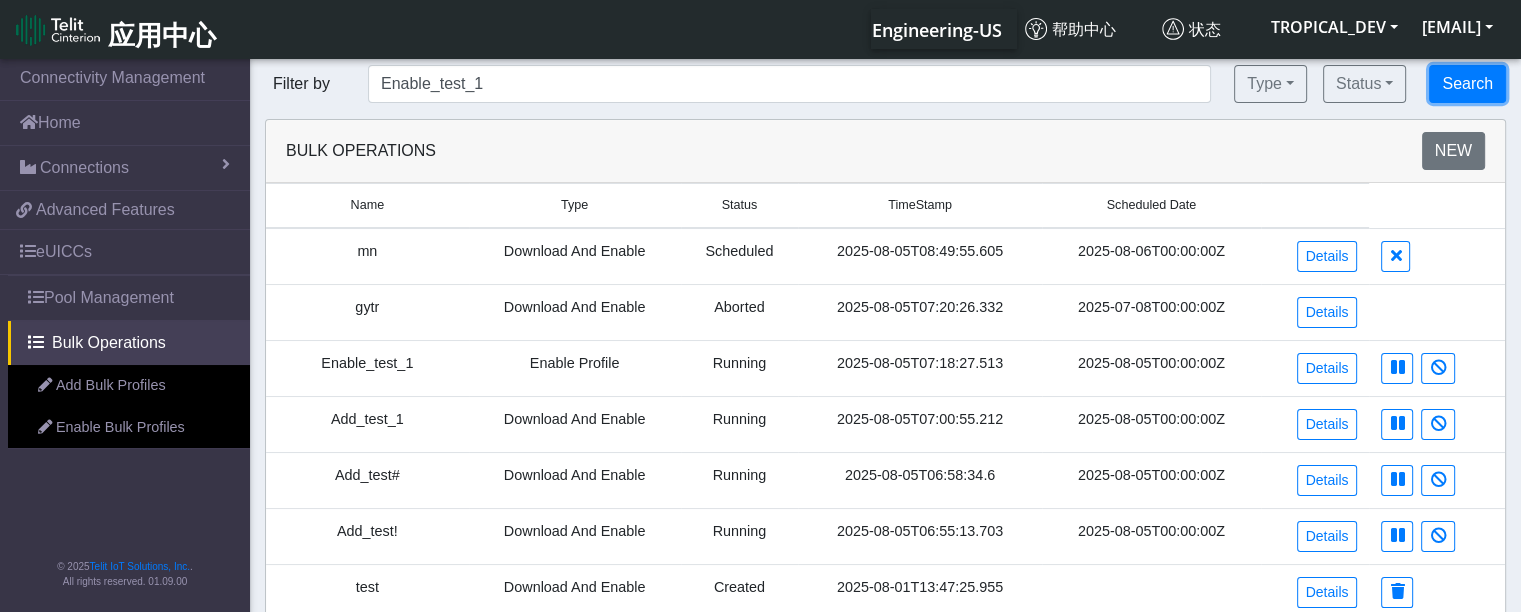 click on "Search" 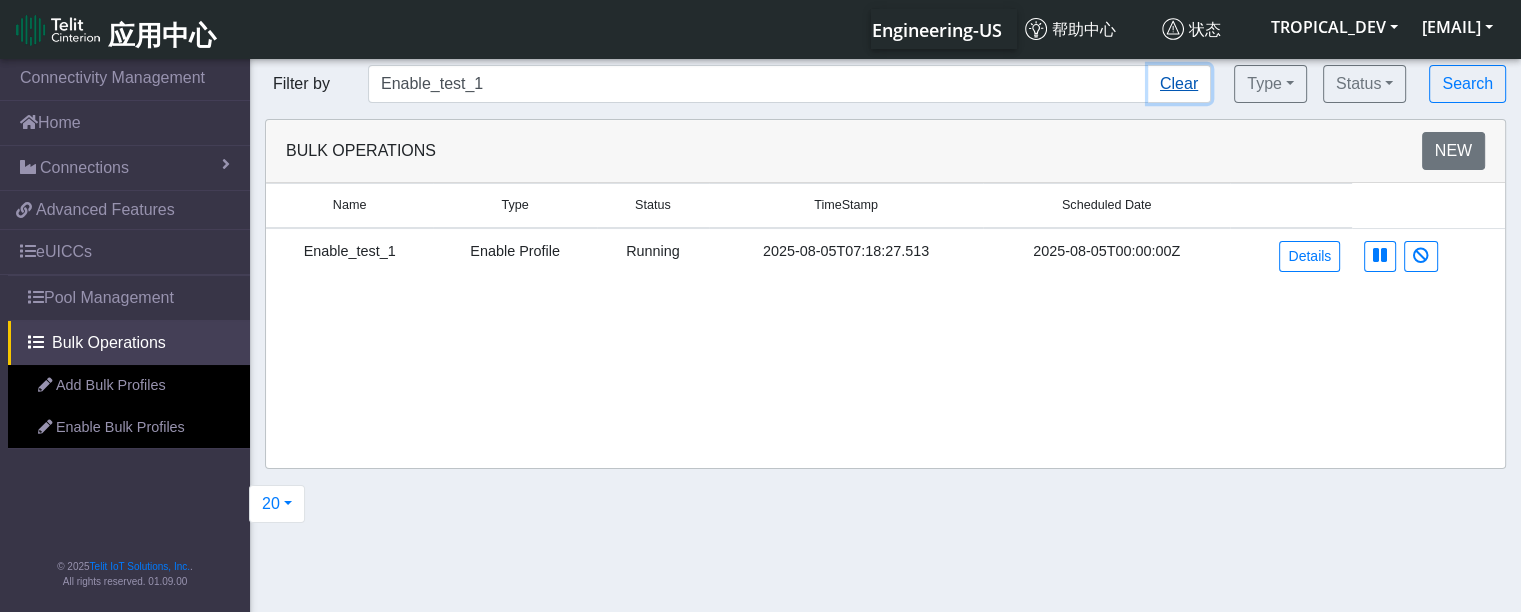 click on "Clear" at bounding box center [1179, 84] 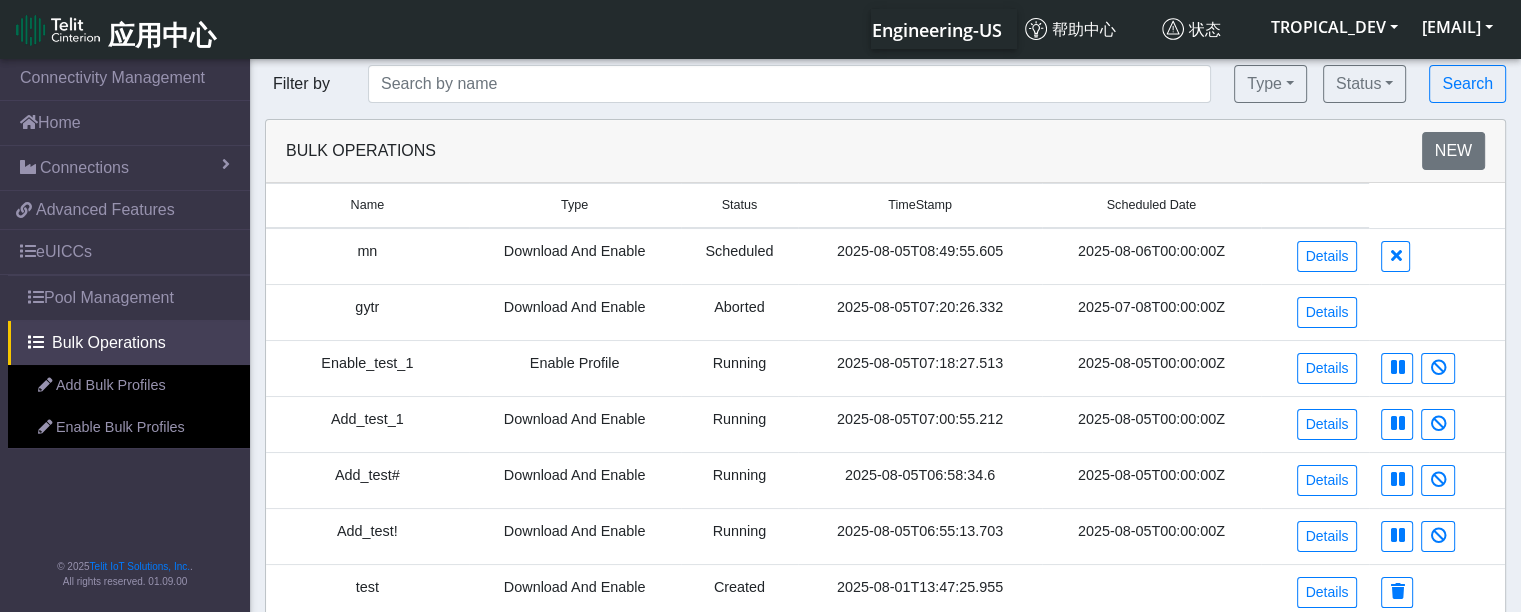 click on "mn" at bounding box center [367, 256] 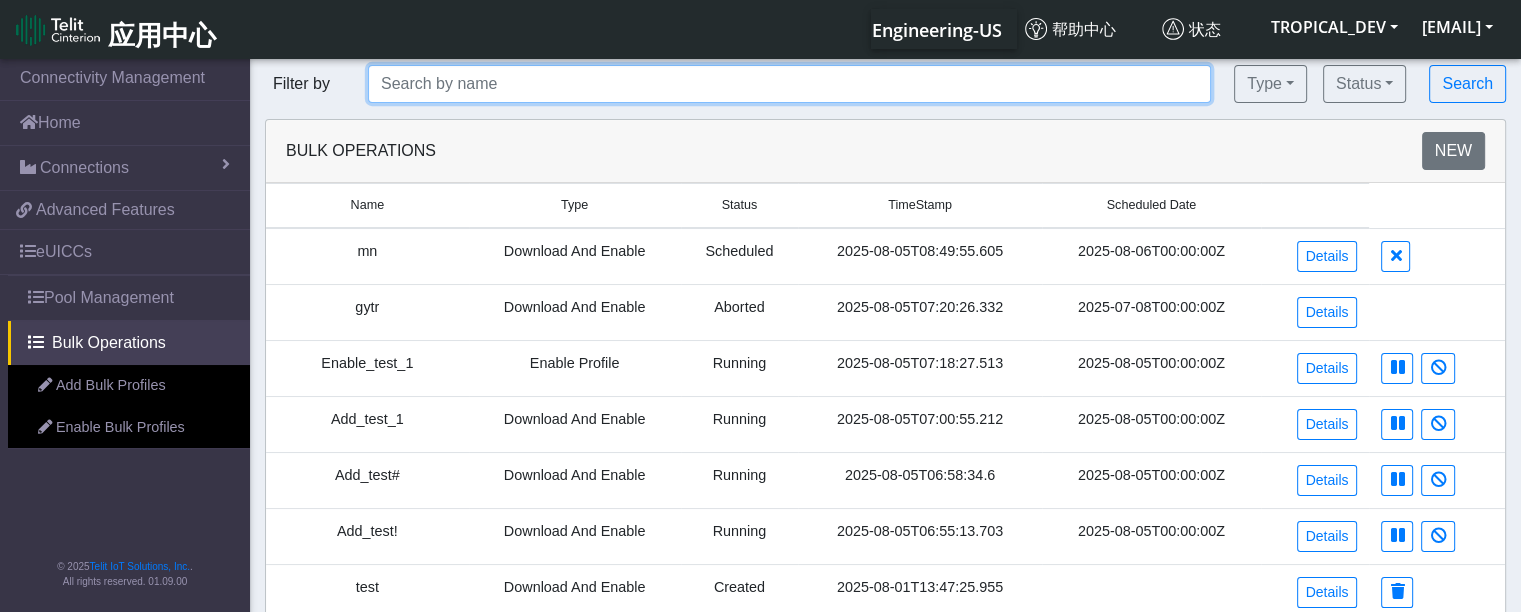 click 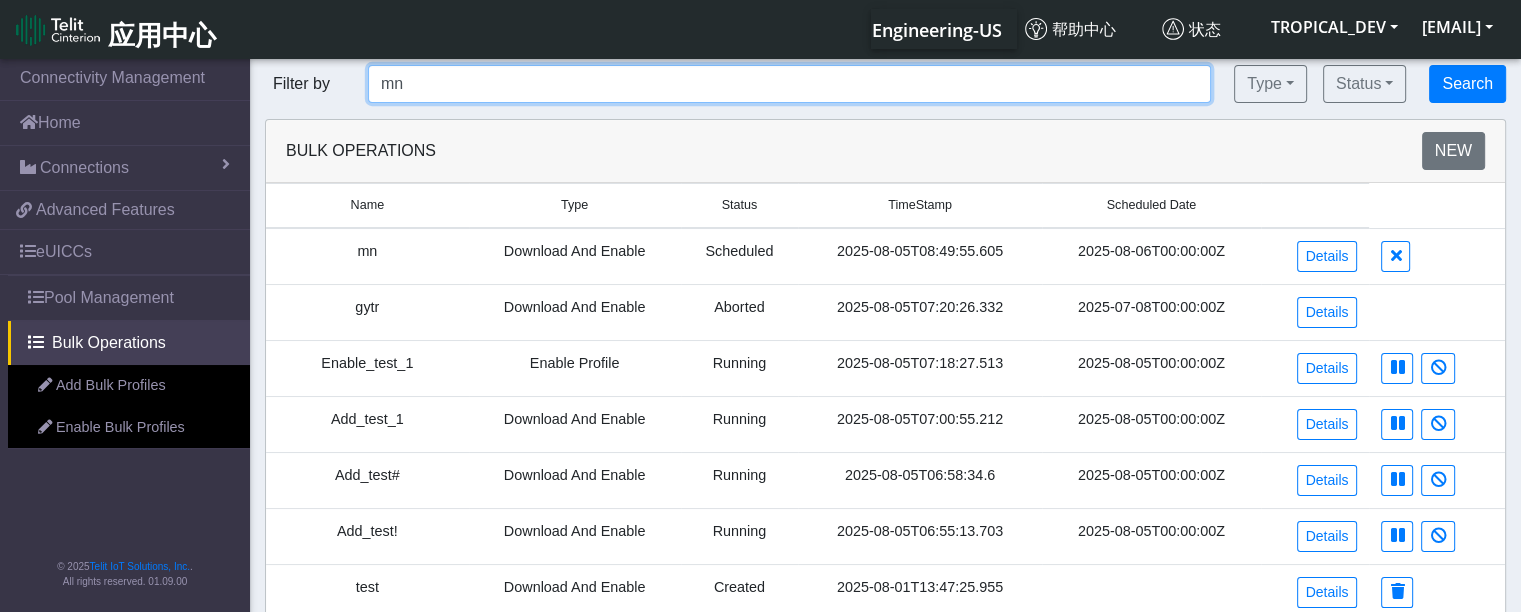 type on "mn" 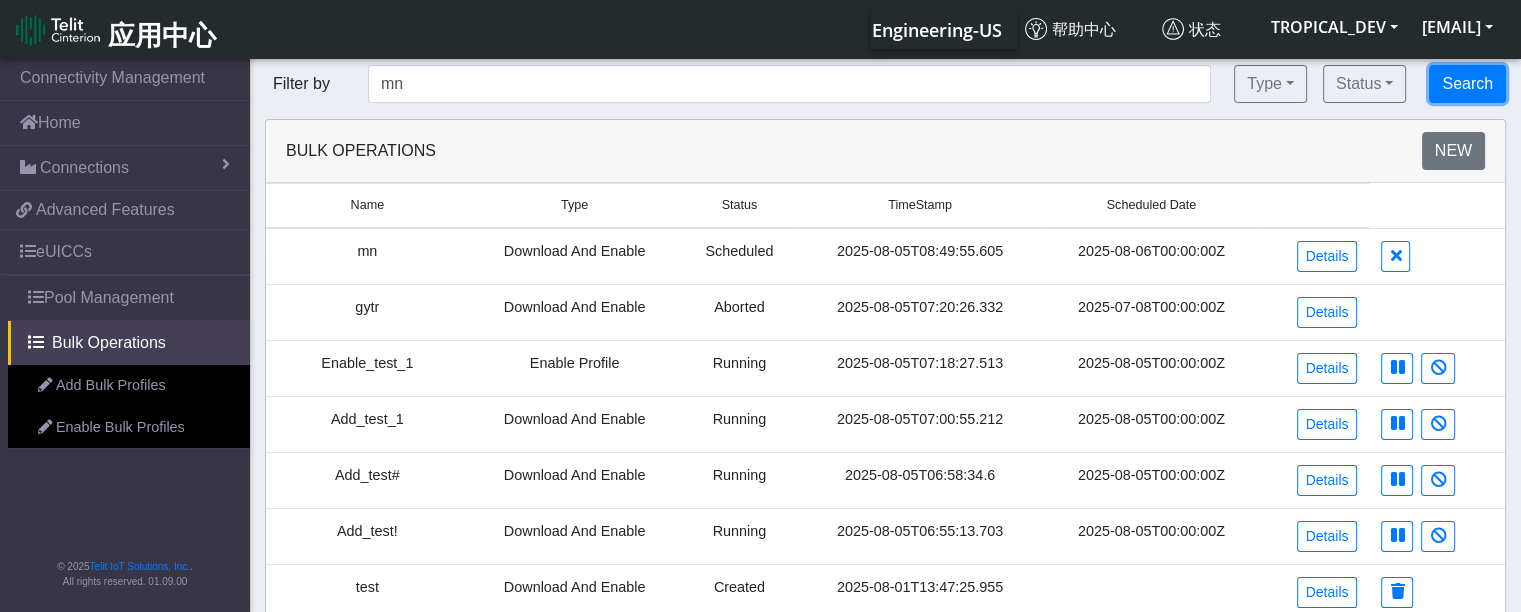 click on "Search" 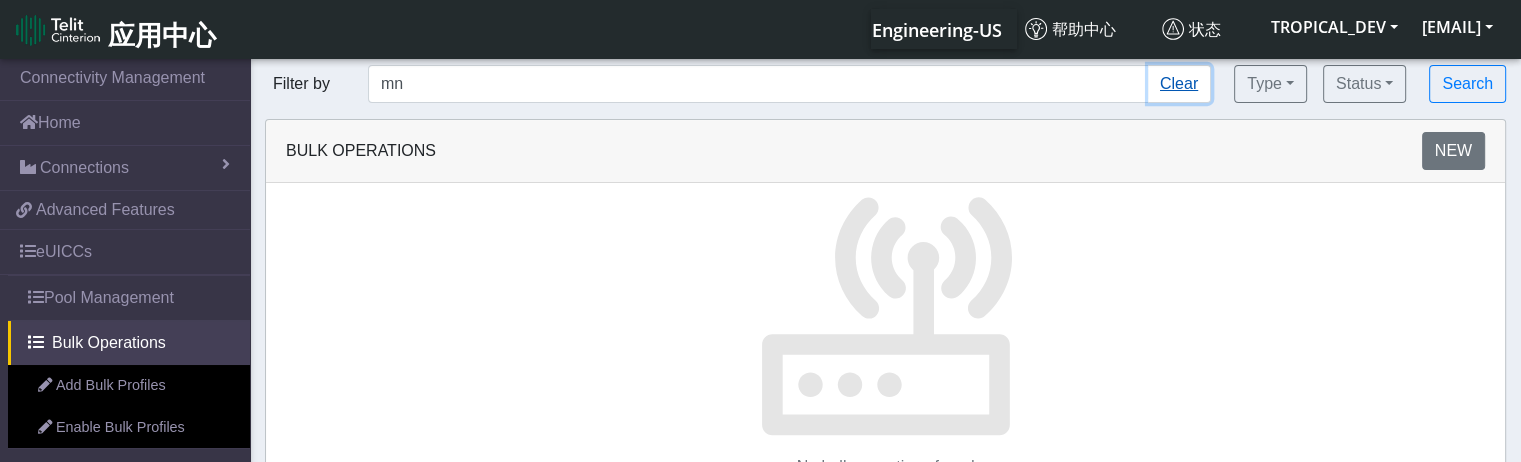 click on "Clear" at bounding box center [1179, 84] 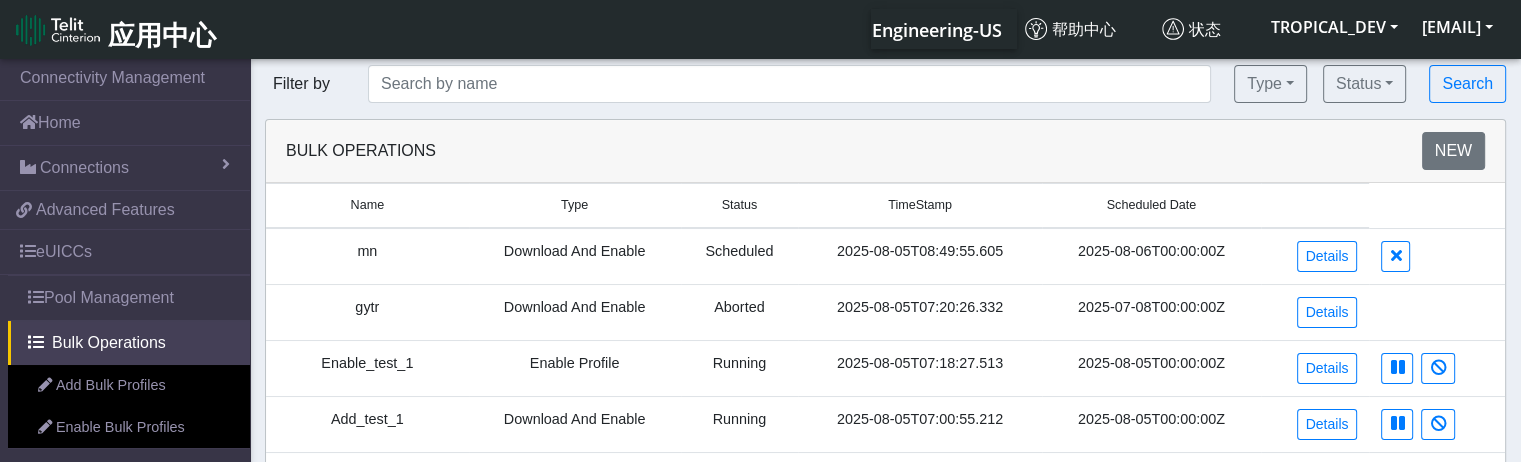 click on "Enable_test_1" at bounding box center [367, 368] 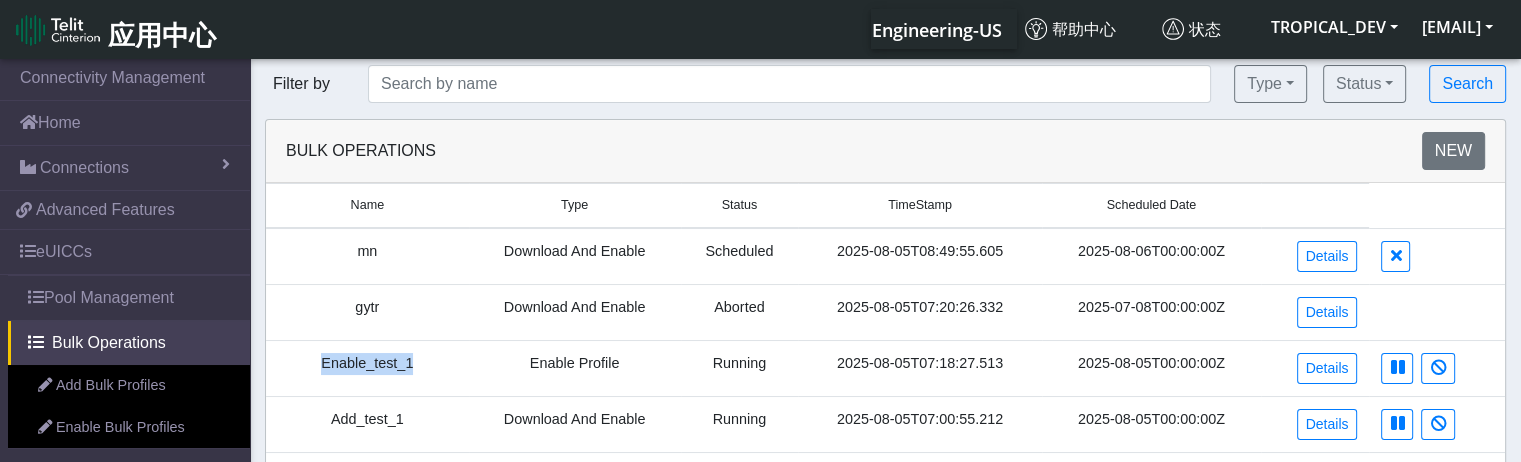 click on "Enable_test_1" at bounding box center [367, 368] 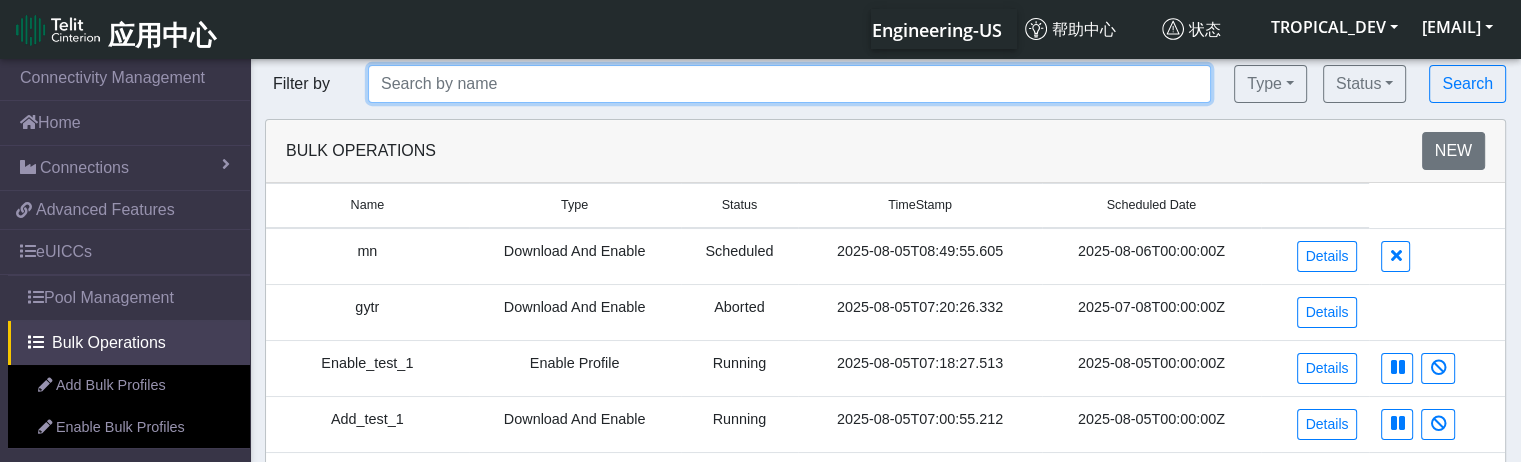 click 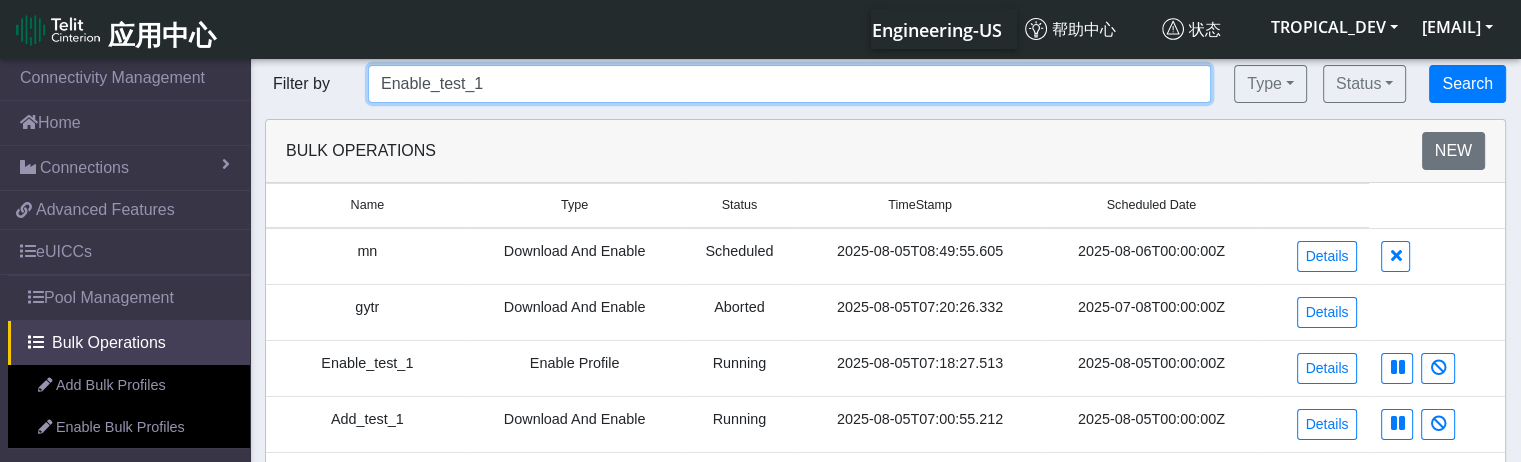 type on "Enable_test_1" 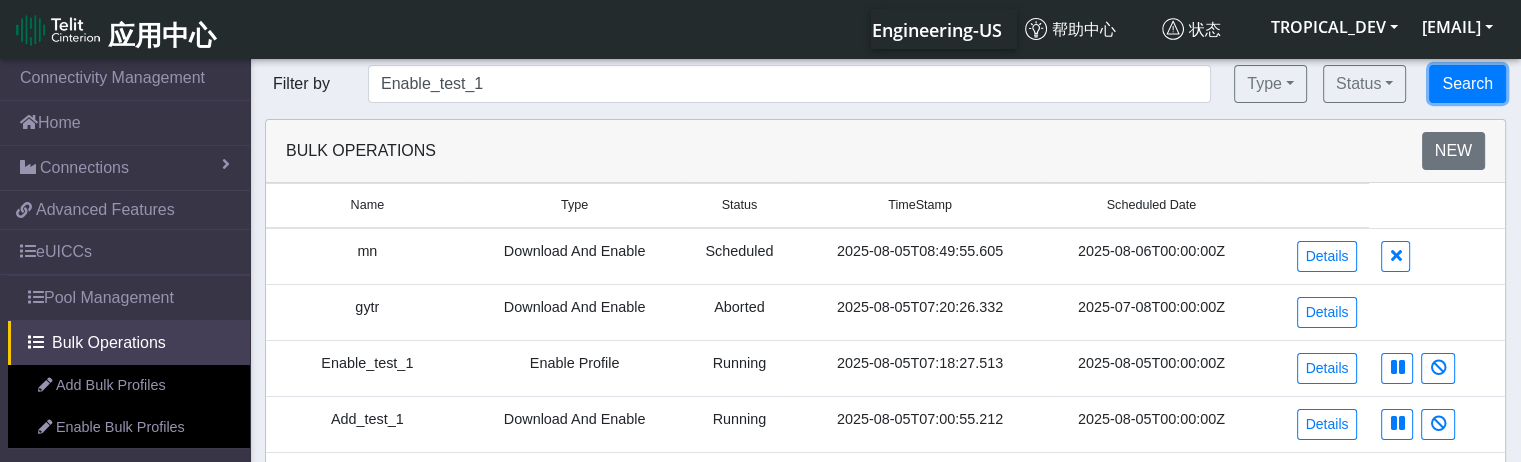 click on "Search" 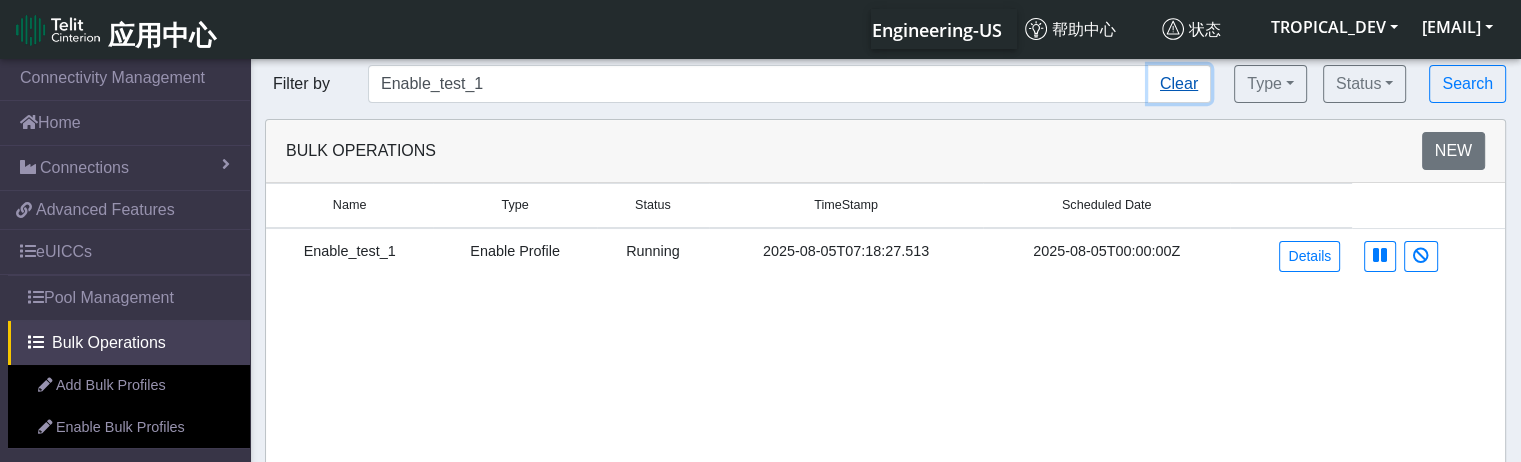 click on "Clear" at bounding box center [1179, 84] 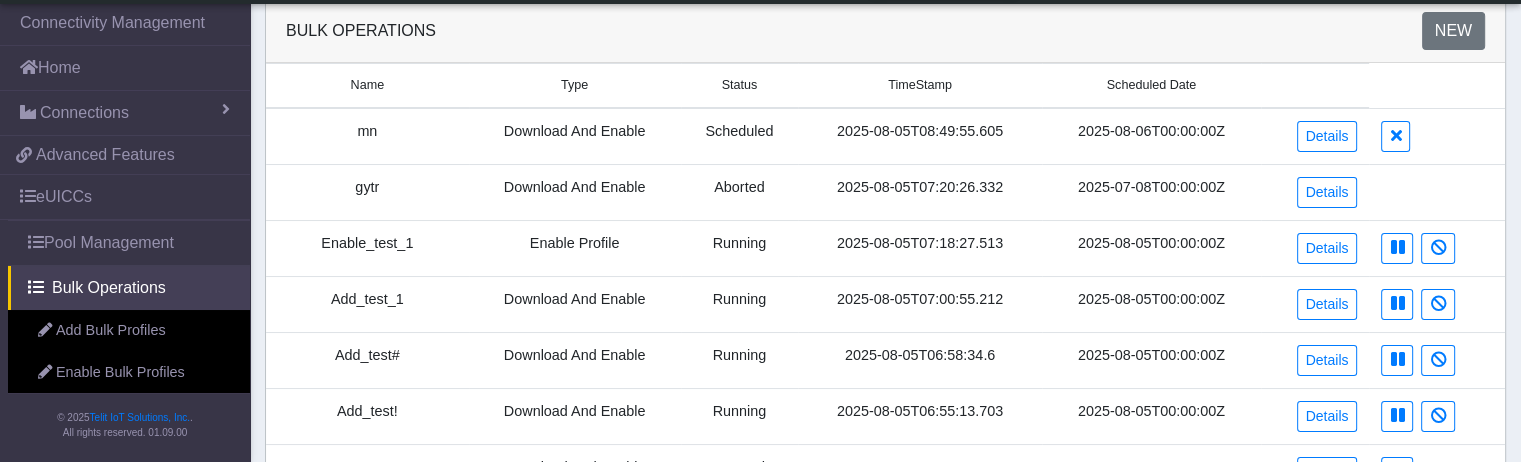 scroll, scrollTop: 100, scrollLeft: 0, axis: vertical 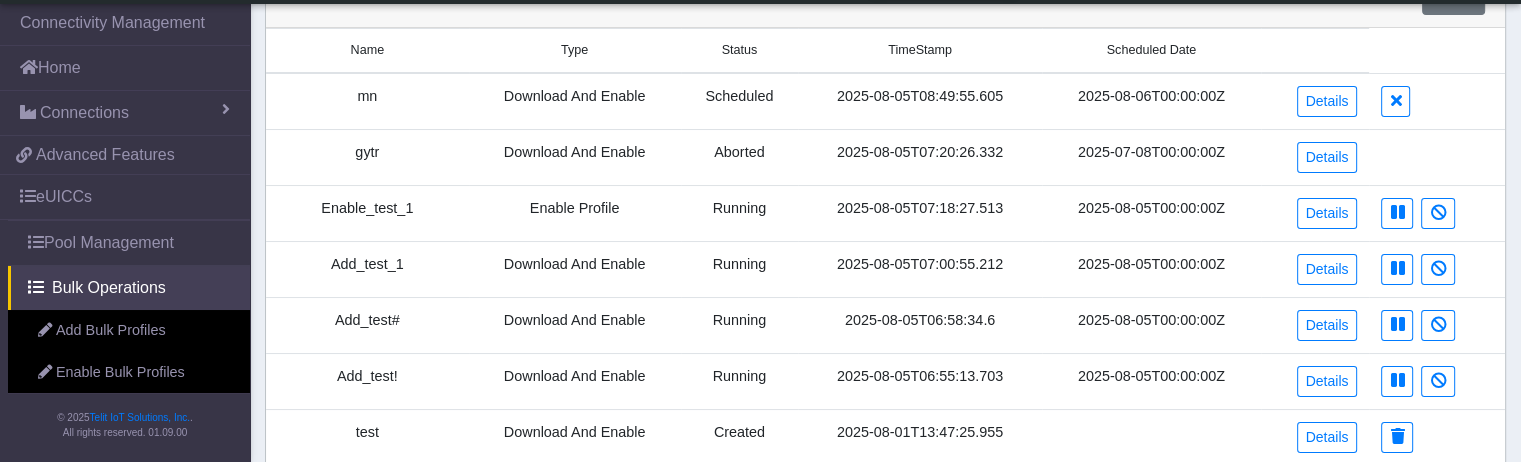 click on "gytr" at bounding box center (367, 157) 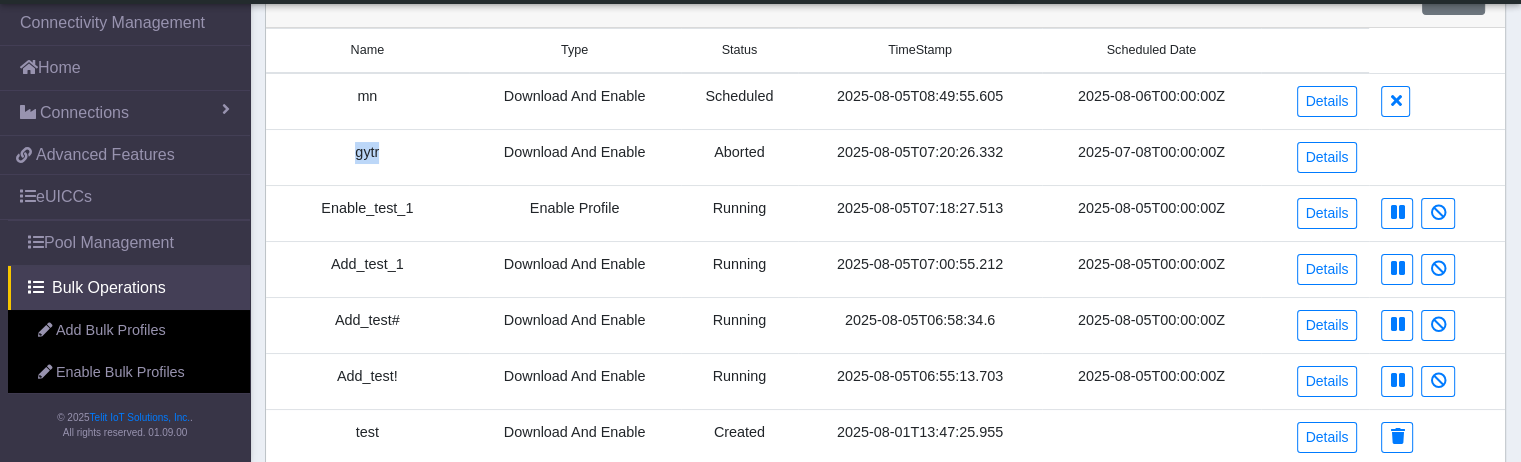 click on "gytr" at bounding box center (367, 157) 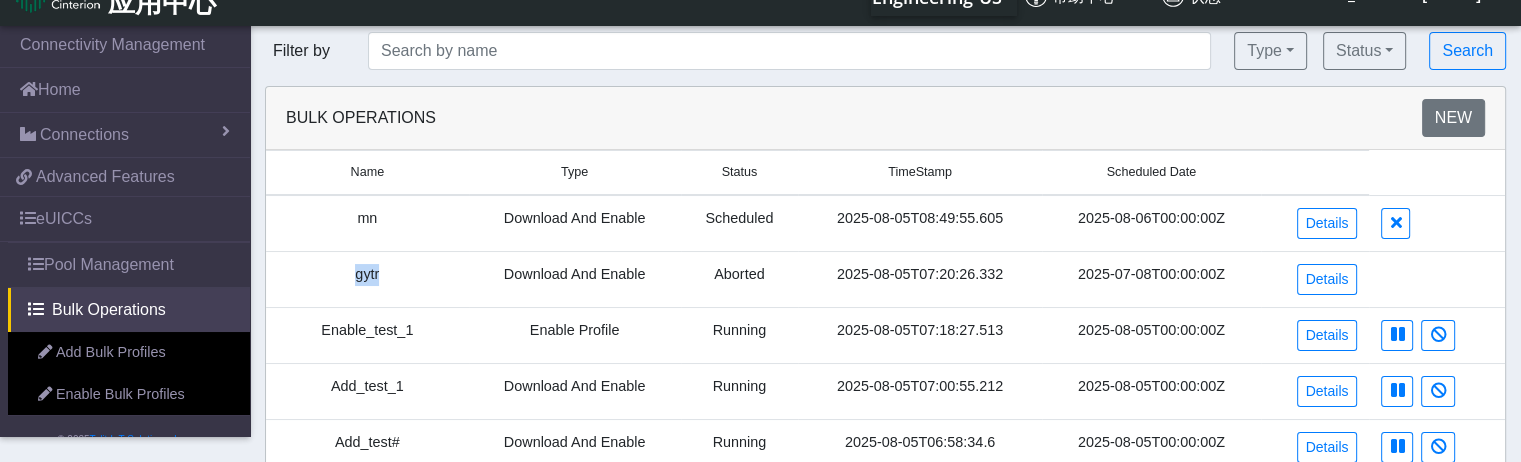 scroll, scrollTop: 0, scrollLeft: 0, axis: both 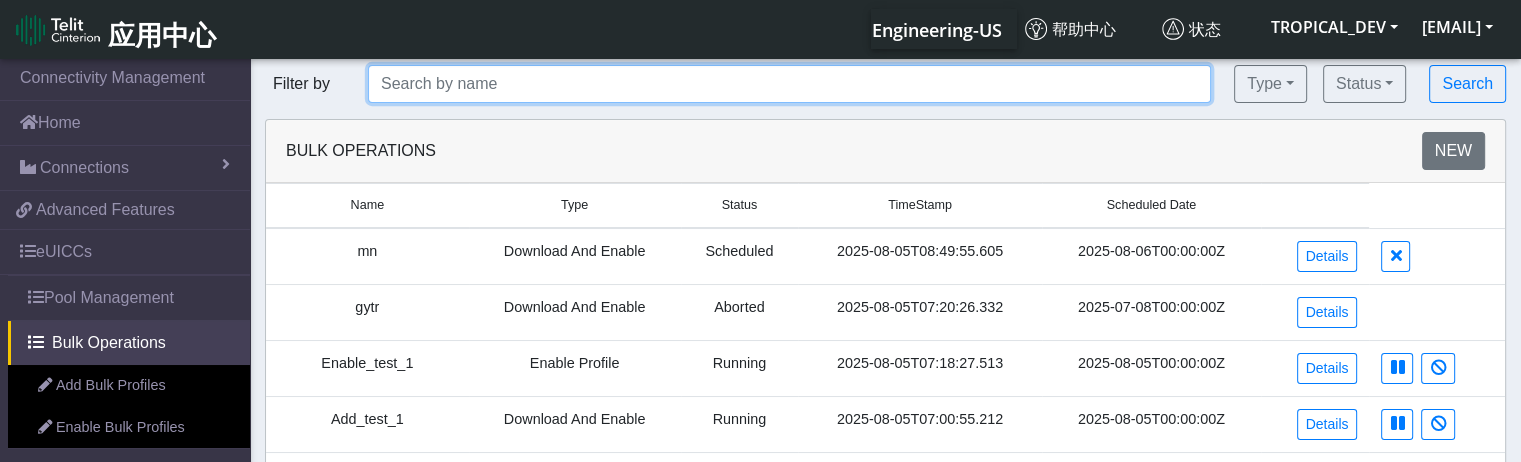 click 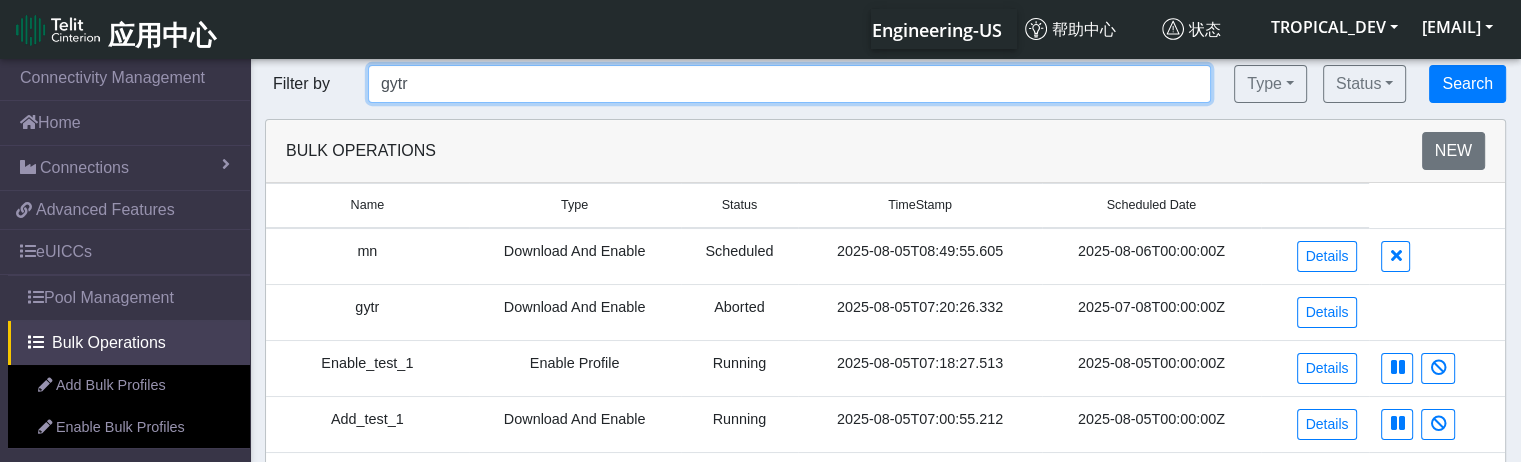 type on "gytr" 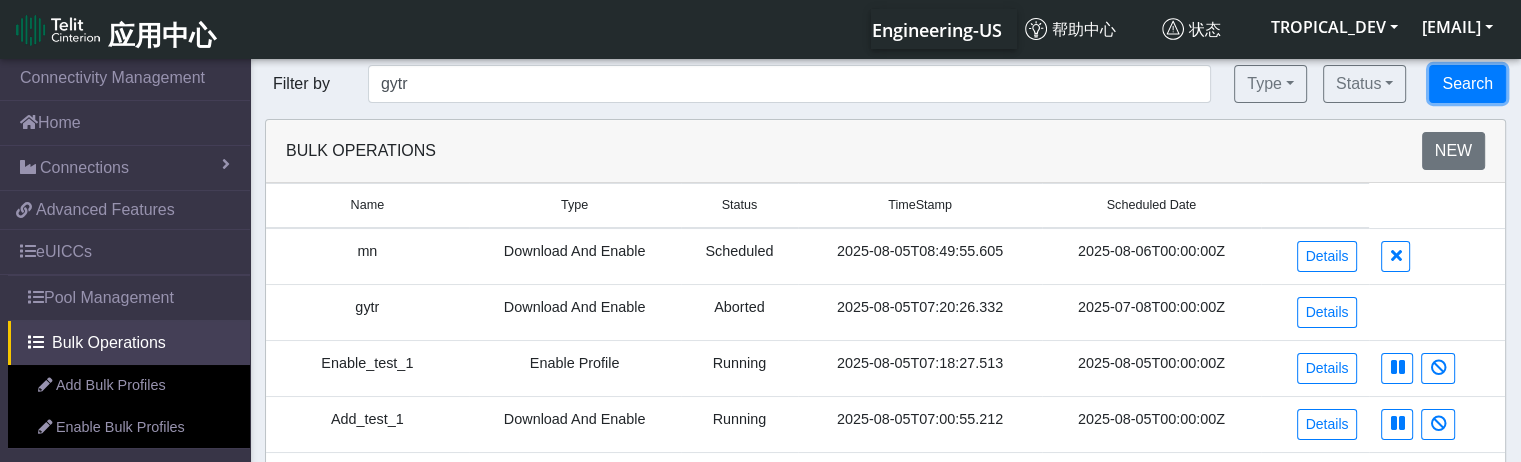 click on "Search" 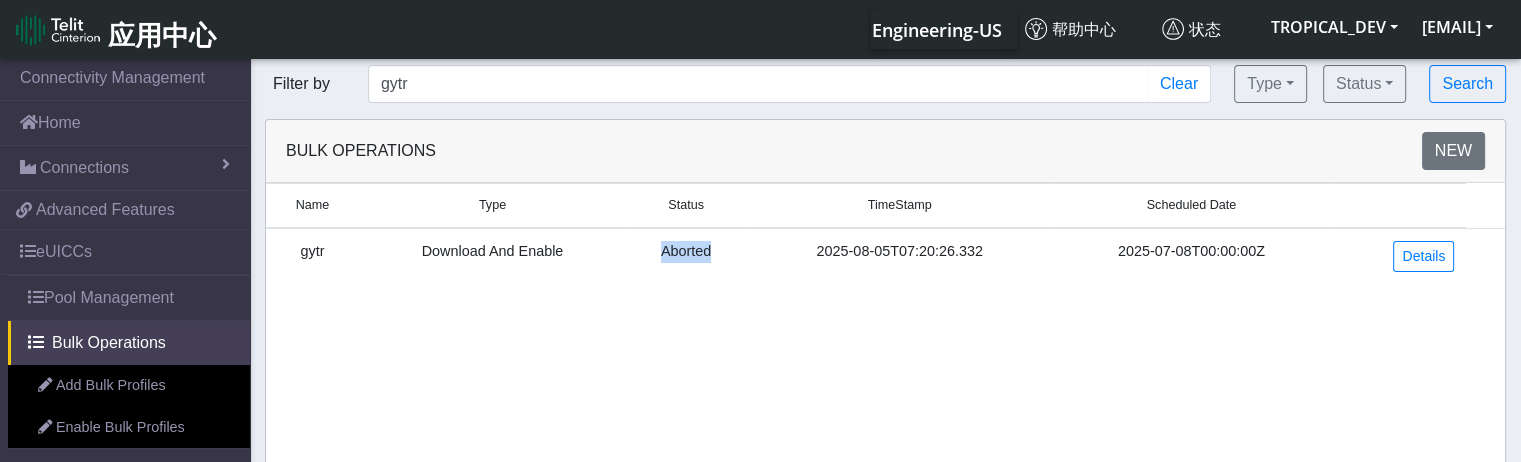 drag, startPoint x: 732, startPoint y: 265, endPoint x: 658, endPoint y: 269, distance: 74.10803 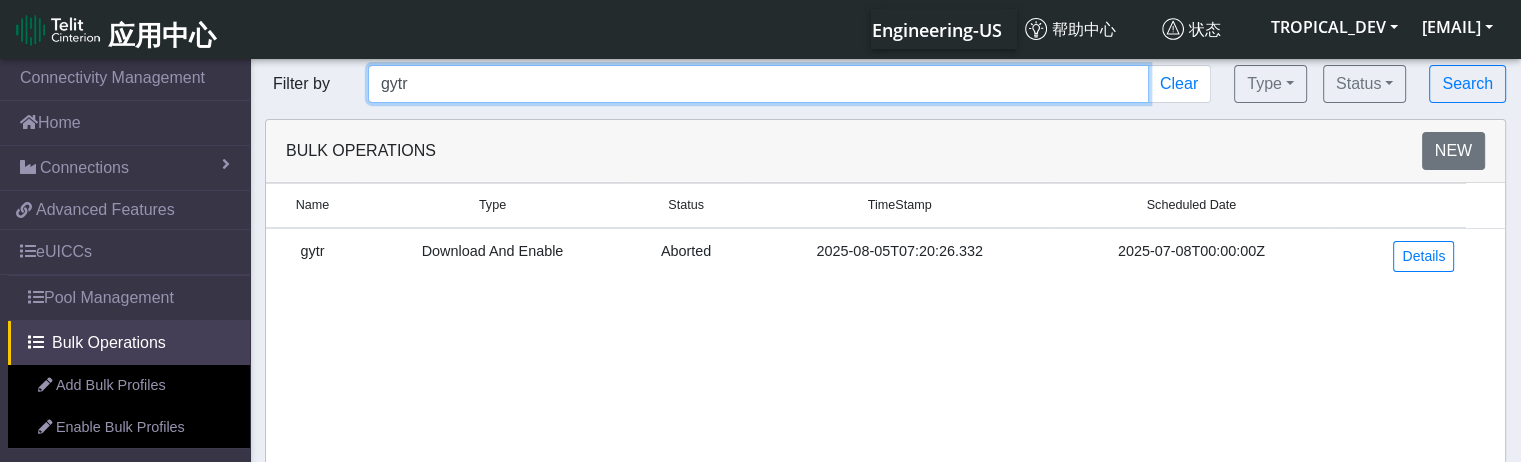 drag, startPoint x: 426, startPoint y: 95, endPoint x: 343, endPoint y: 90, distance: 83.15047 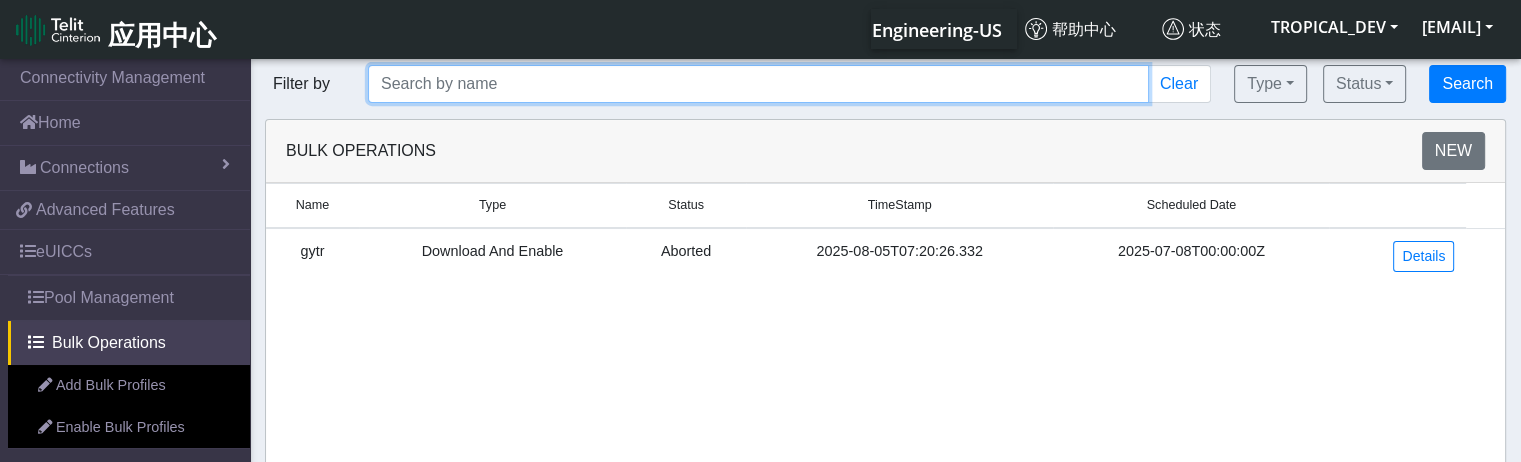 type 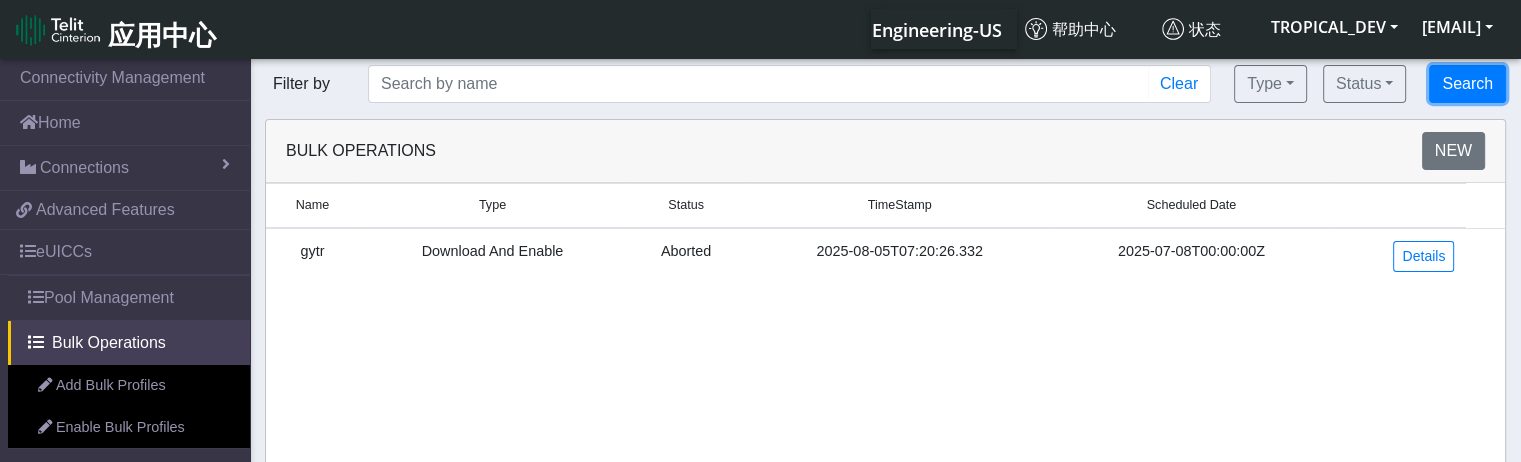 click on "Search" 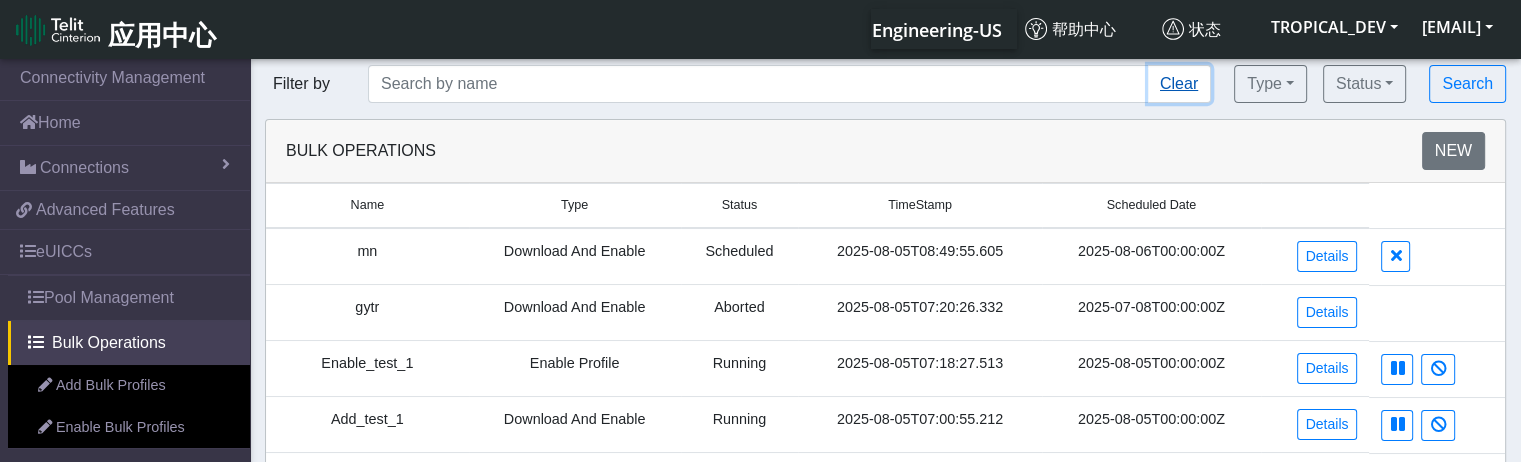 click on "Clear" at bounding box center (1179, 84) 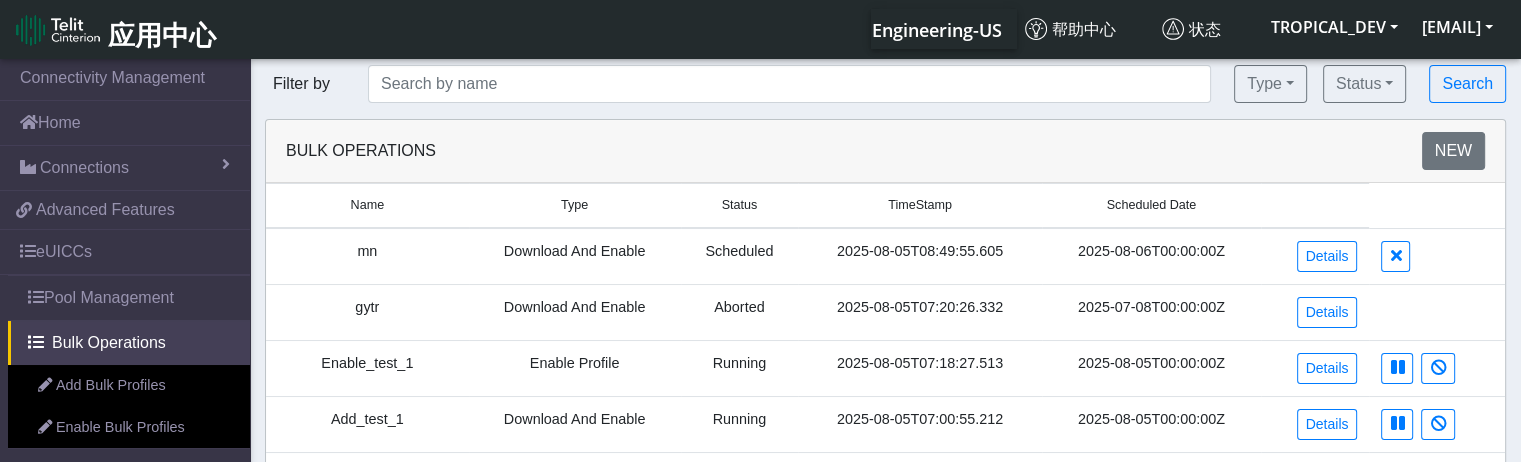 click on "New" 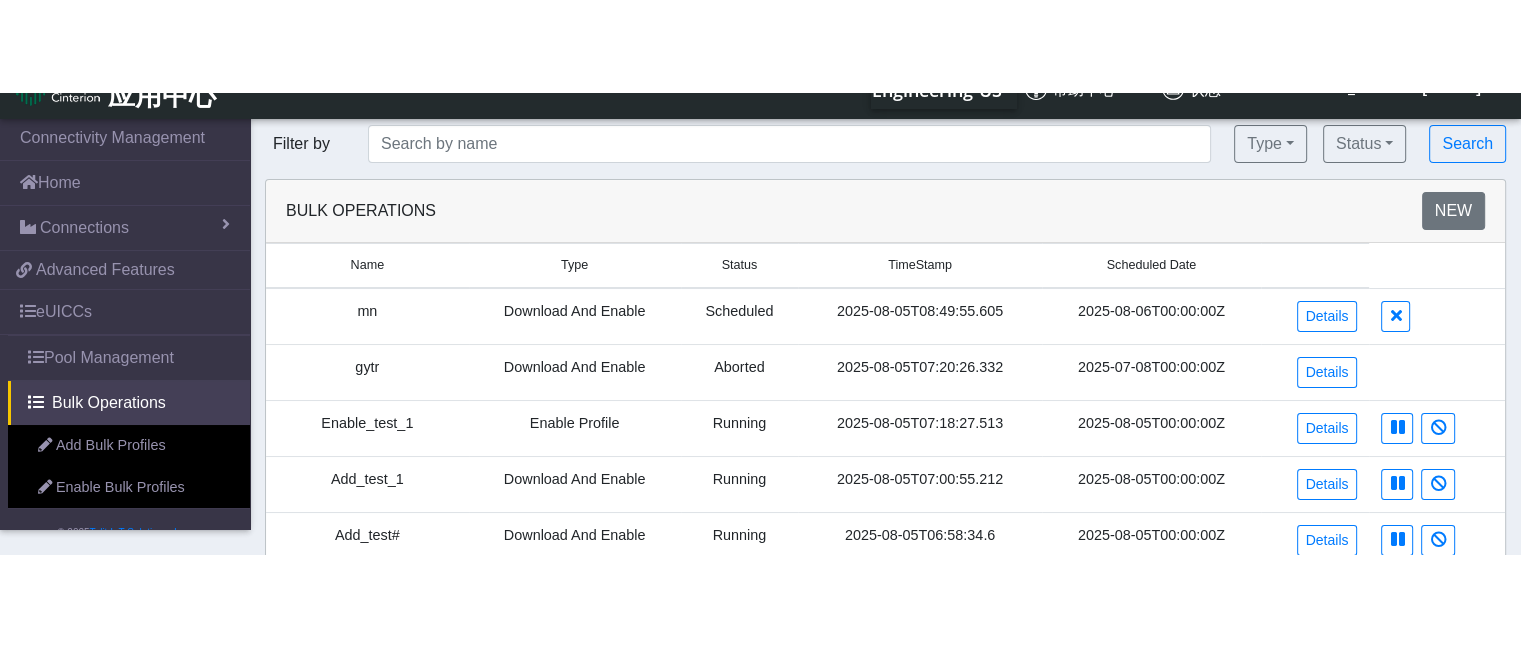 scroll, scrollTop: 0, scrollLeft: 0, axis: both 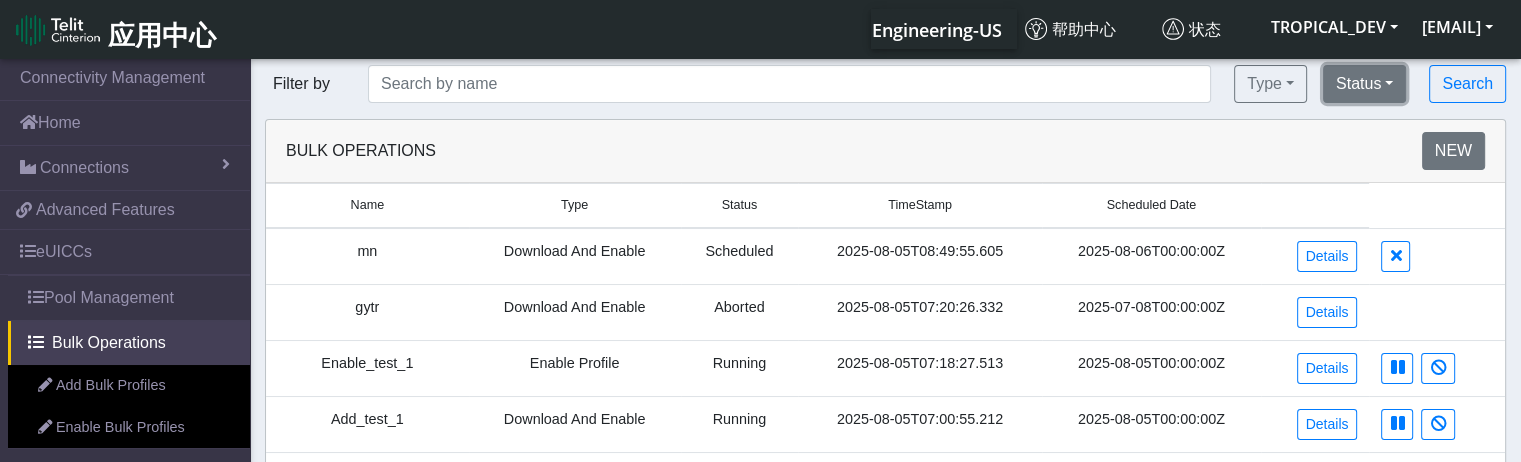 click on "Status" 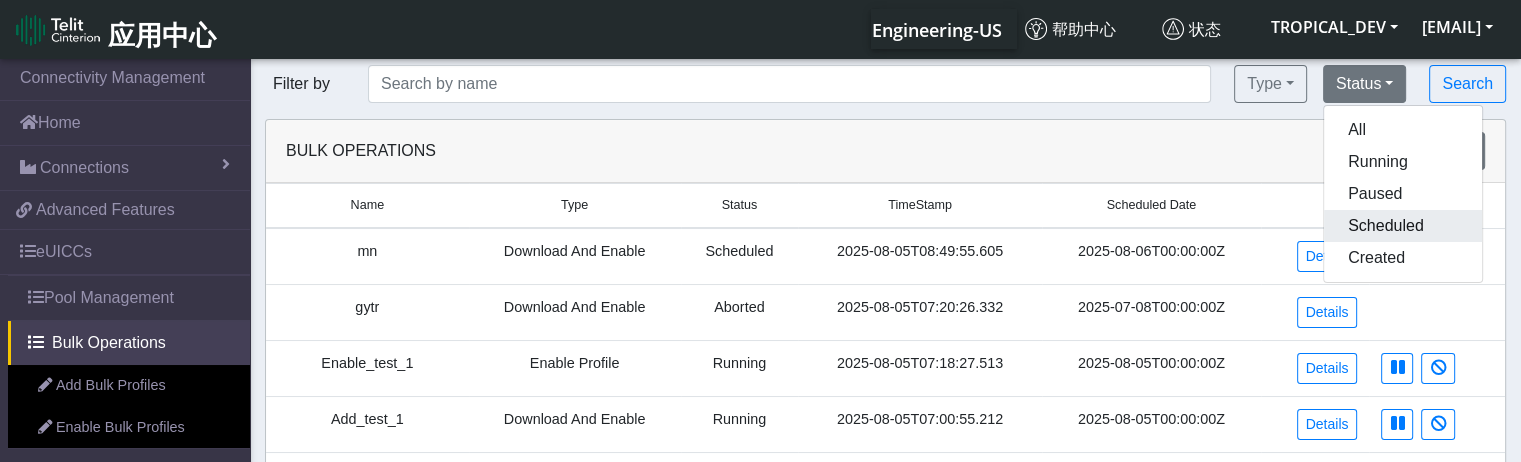 click on "Scheduled" 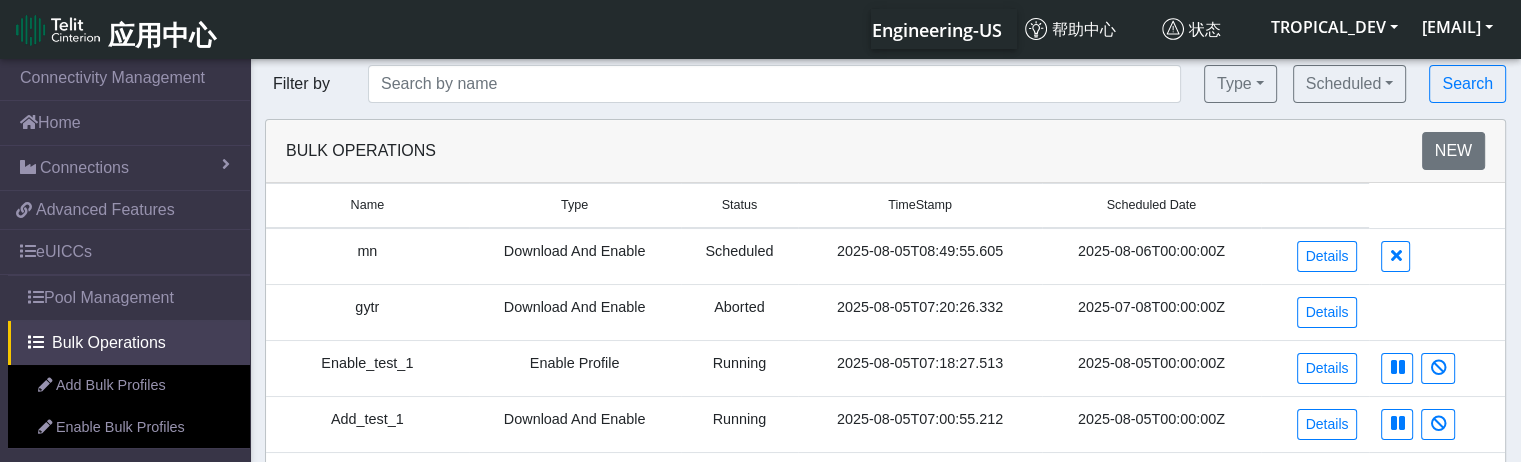 click on "Filter by   Type   All   Download and Enable   Enable Profile   Scheduled   All   Running   Paused   Scheduled   Created   Search   Bulk Operations  New Name Type Status TimeStamp  Scheduled Date   mn Download And Enable Scheduled [TIMESTAMP] [DATE] Details  gytr Download And Enable Aborted [TIMESTAMP] [DATE] Details  Enable_test_1 Enable Profile Running [TIMESTAMP] [DATE] Details  Add_test_1 Download And Enable Running [TIMESTAMP] [DATE] Details  Add_test# Download And Enable Running [TIMESTAMP] [DATE] Details  Add_test! Download And Enable Running [TIMESTAMP] [DATE] Details  test Download And Enable Created [TIMESTAMP] Details  test Download And Enable Aborted [TIMESTAMP] [DATE] Details  test enable Enable Profile Canceled [TIMESTAMP] [DATE] Details  test rosa success Download And Enable rosa" 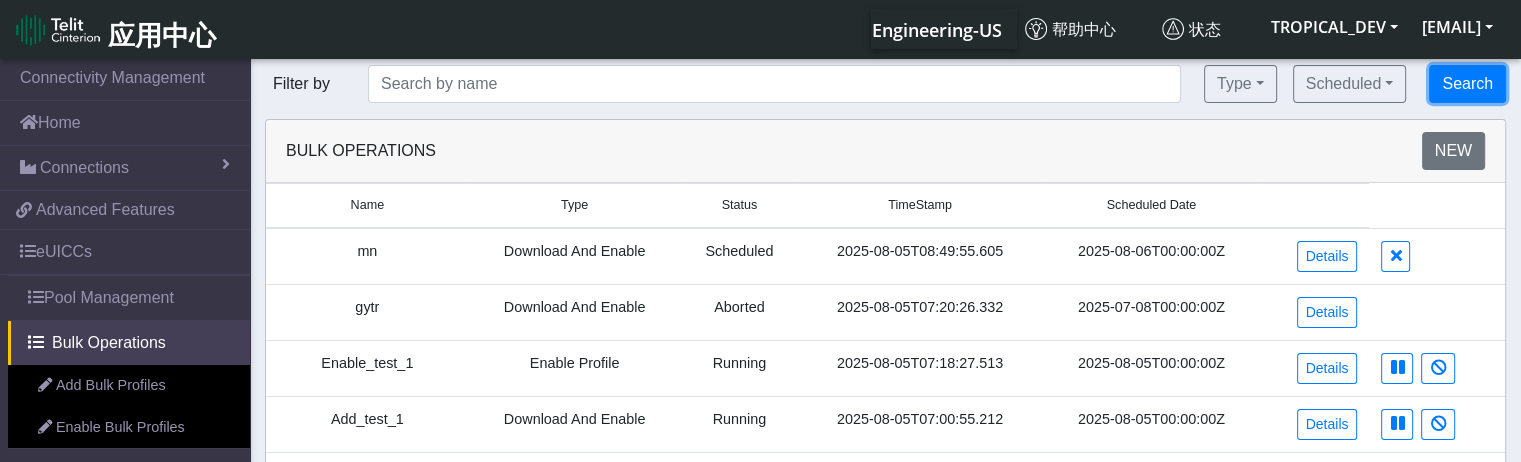 click on "Search" 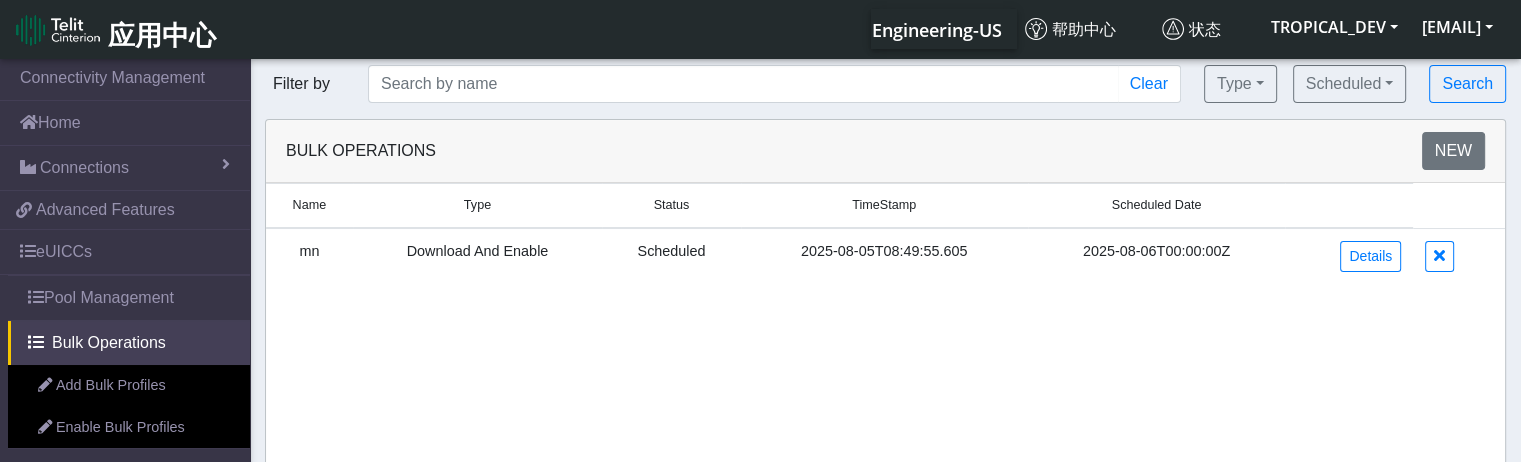 click on "Name Type Status TimeStamp  Scheduled Date   mn Download And Enable Scheduled [TIMESTAMP] [DATE] Details" 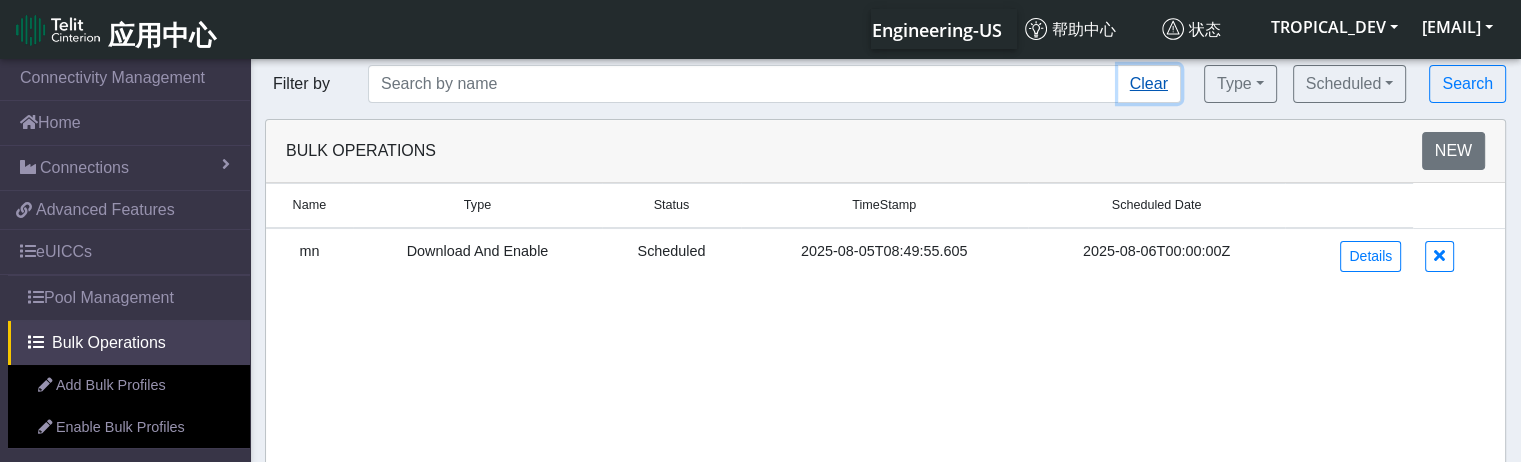 click on "Clear" at bounding box center (1149, 84) 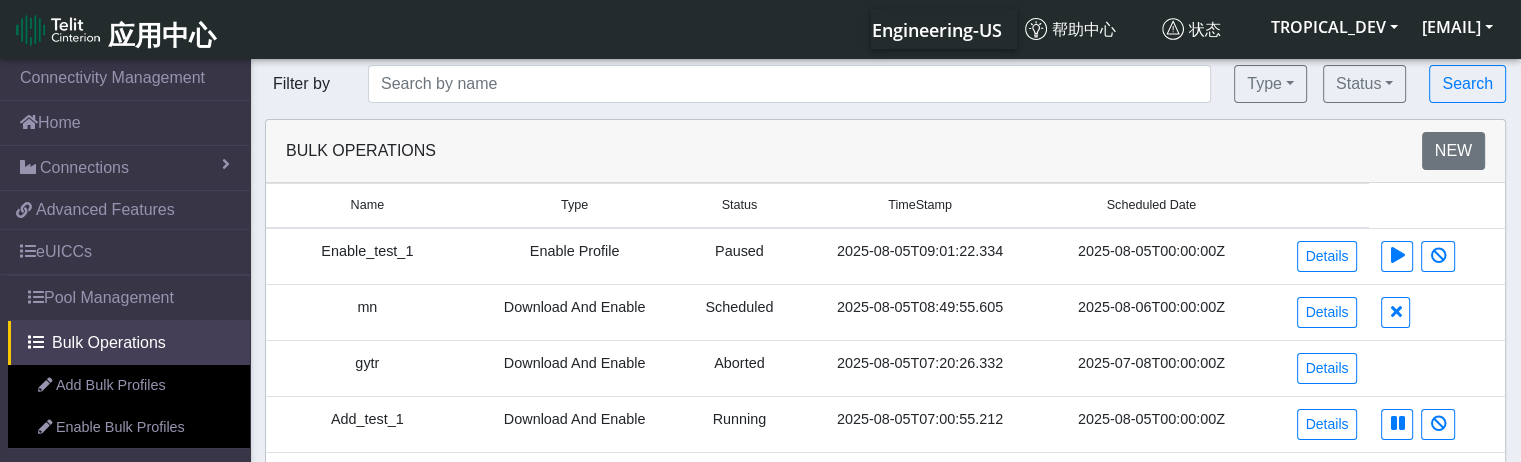 click on "Bulk Operations  New" 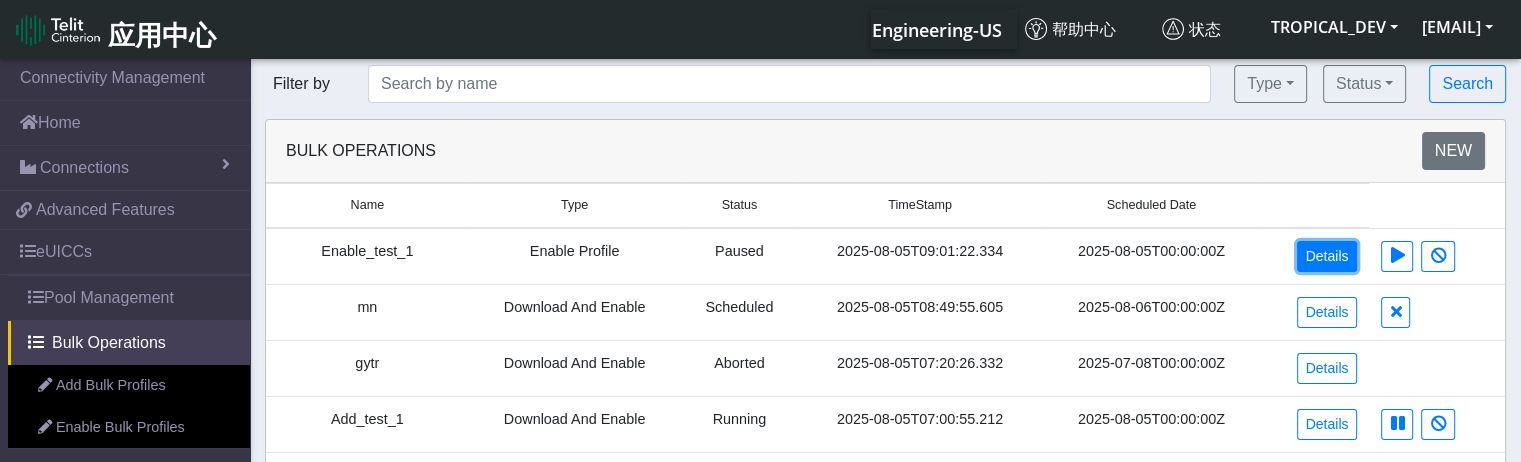 click on "Details" at bounding box center [1327, 256] 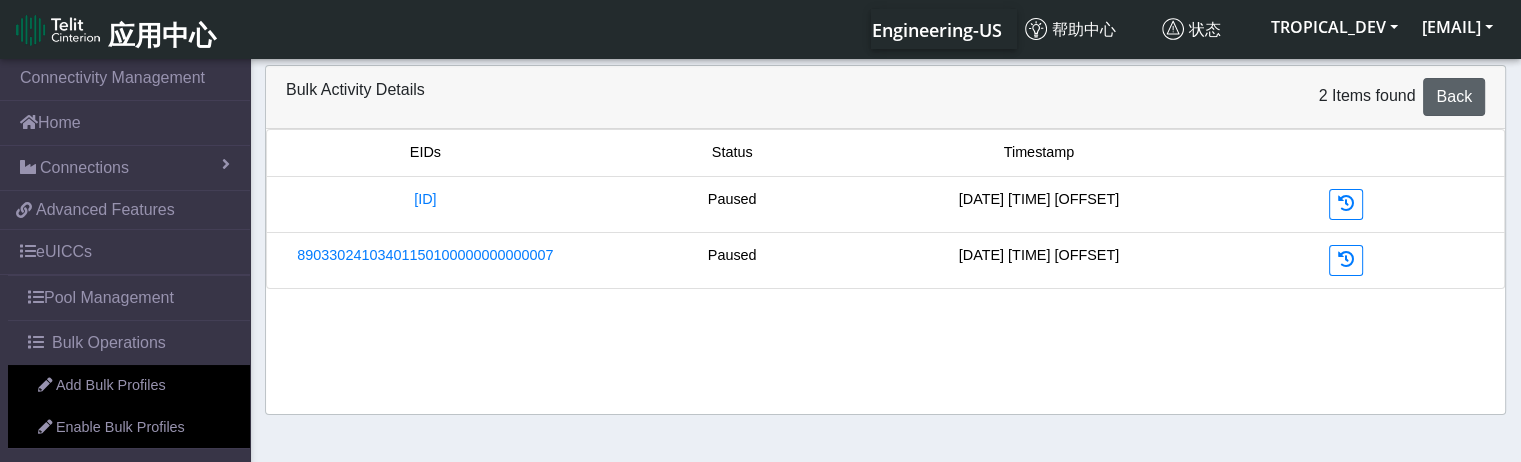 drag, startPoint x: 1305, startPoint y: 101, endPoint x: 1444, endPoint y: 84, distance: 140.0357 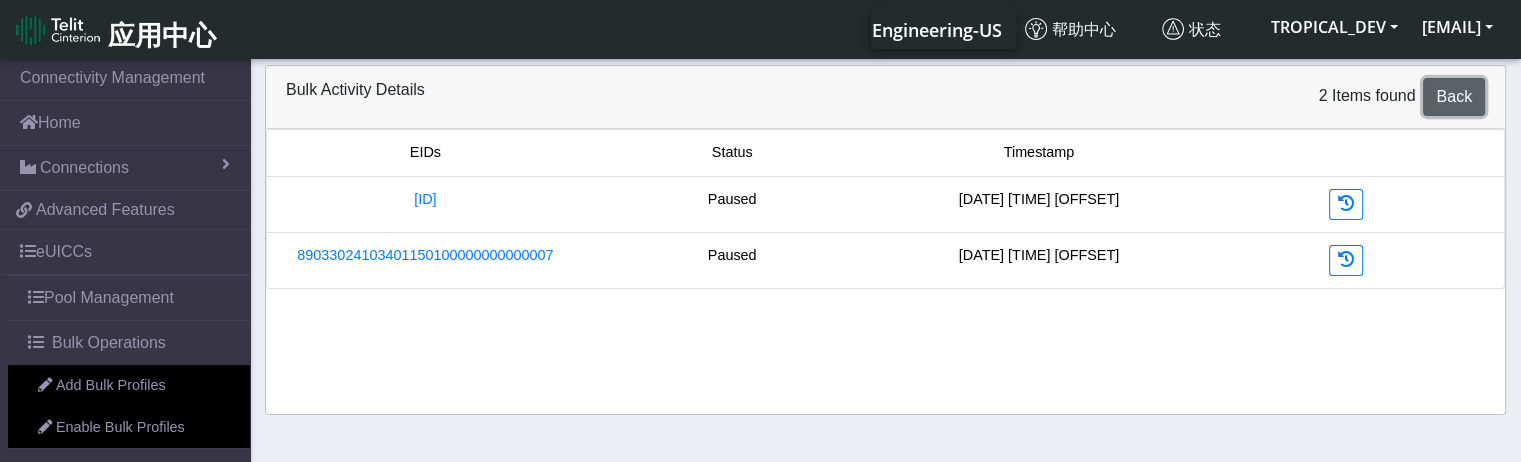click on "Back" 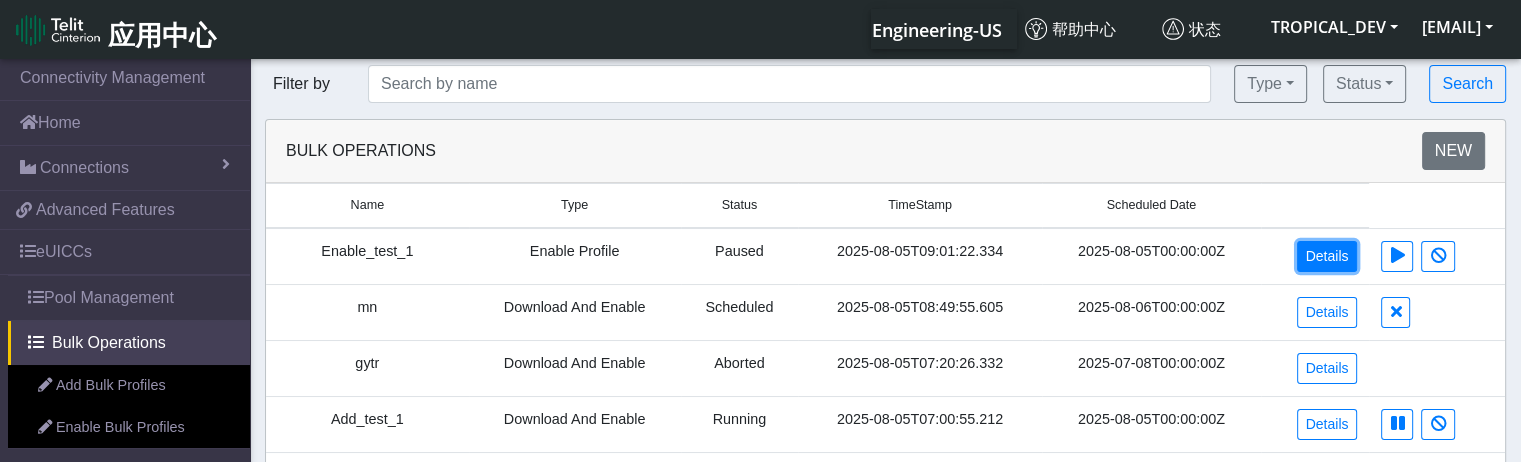 click on "Details" at bounding box center [1327, 256] 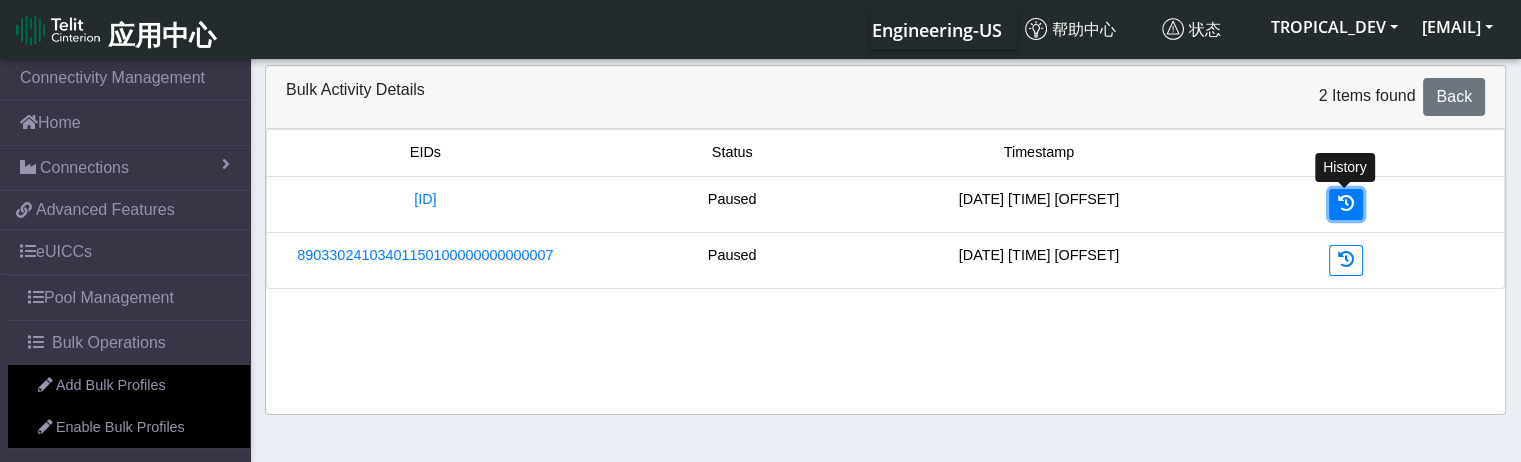 click at bounding box center [1346, 204] 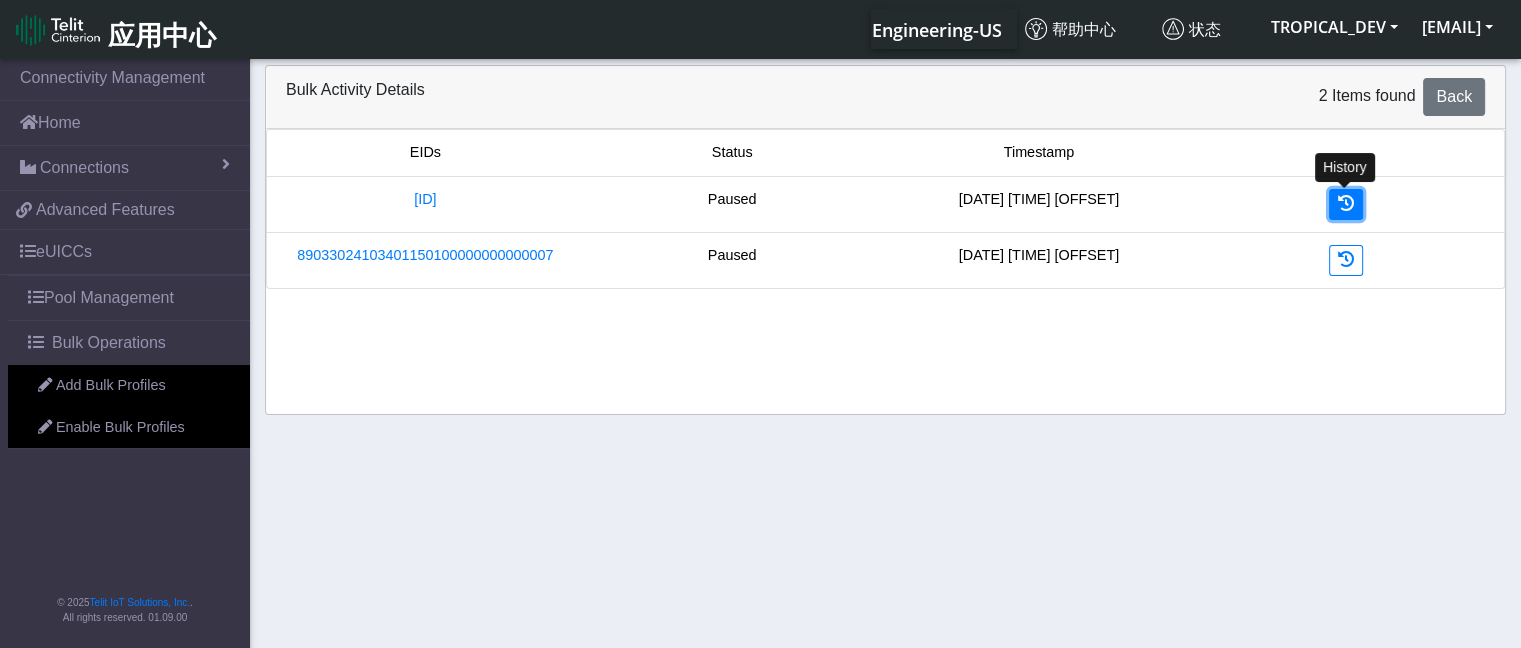 click at bounding box center (1346, 203) 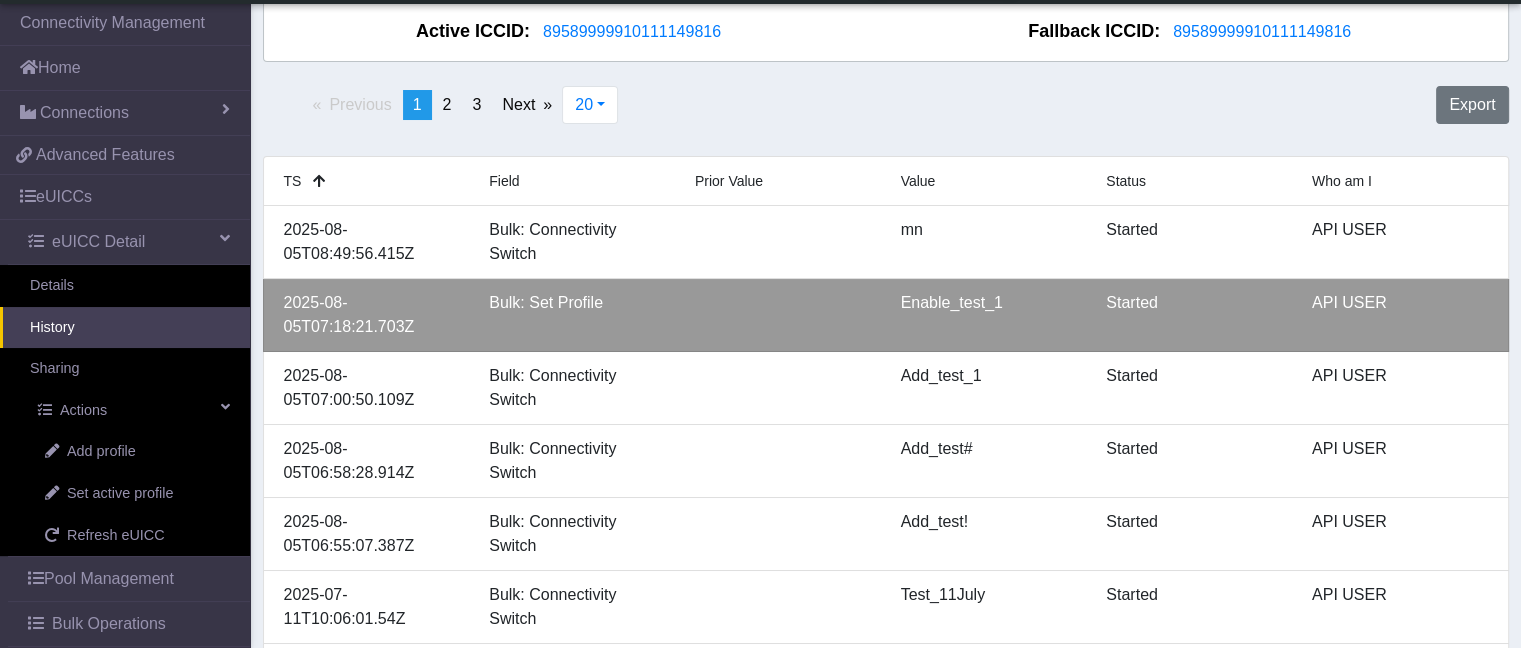 scroll, scrollTop: 100, scrollLeft: 0, axis: vertical 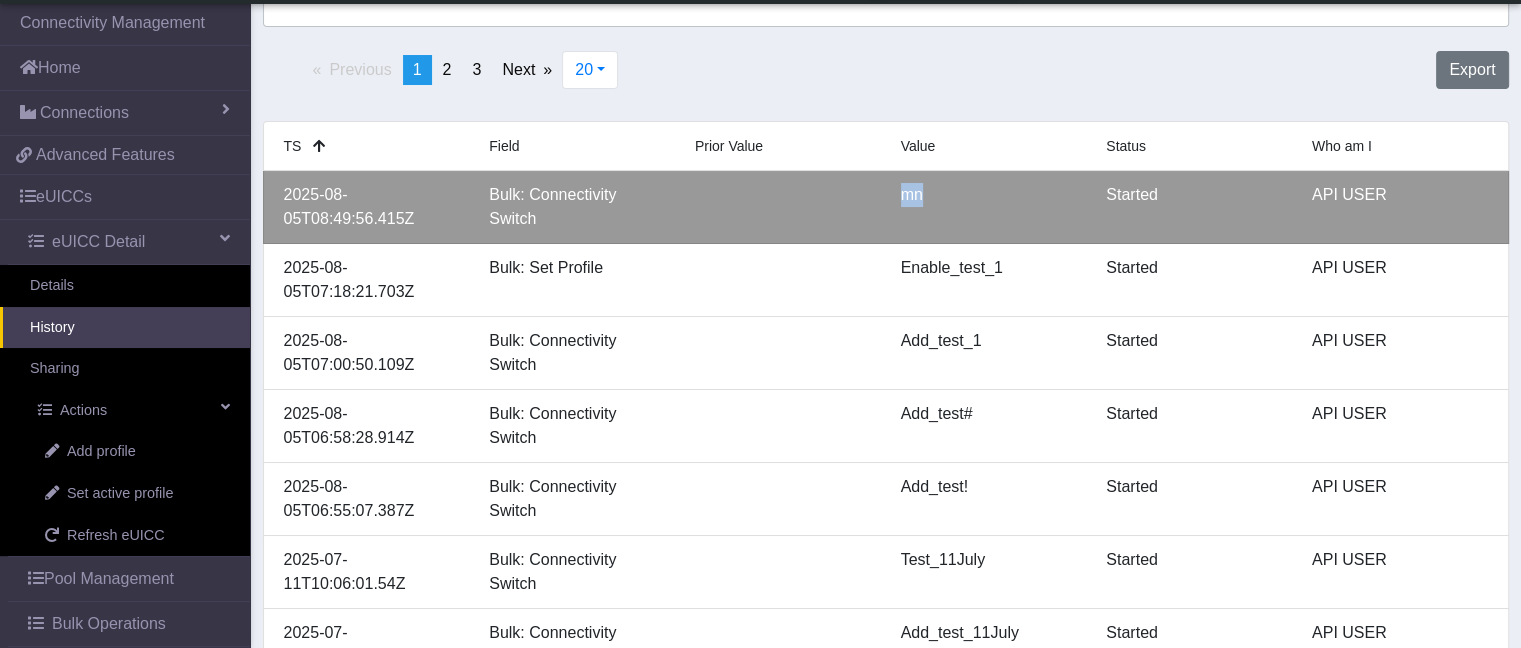 drag, startPoint x: 970, startPoint y: 205, endPoint x: 863, endPoint y: 206, distance: 107.00467 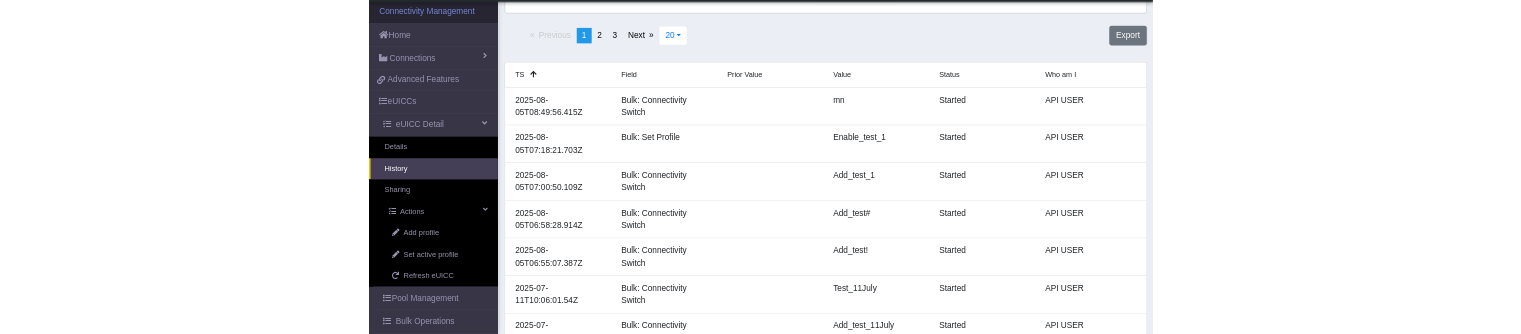 scroll, scrollTop: 0, scrollLeft: 0, axis: both 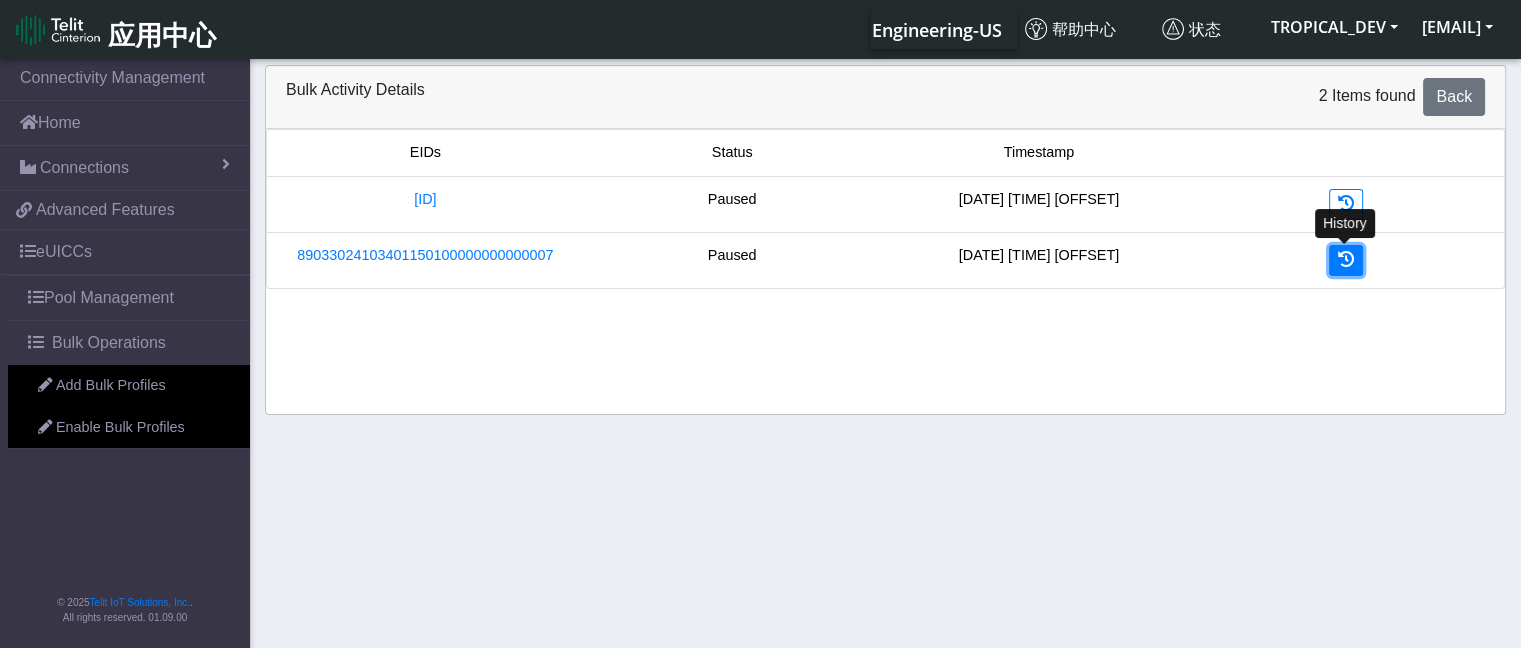 click at bounding box center [1346, 259] 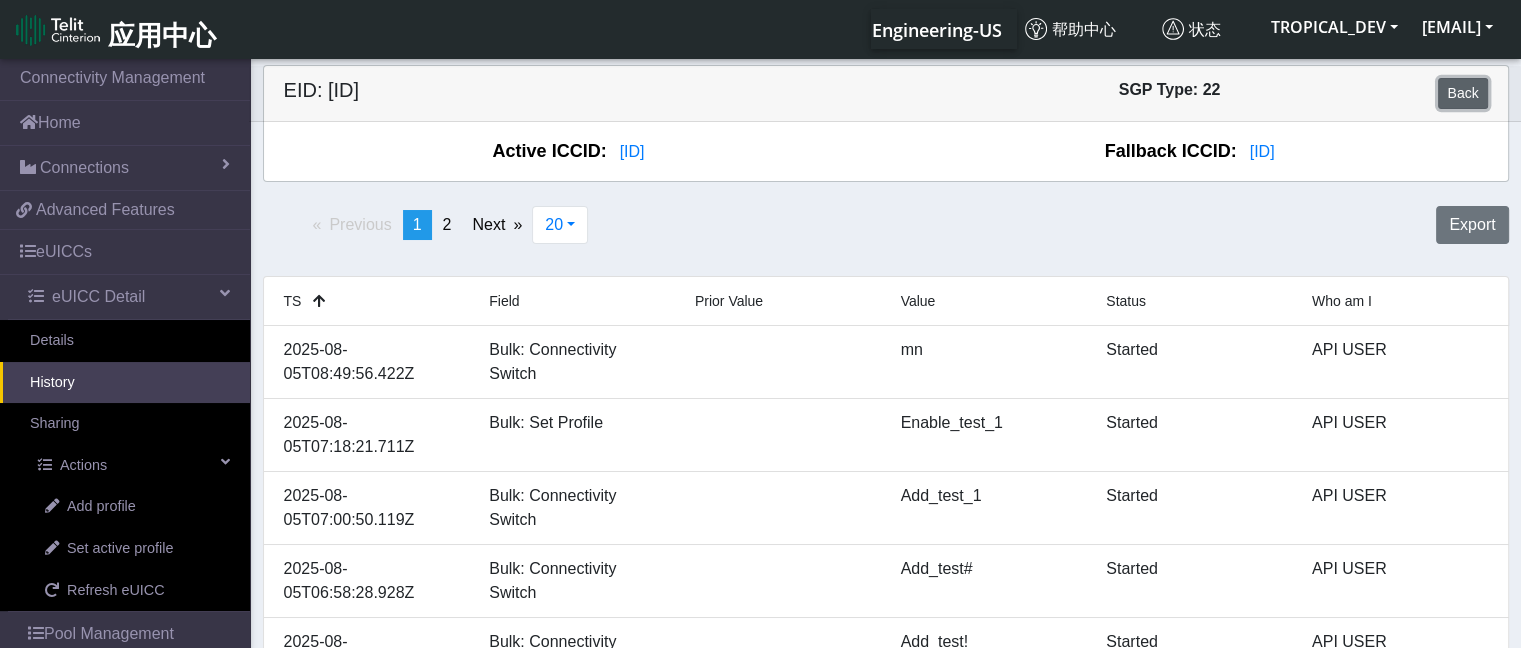 click on "Back" at bounding box center [1462, 93] 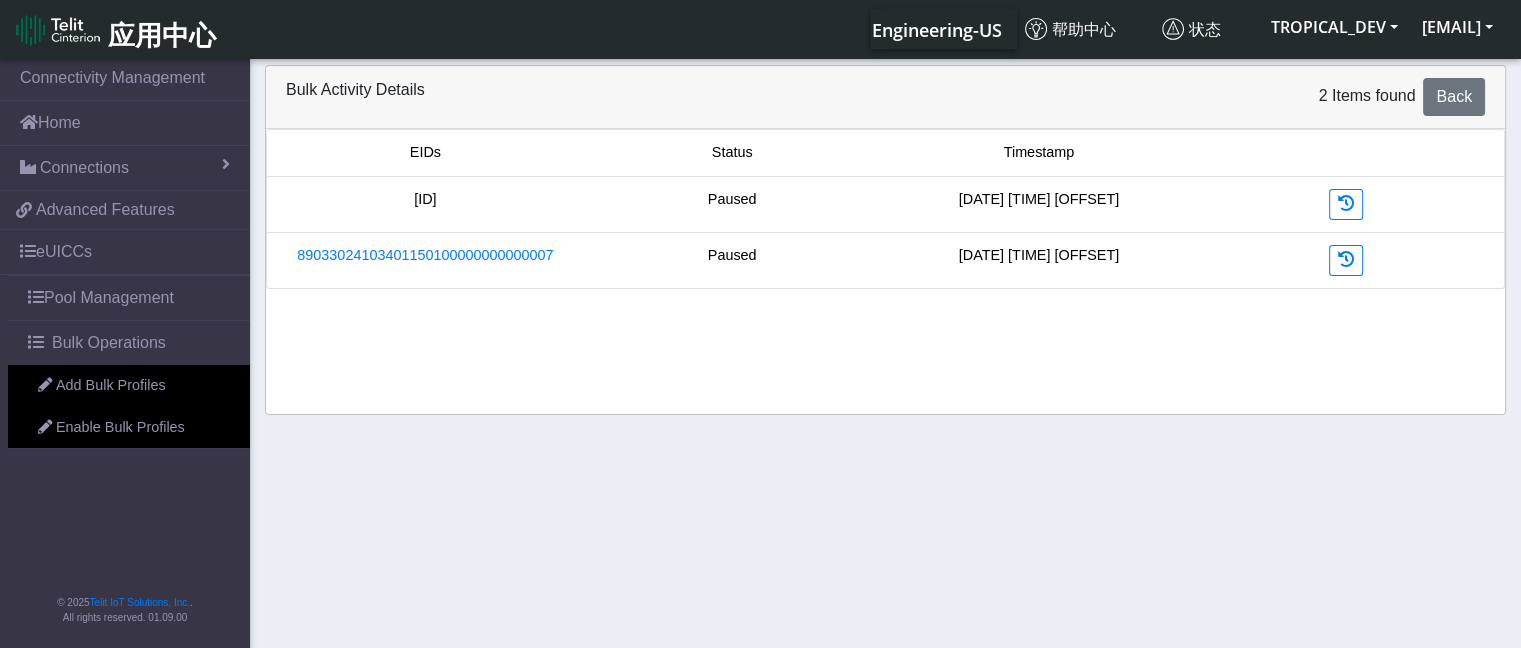 click on "[ID]" at bounding box center [425, 200] 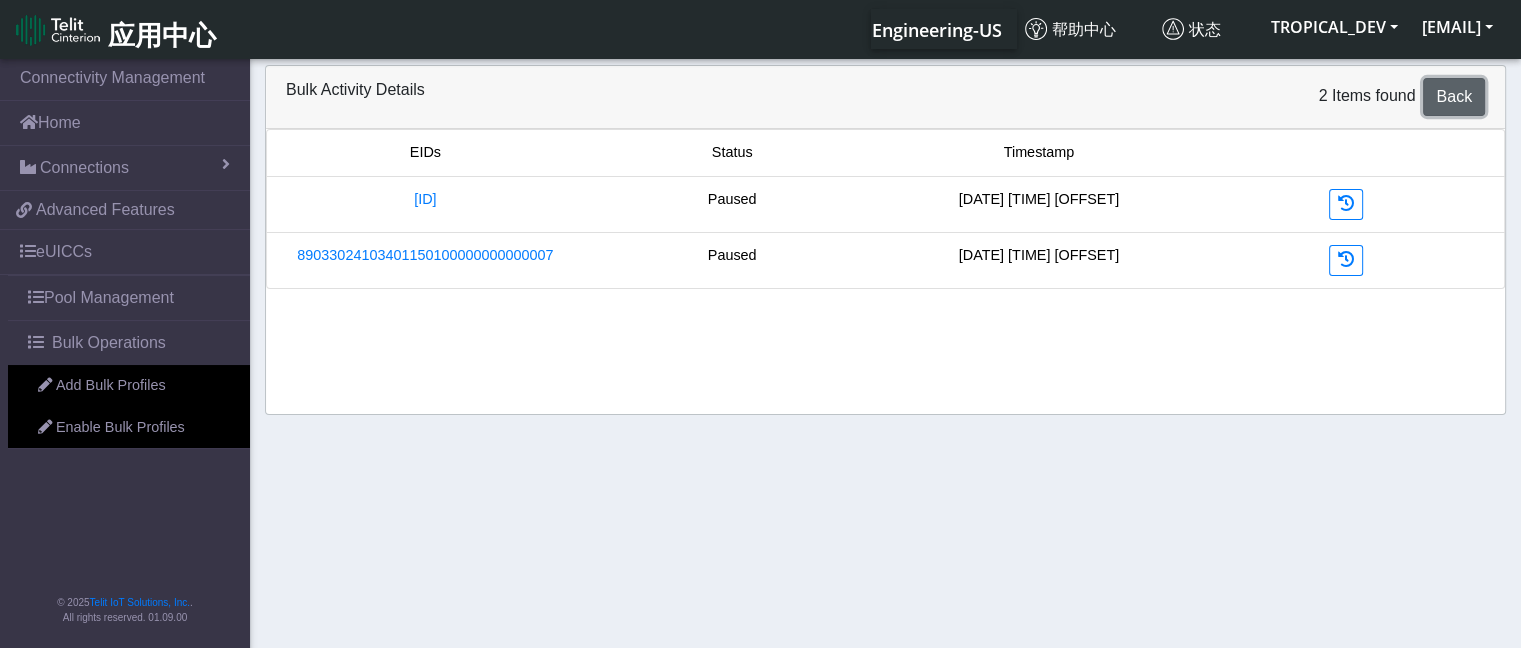 click on "Back" 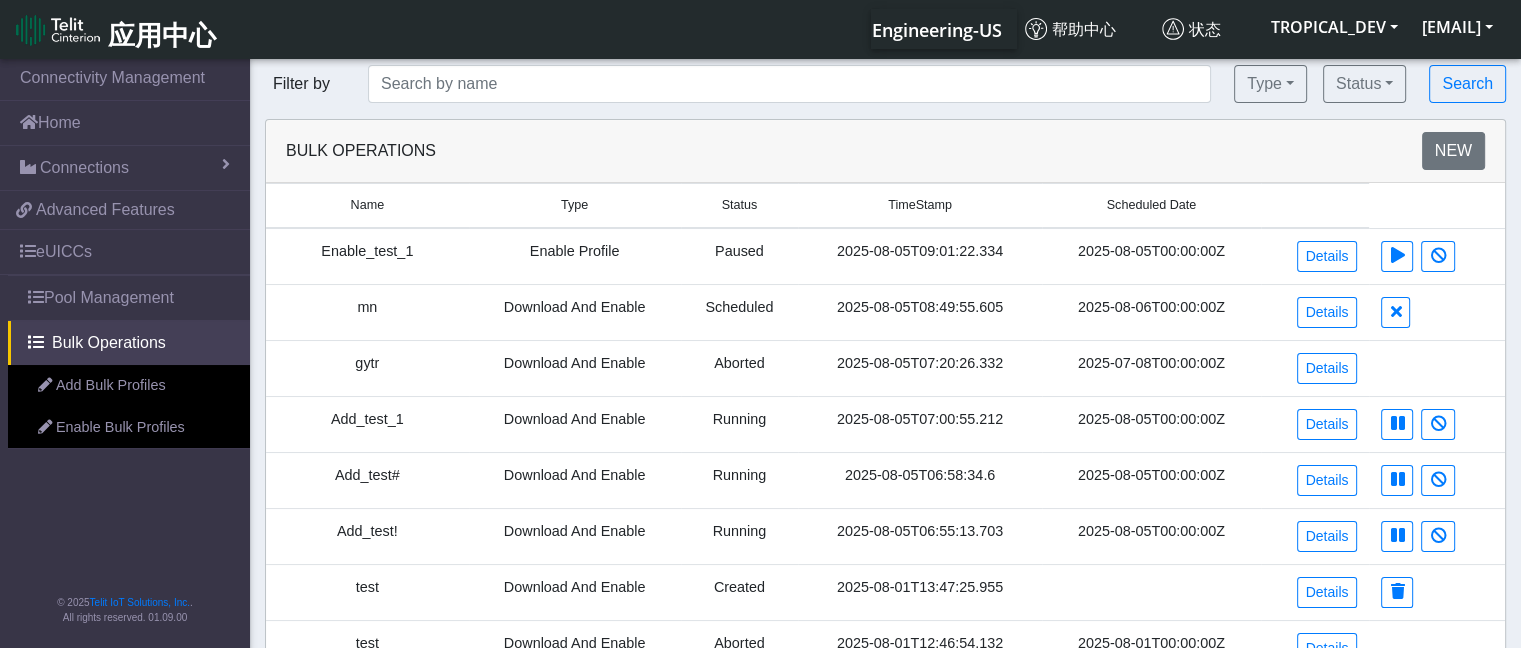 click on "TimeStamp" at bounding box center [920, 206] 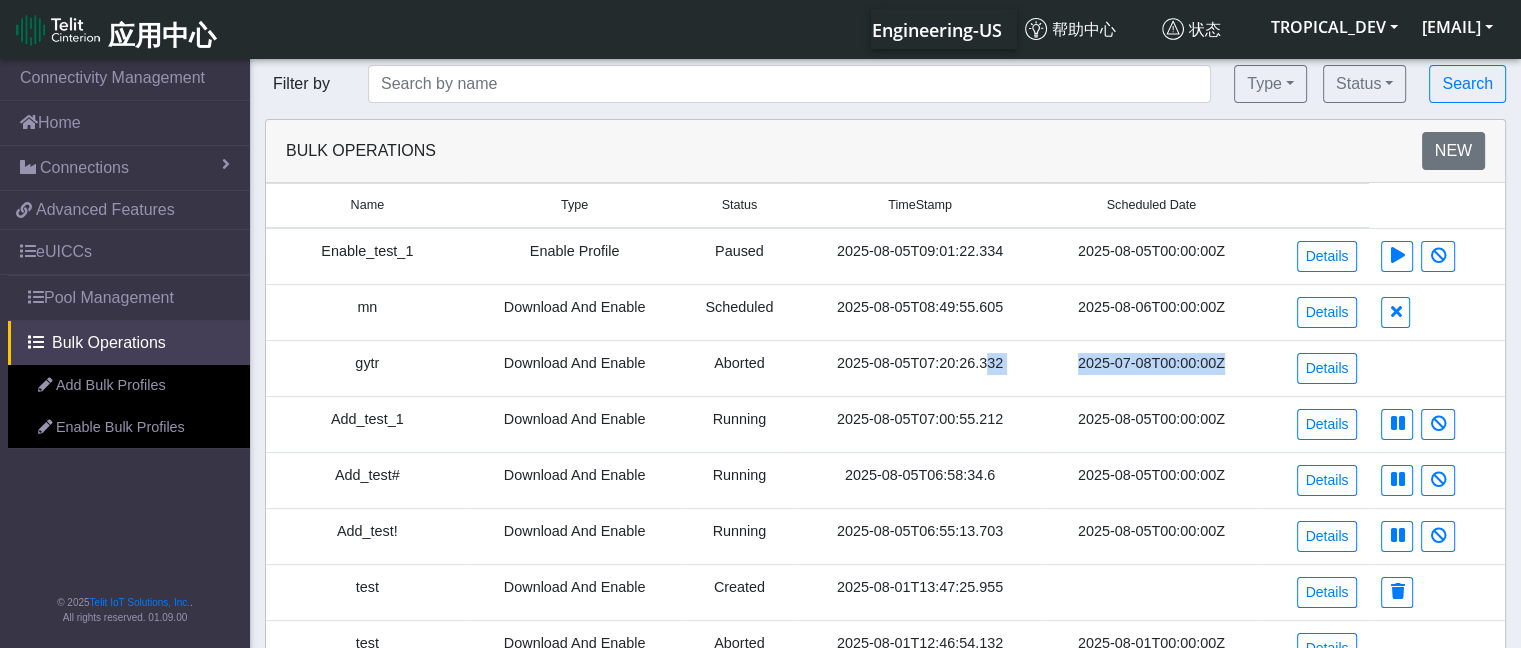 drag, startPoint x: 1232, startPoint y: 367, endPoint x: 988, endPoint y: 369, distance: 244.0082 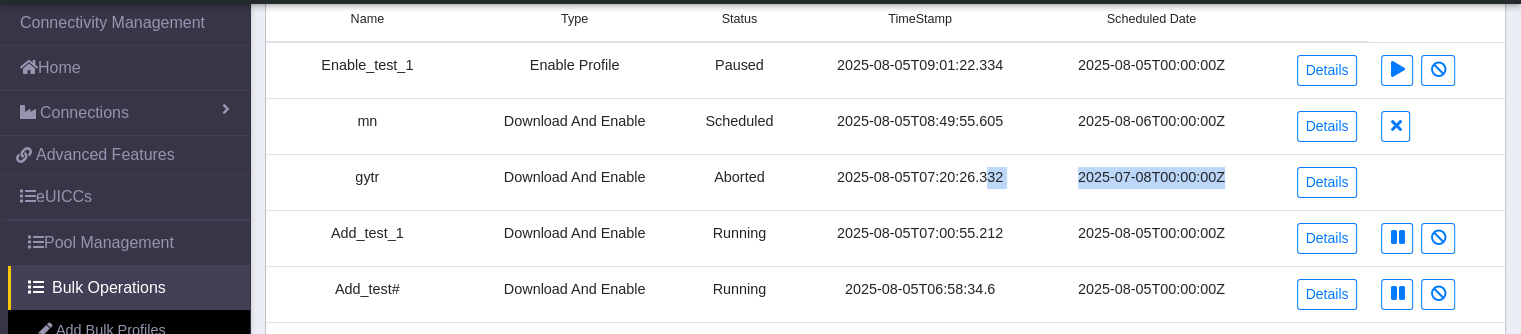 scroll, scrollTop: 100, scrollLeft: 0, axis: vertical 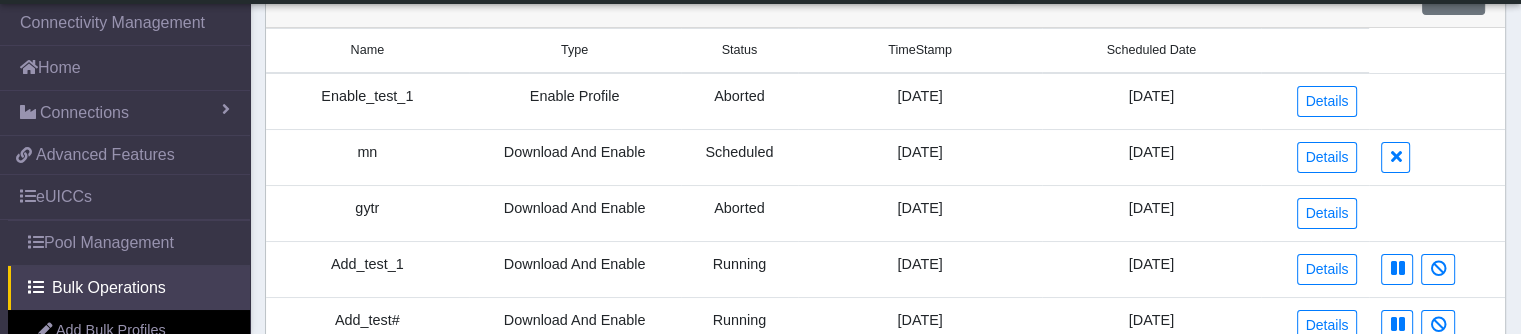 drag, startPoint x: 1012, startPoint y: 96, endPoint x: 800, endPoint y: 103, distance: 212.11554 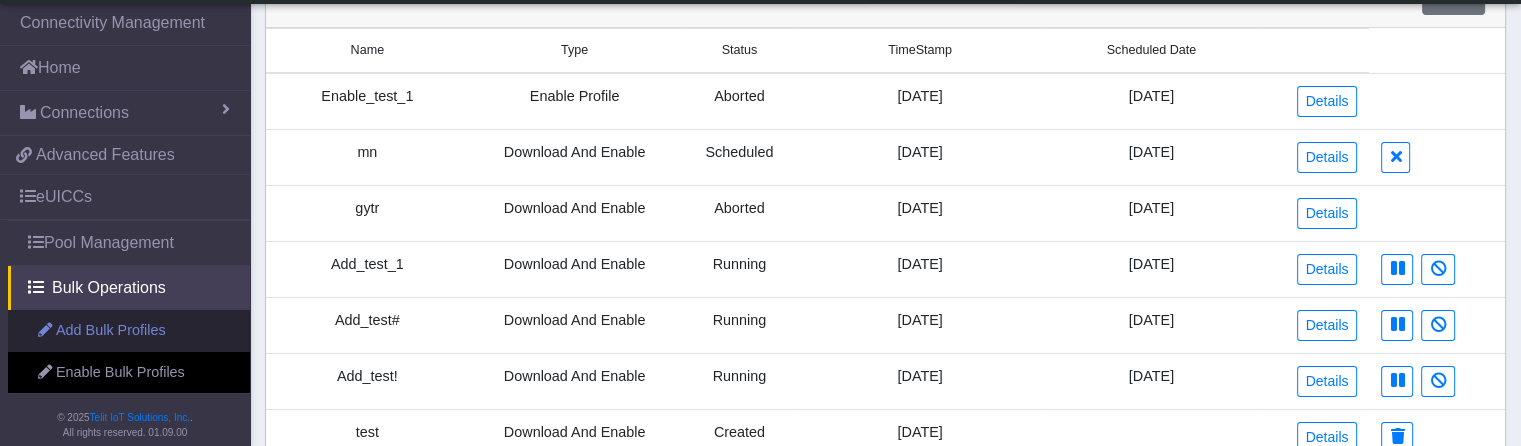click on "Add Bulk Profiles" at bounding box center (129, 331) 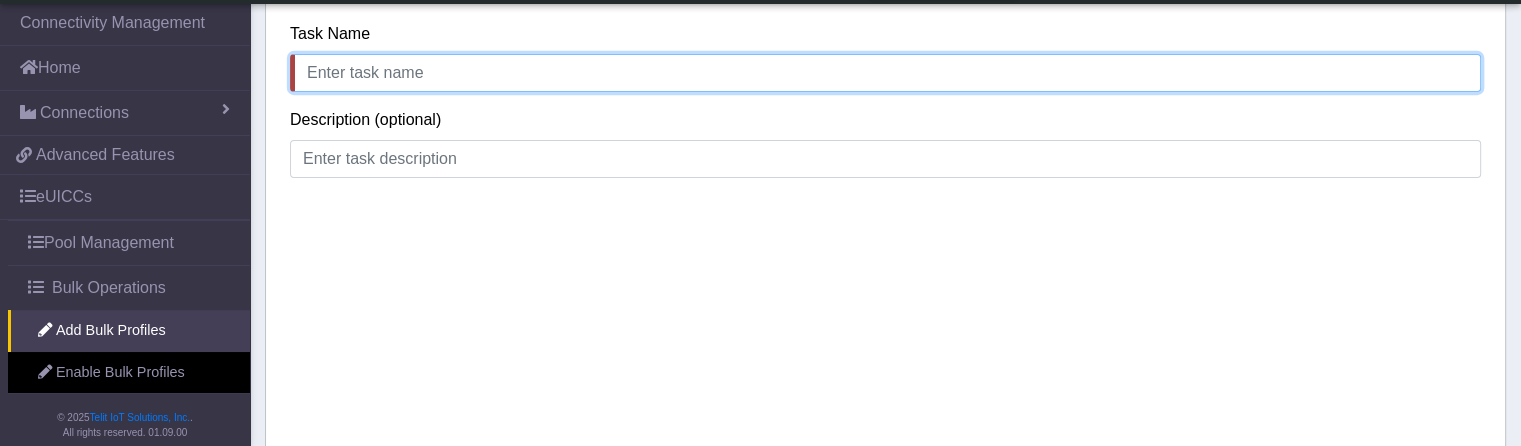 click 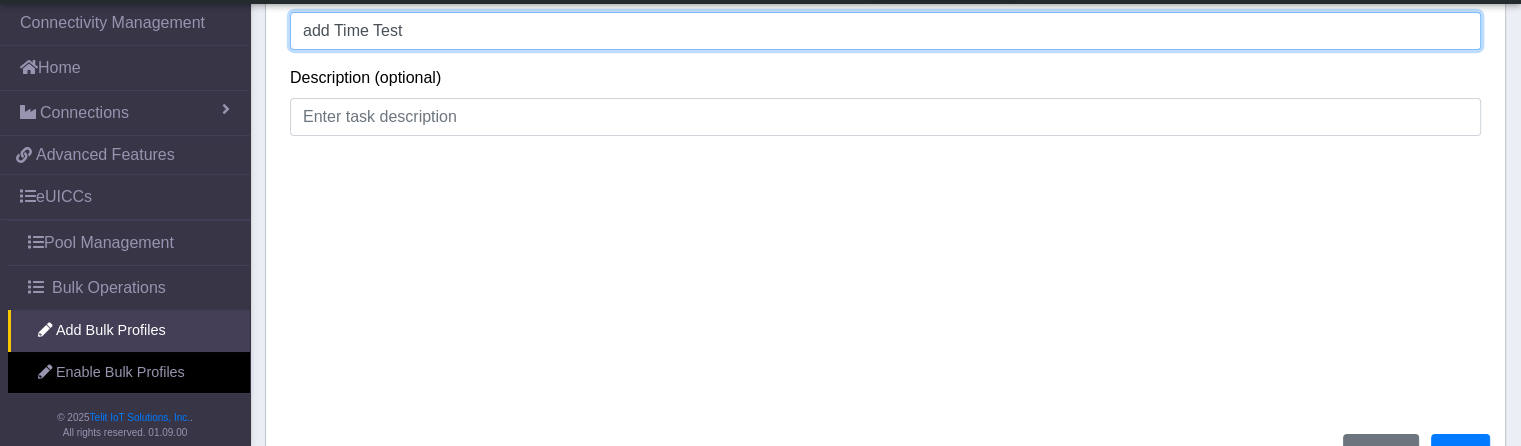 scroll, scrollTop: 184, scrollLeft: 0, axis: vertical 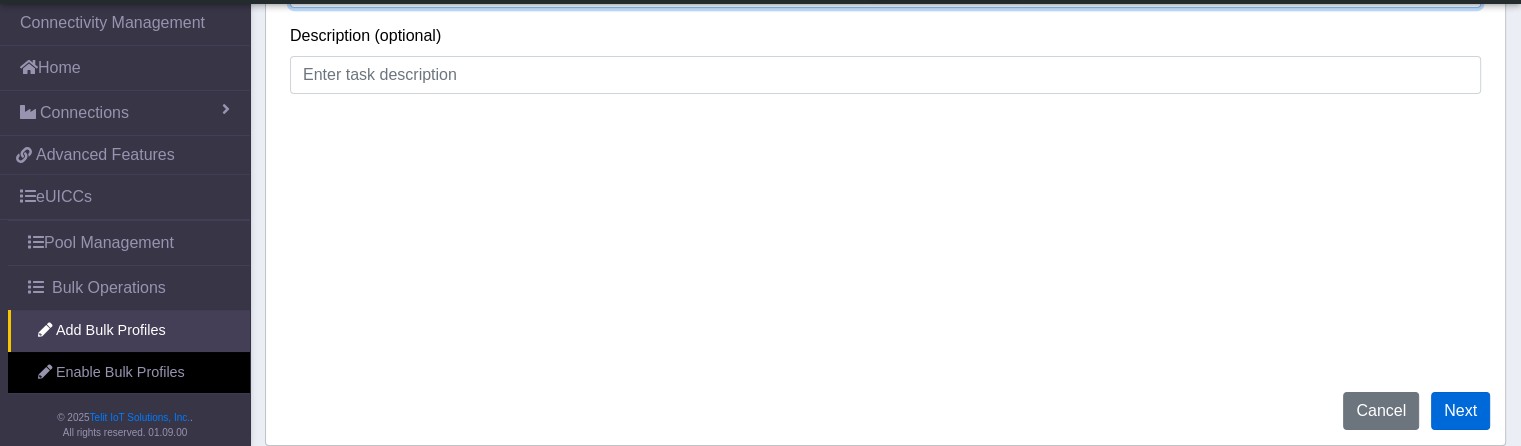type on "add Time Test" 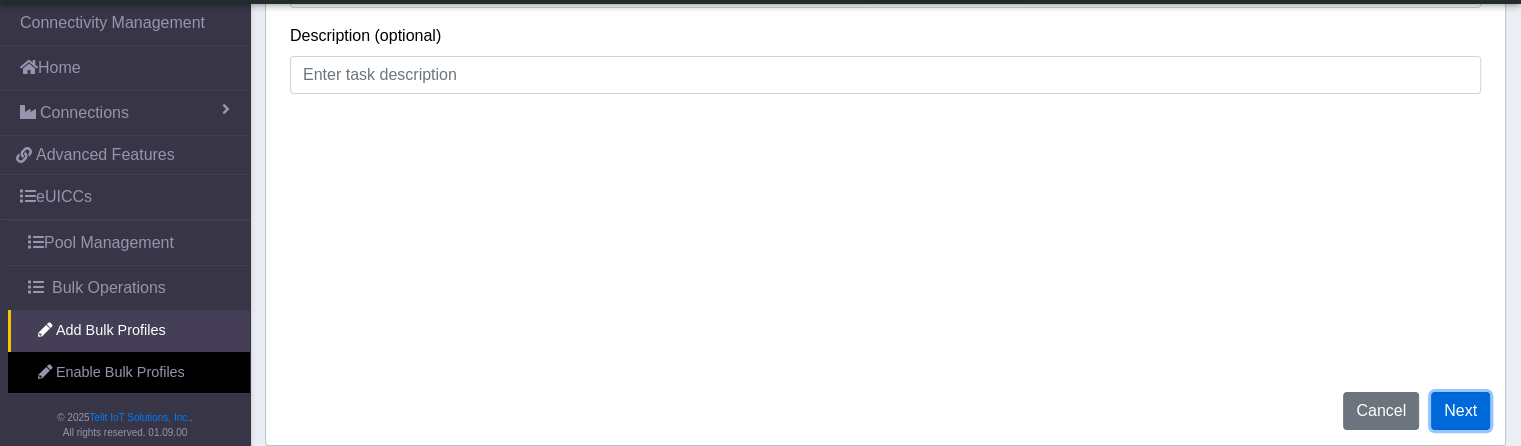 click on "Next" at bounding box center [1460, 411] 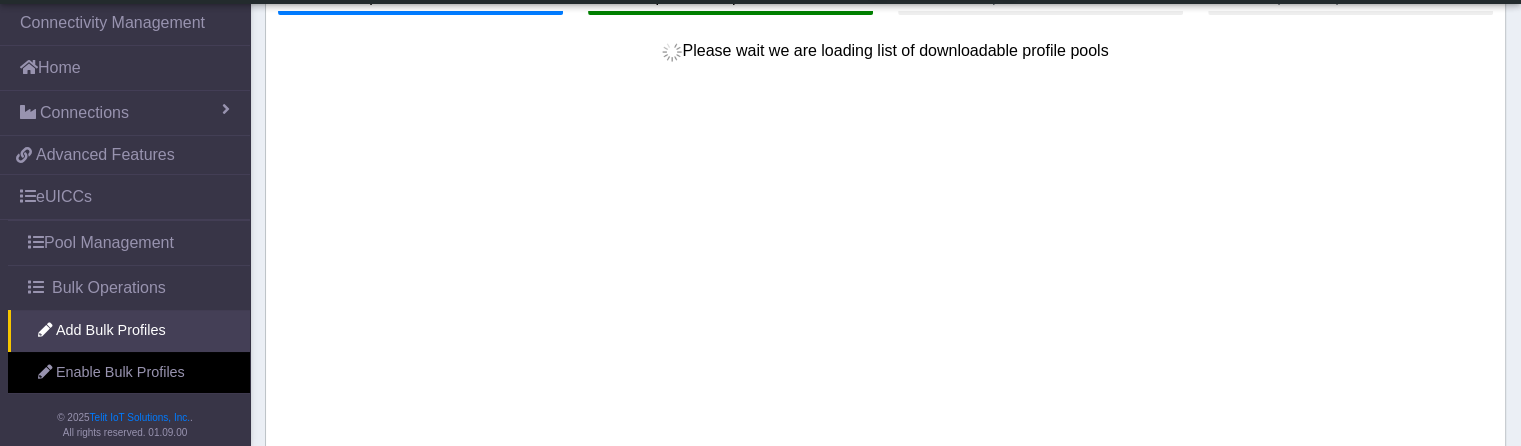 scroll, scrollTop: 0, scrollLeft: 0, axis: both 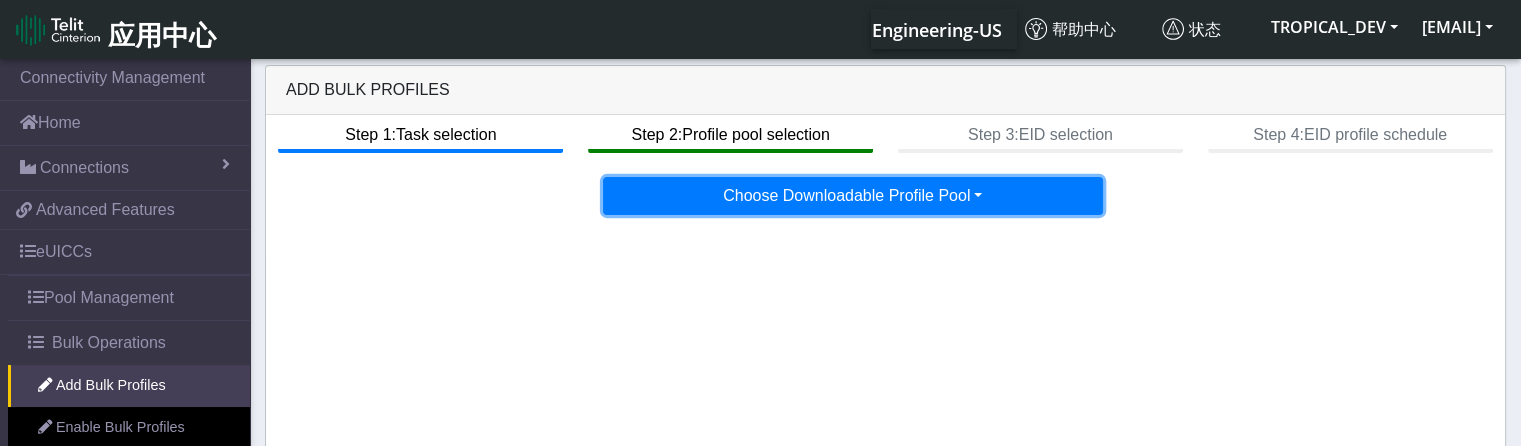 click on "Choose Downloadable Profile Pool" at bounding box center (853, 196) 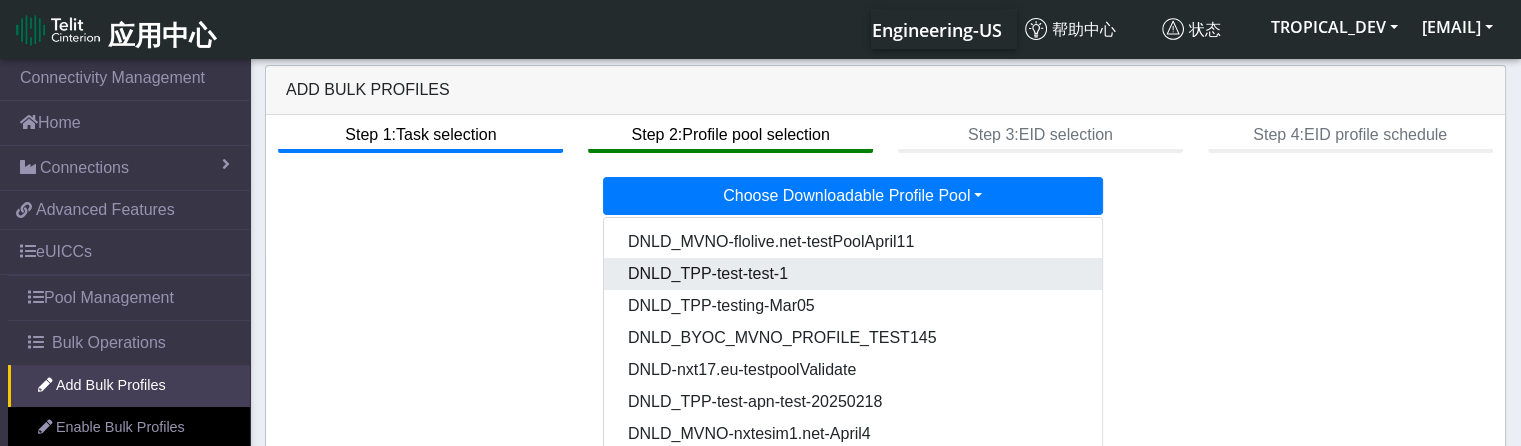 click on "DNLD_TPP-test-test-1" at bounding box center (854, 274) 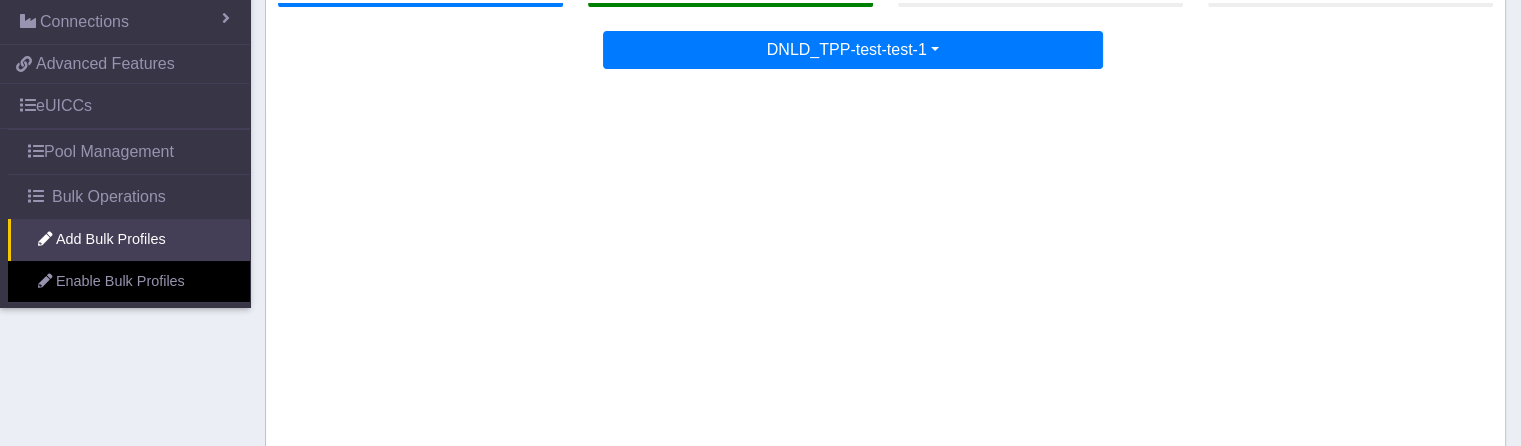 scroll, scrollTop: 184, scrollLeft: 0, axis: vertical 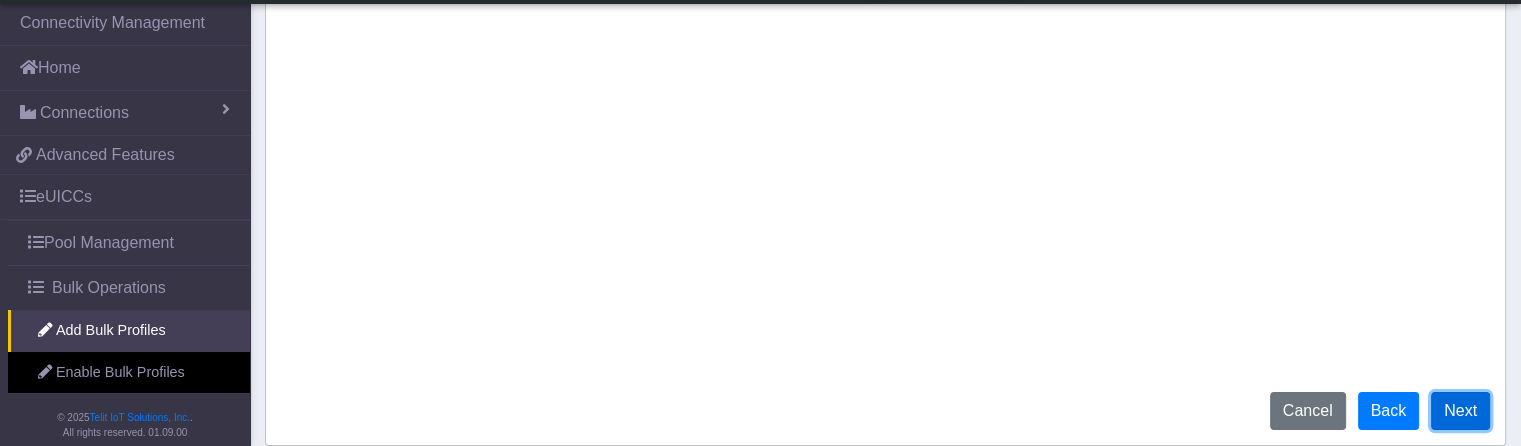 drag, startPoint x: 1470, startPoint y: 409, endPoint x: 1306, endPoint y: 356, distance: 172.35138 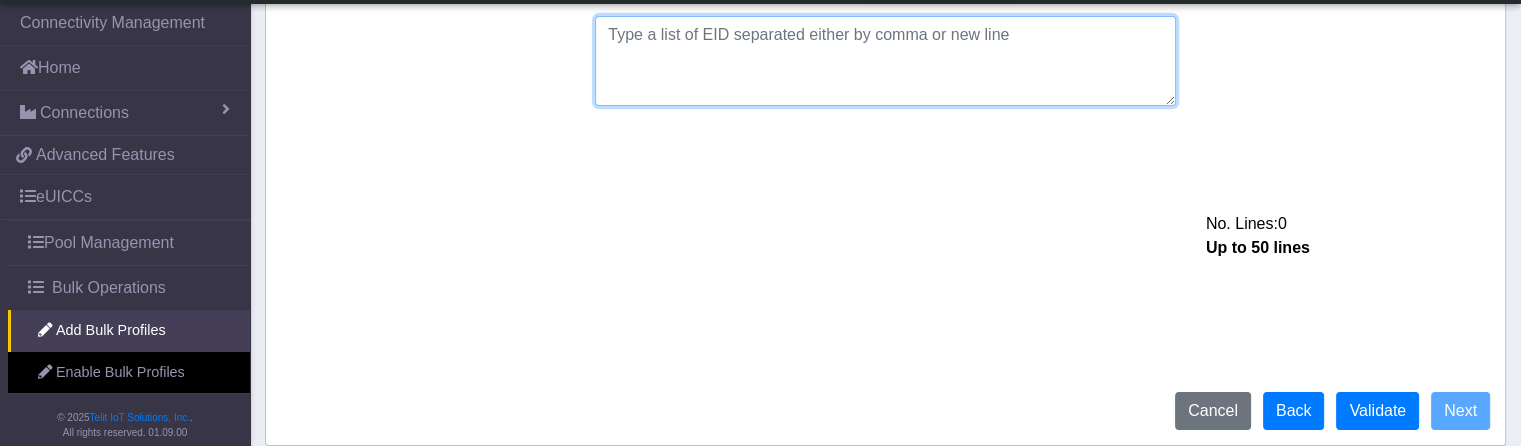 click at bounding box center (885, 61) 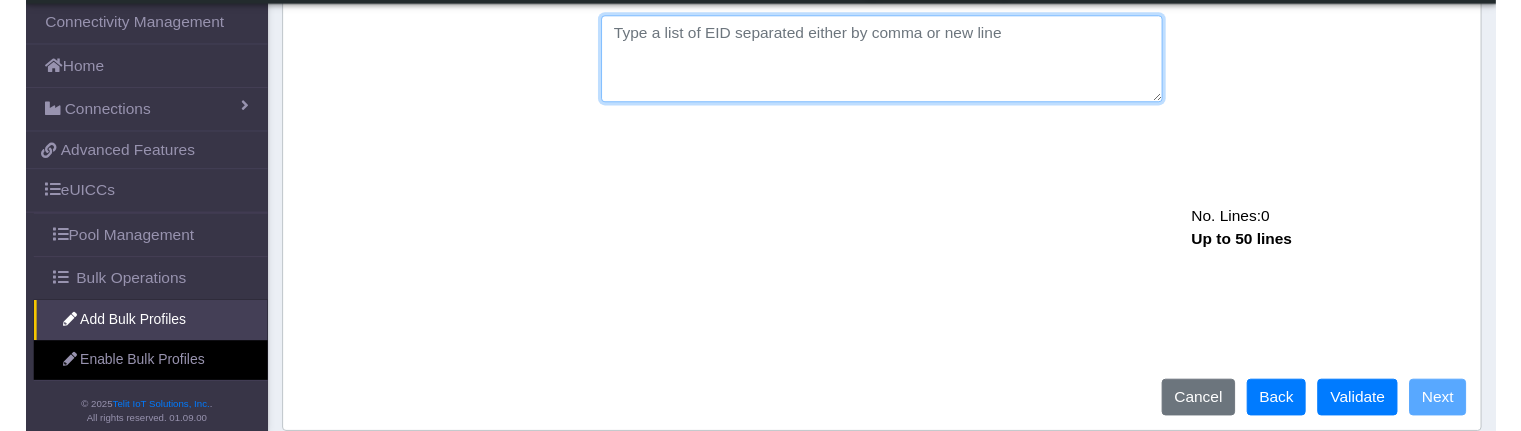 scroll, scrollTop: 0, scrollLeft: 0, axis: both 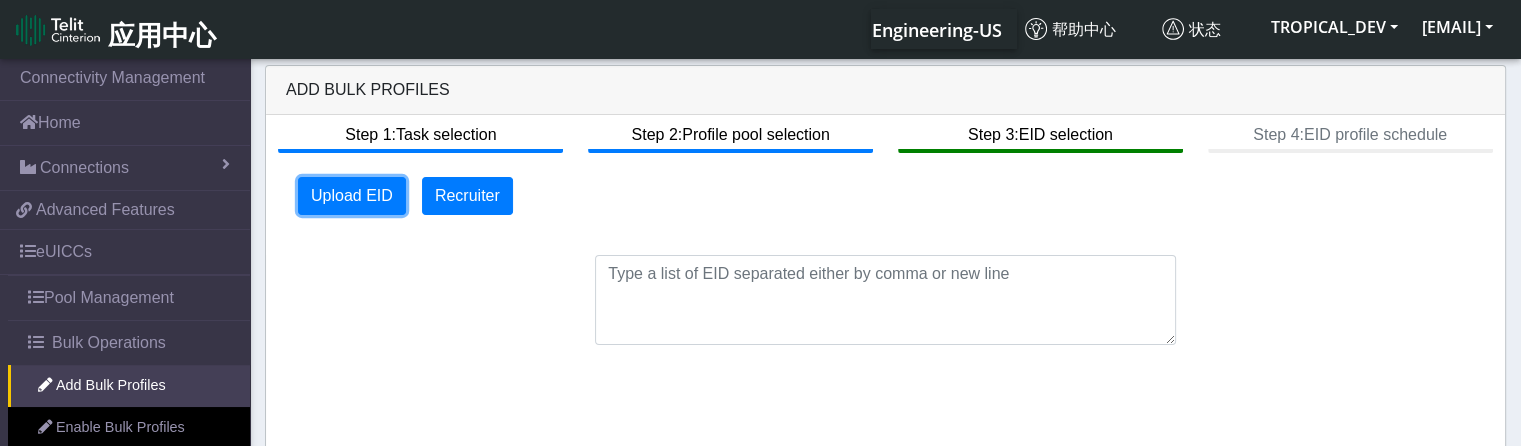 click on "Upload EID" at bounding box center (352, 196) 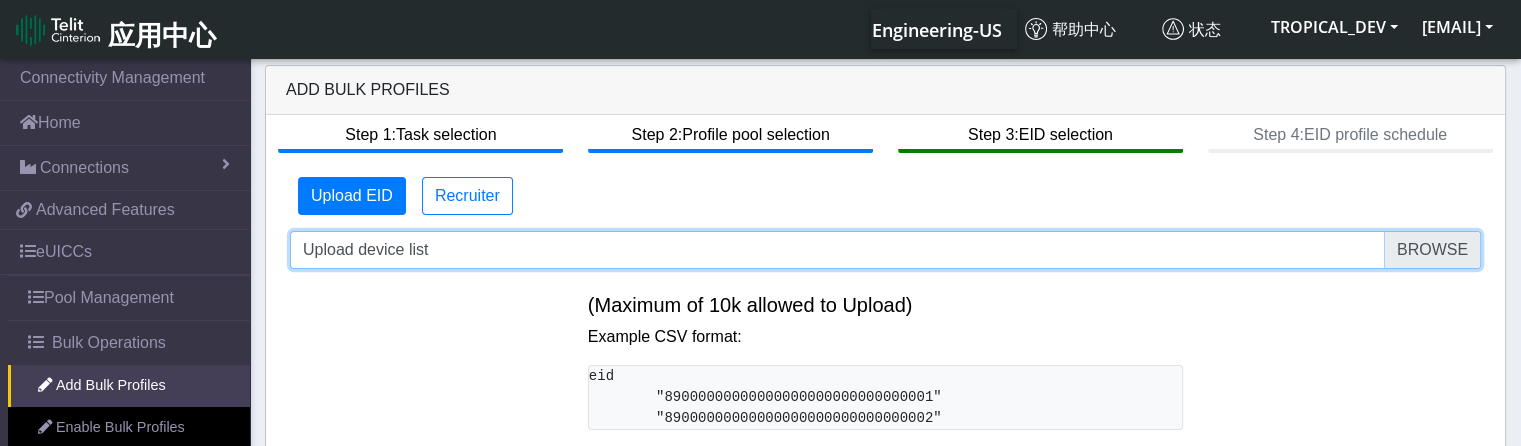 click on "Upload device list" at bounding box center [885, 250] 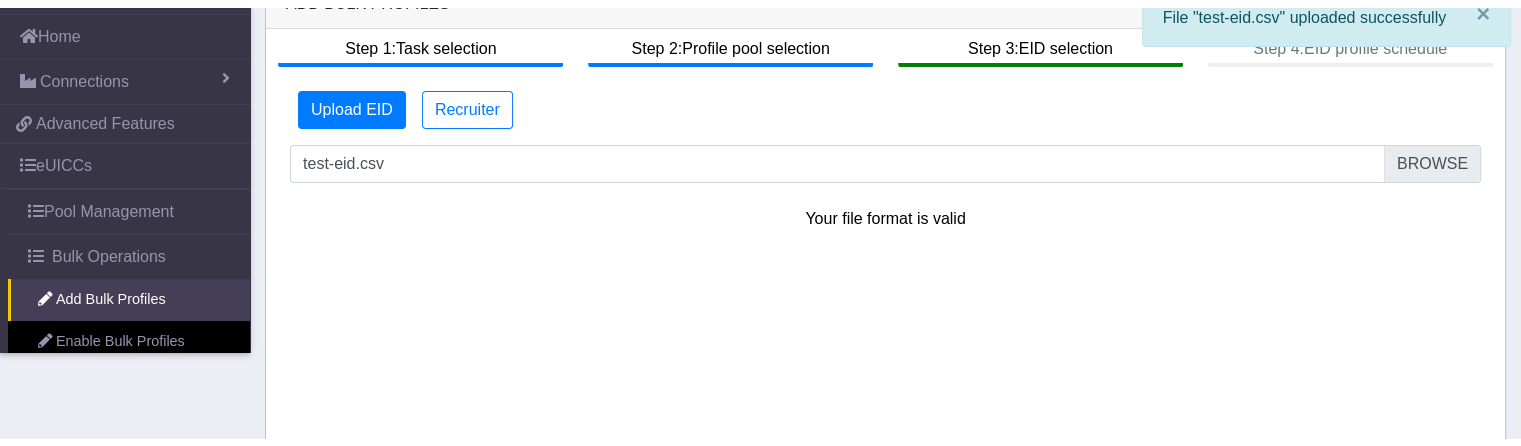 scroll, scrollTop: 184, scrollLeft: 0, axis: vertical 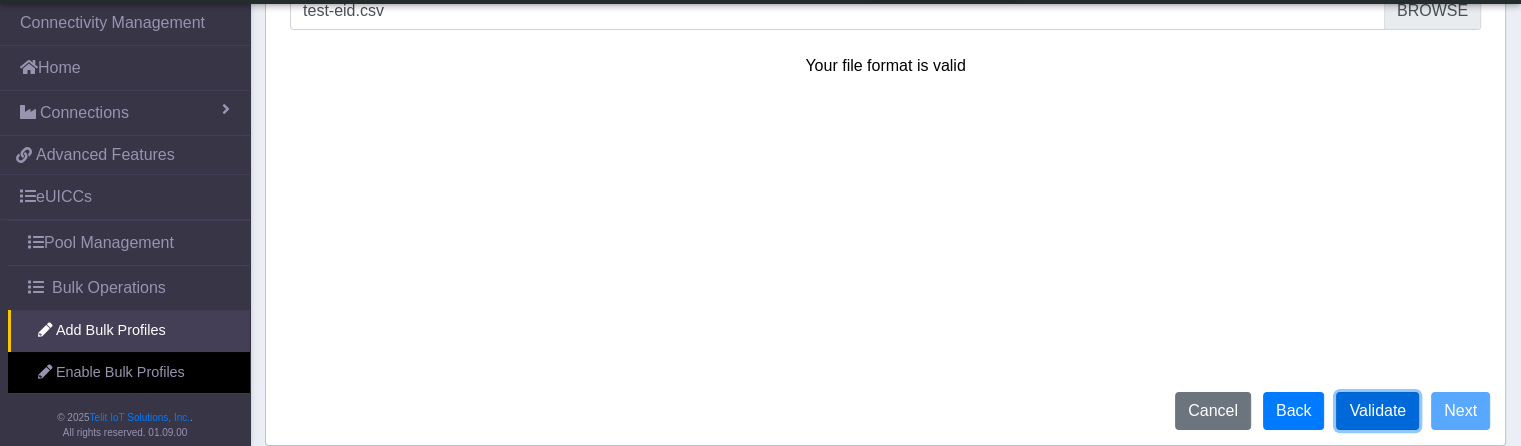 click on "Validate" at bounding box center (1377, 411) 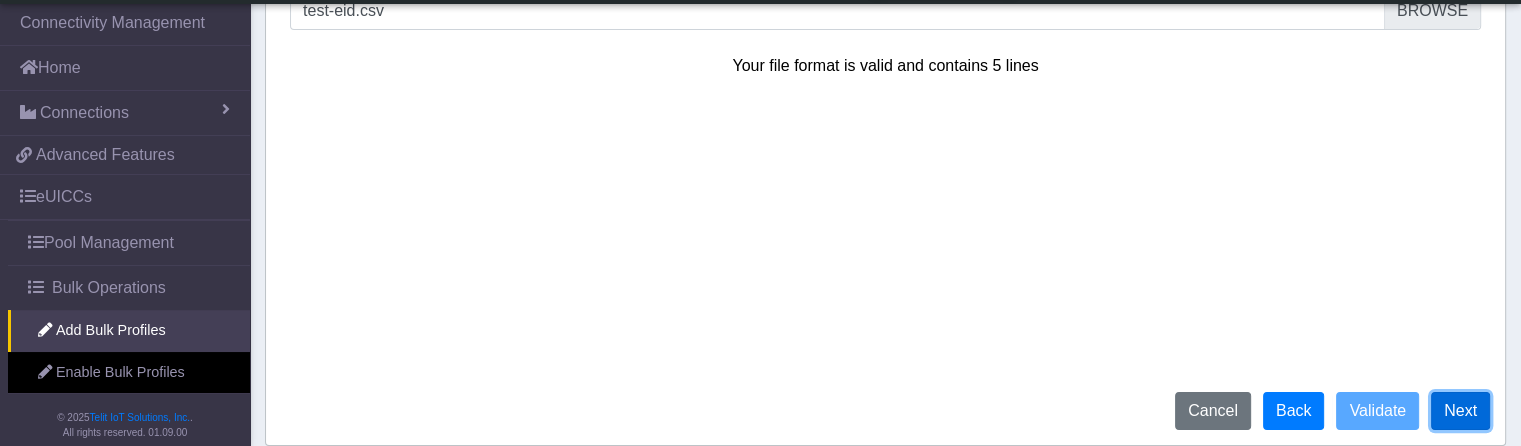 click on "Next" at bounding box center (1460, 411) 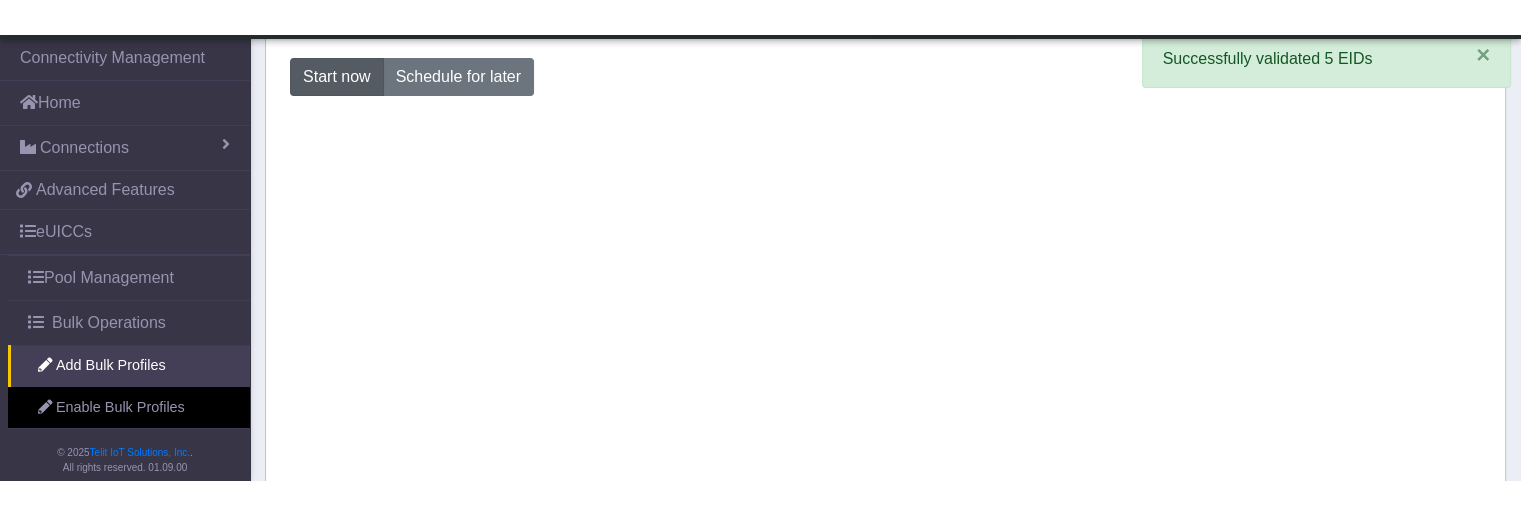 scroll, scrollTop: 0, scrollLeft: 0, axis: both 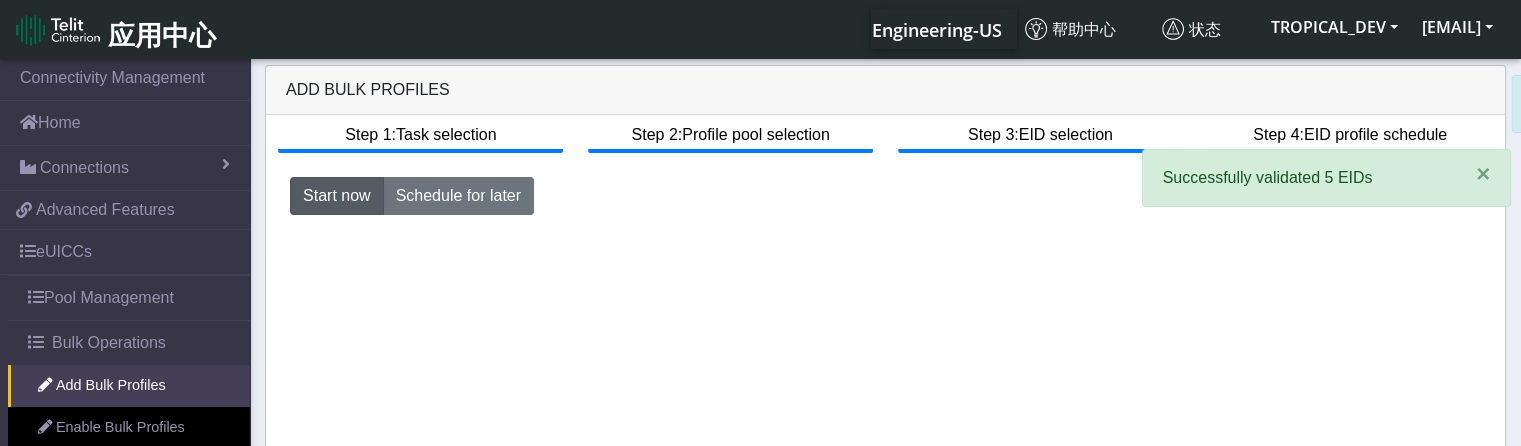 click on "Step 1:  Task selection  Step 2:  Profile pool selection  Step 3:  EID selection  Step 4:  EID profile schedule  Start now   Schedule for later   Cancel   Back   Submit" 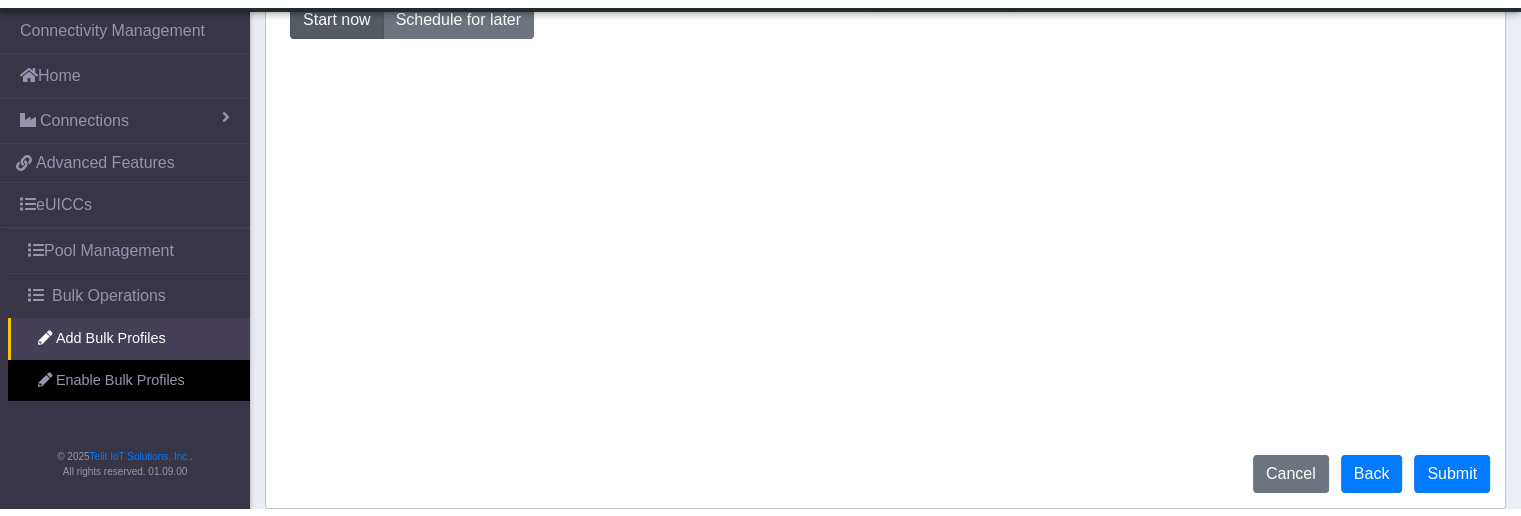 scroll, scrollTop: 114, scrollLeft: 0, axis: vertical 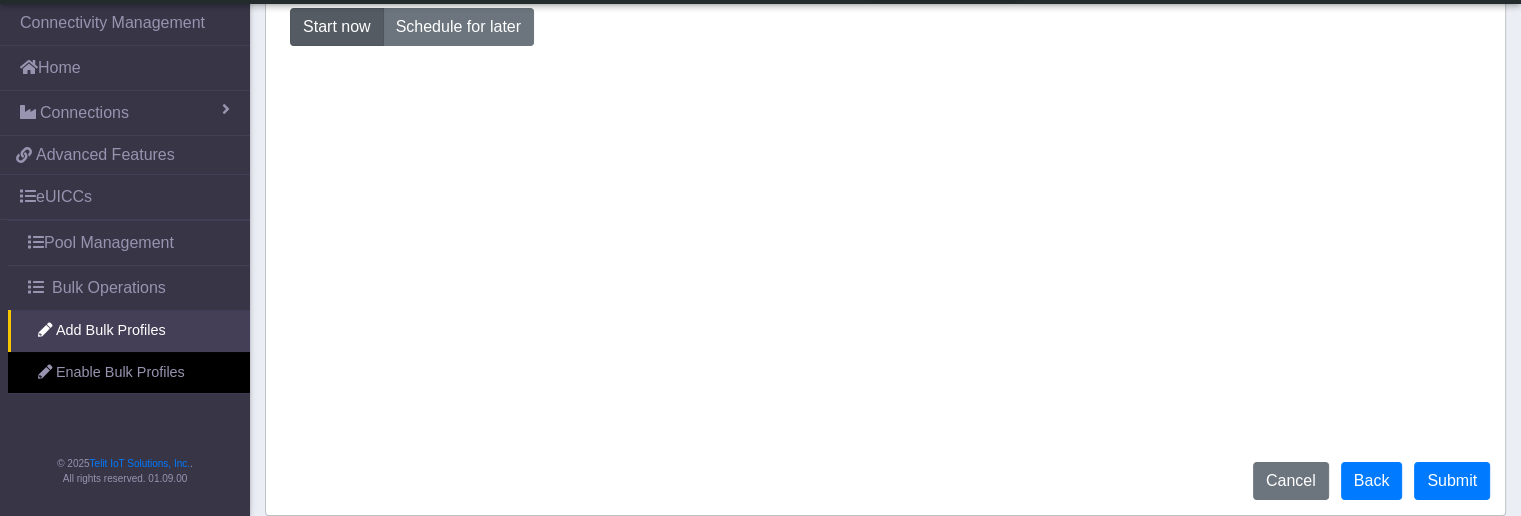 click on "Step 1:  Task selection  Step 2:  Profile pool selection  Step 3:  EID selection  Step 4:  EID profile schedule  Start now   Schedule for later   Cancel   Back   Submit" 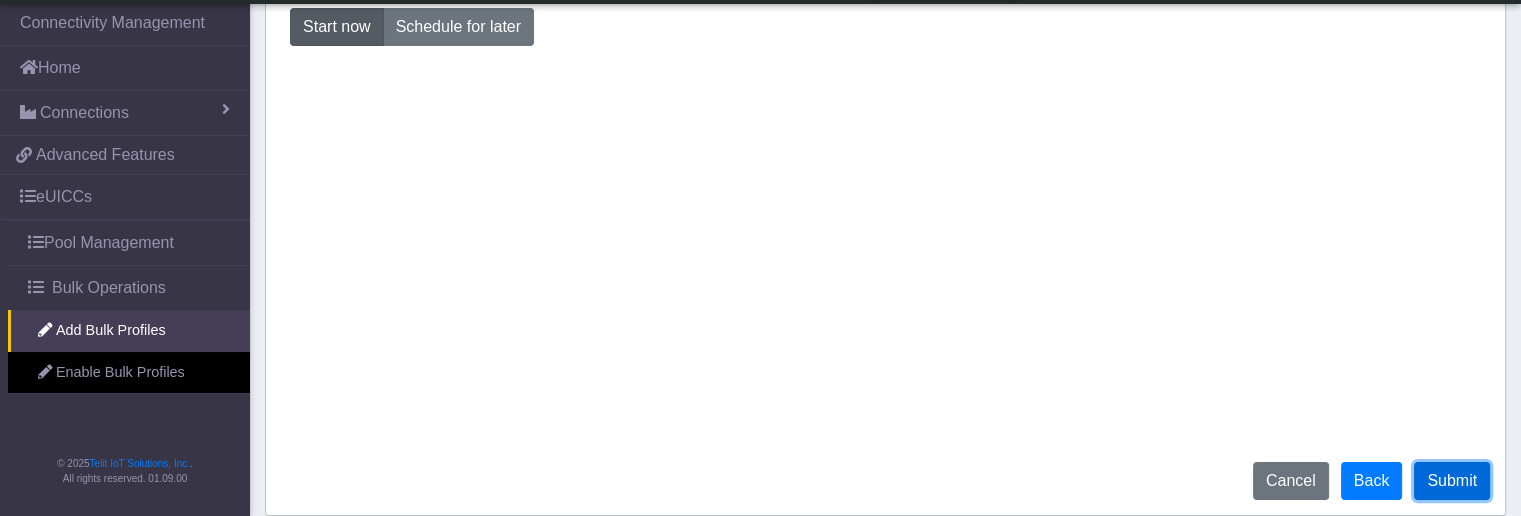 click on "Submit" at bounding box center [1452, 481] 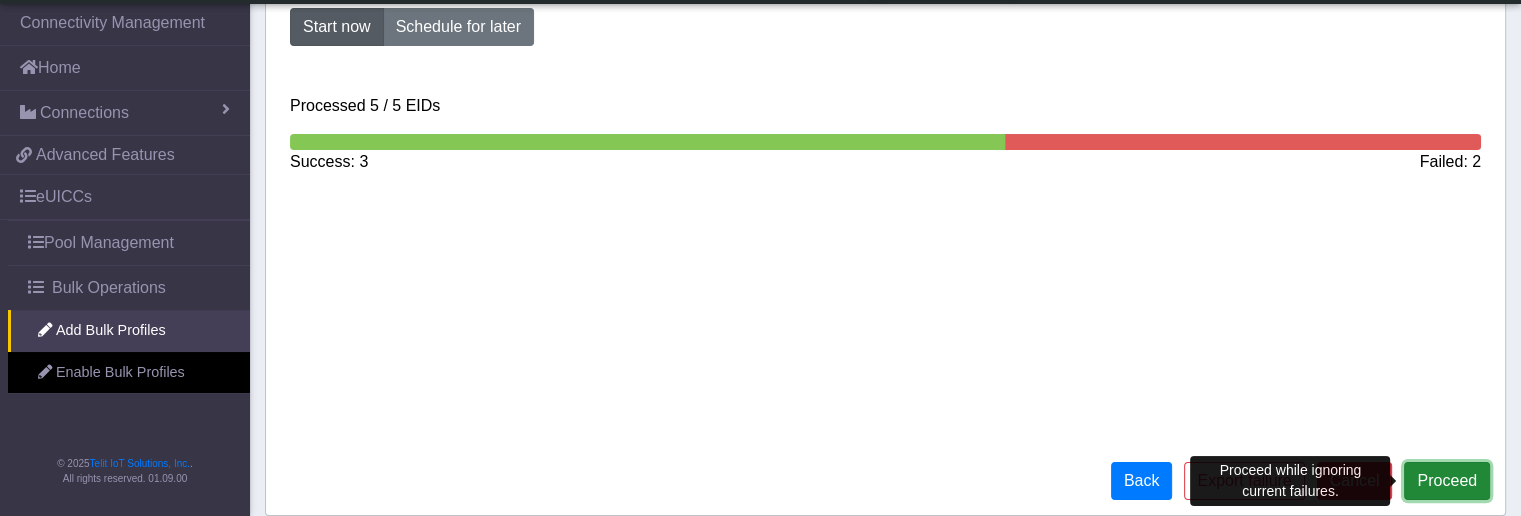 click on "Proceed" 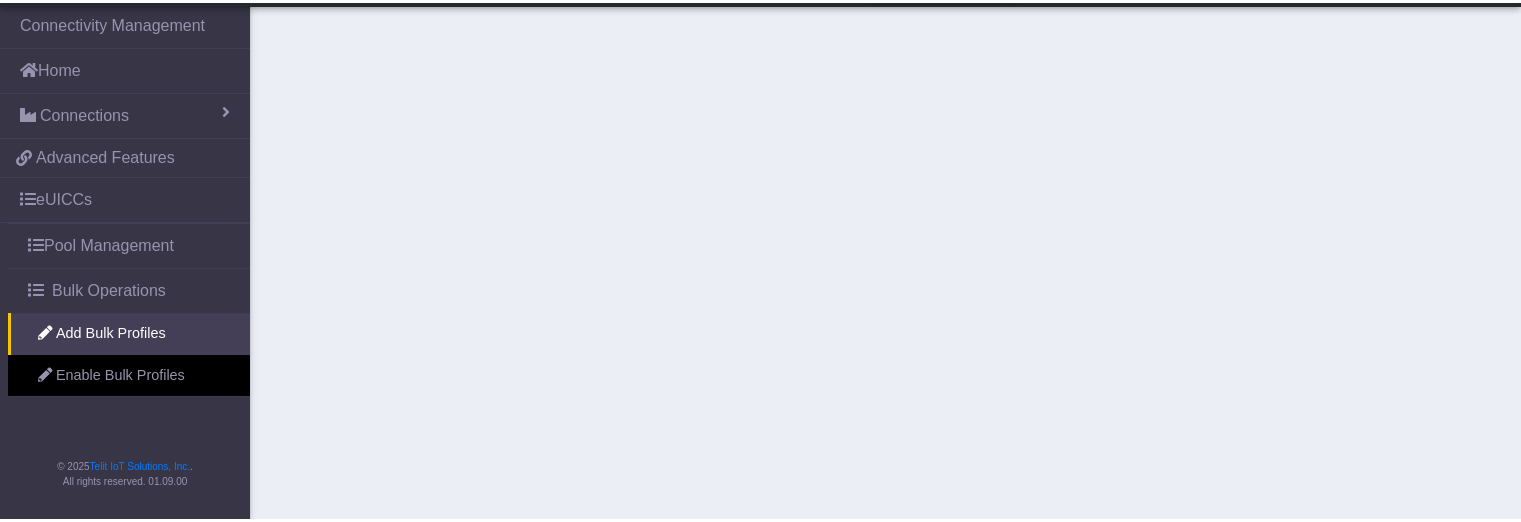 scroll, scrollTop: 0, scrollLeft: 0, axis: both 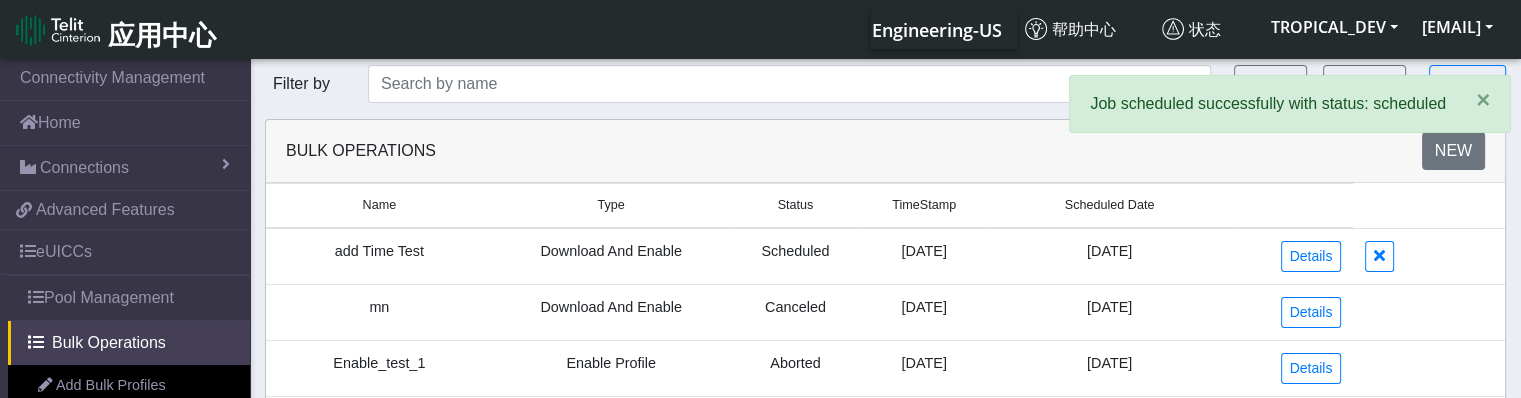 click on "2025-08-05T09:18:58.216" at bounding box center (924, 256) 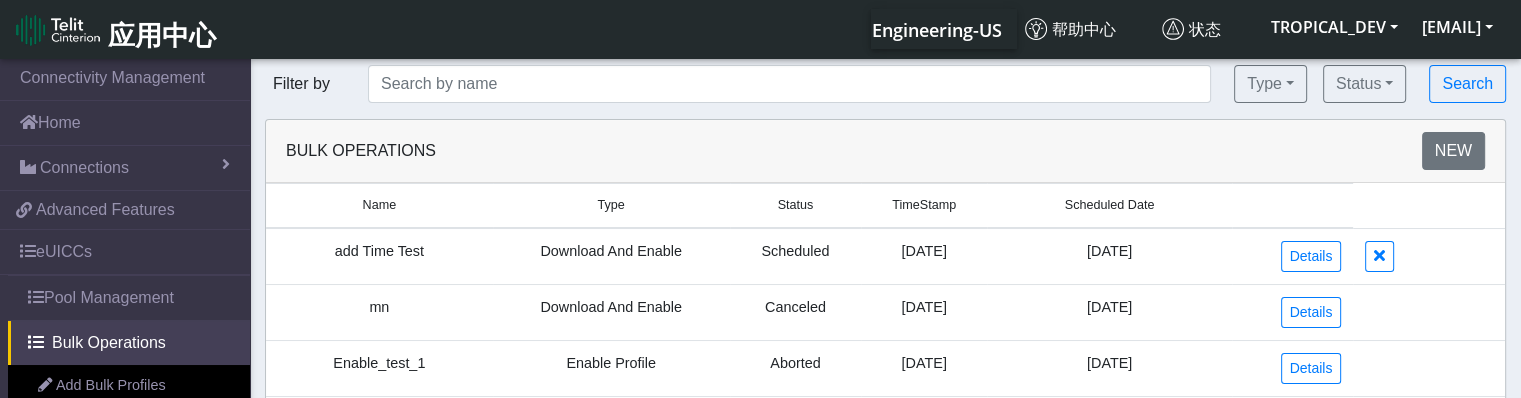 drag, startPoint x: 930, startPoint y: 252, endPoint x: 1035, endPoint y: 249, distance: 105.04285 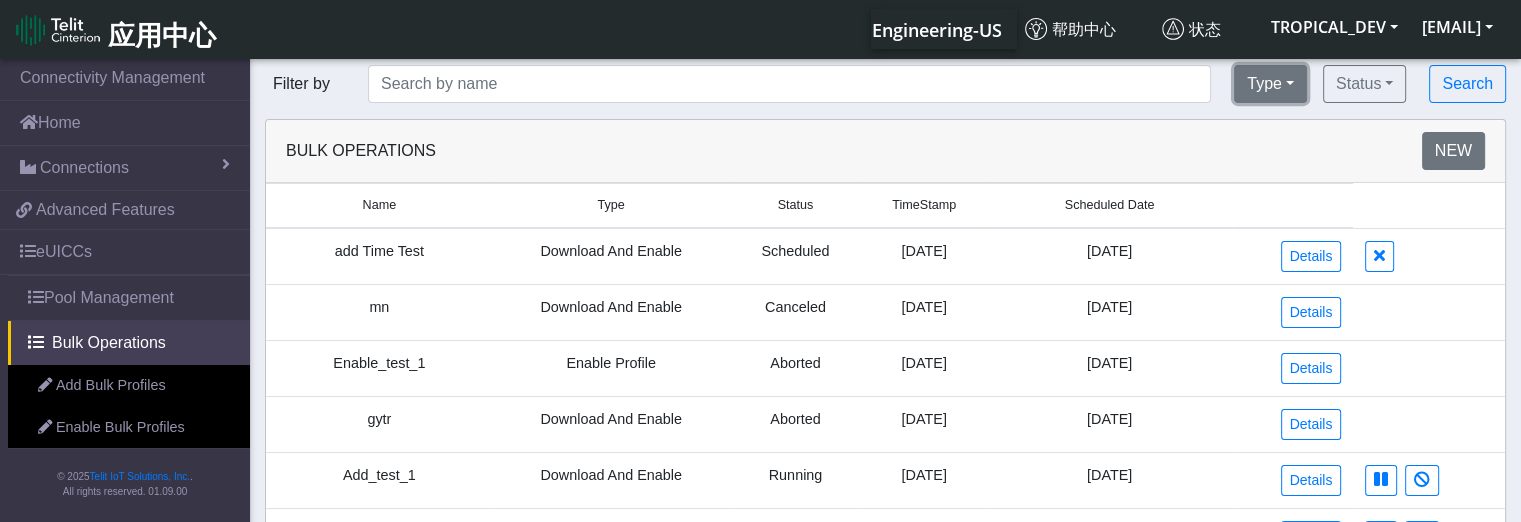 click on "Type" 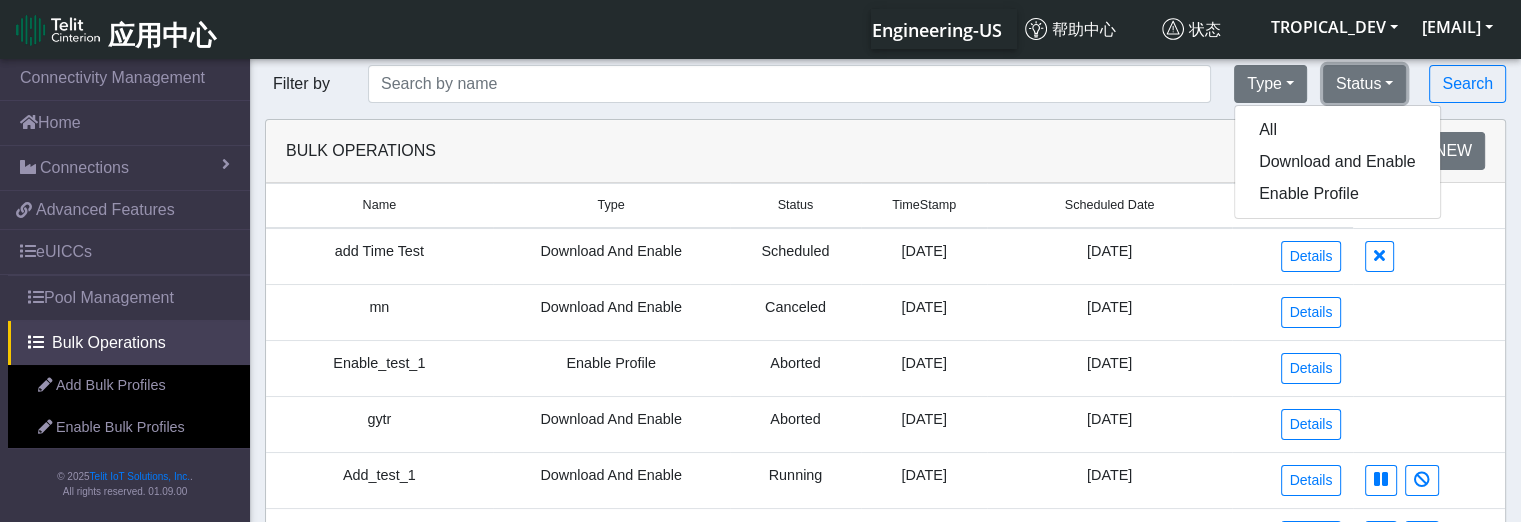 click on "Status" 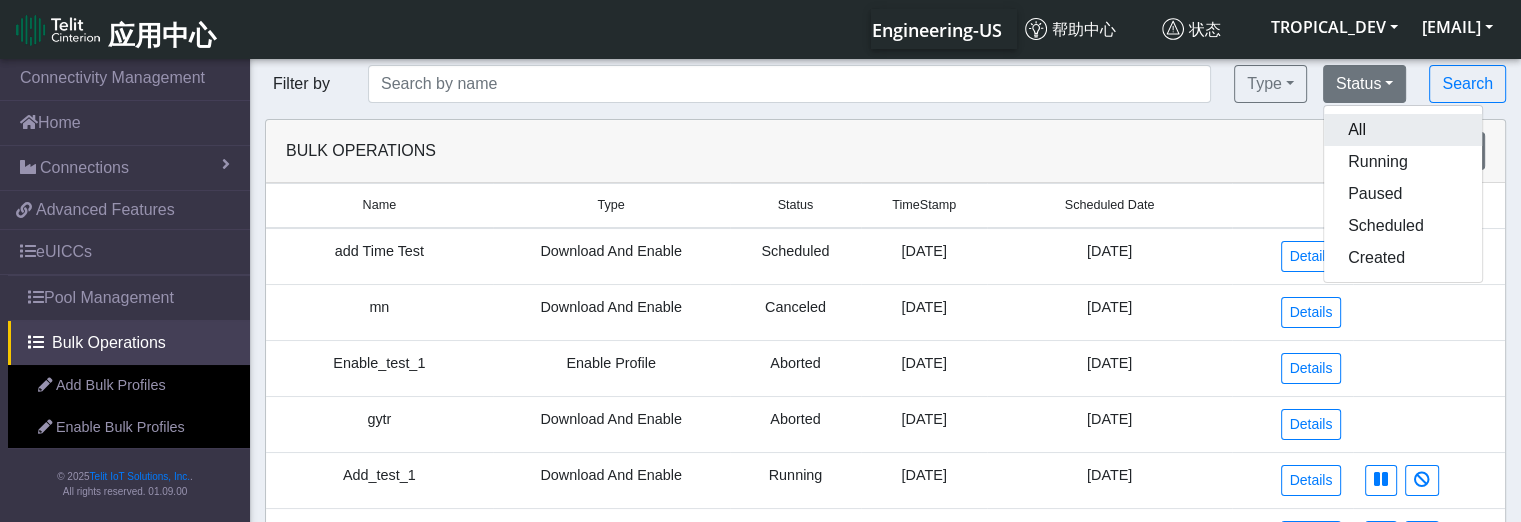drag, startPoint x: 1438, startPoint y: 273, endPoint x: 1343, endPoint y: 135, distance: 167.53806 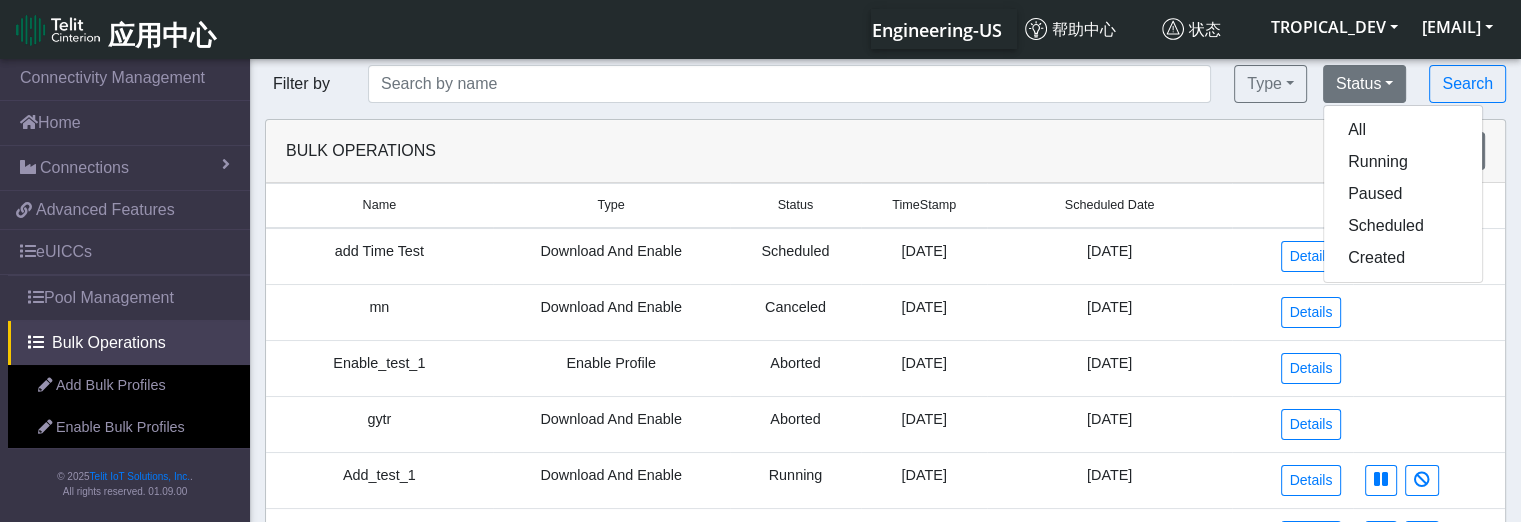 copy on "All   Running   Paused   Scheduled   Created" 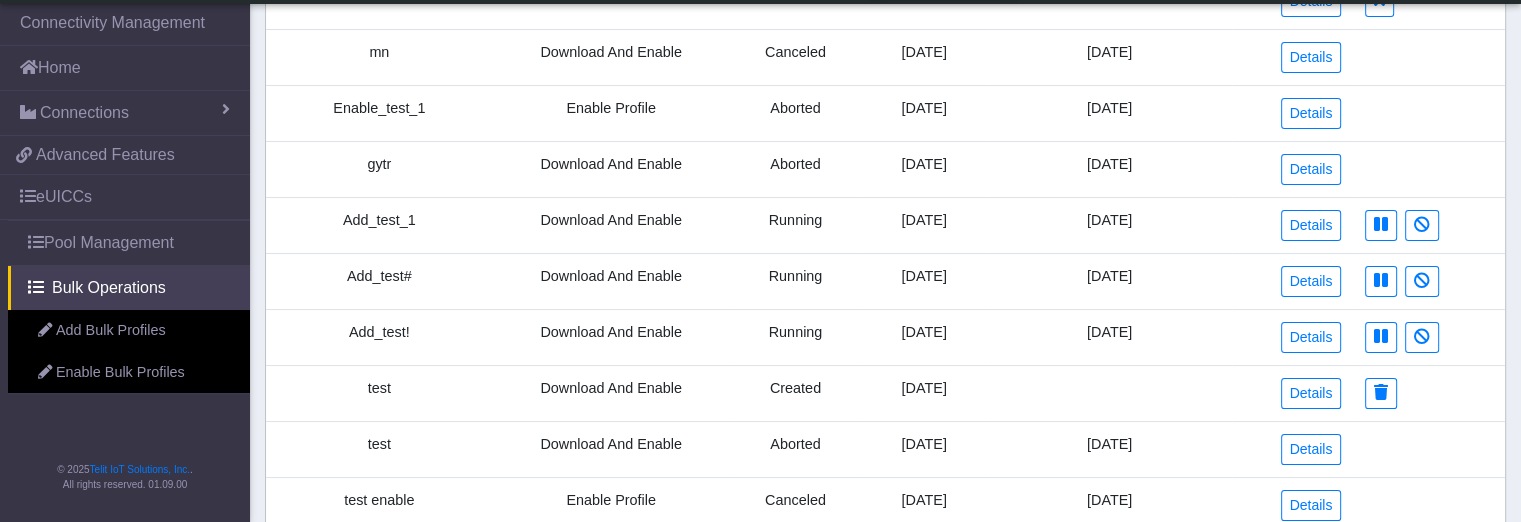 scroll, scrollTop: 0, scrollLeft: 0, axis: both 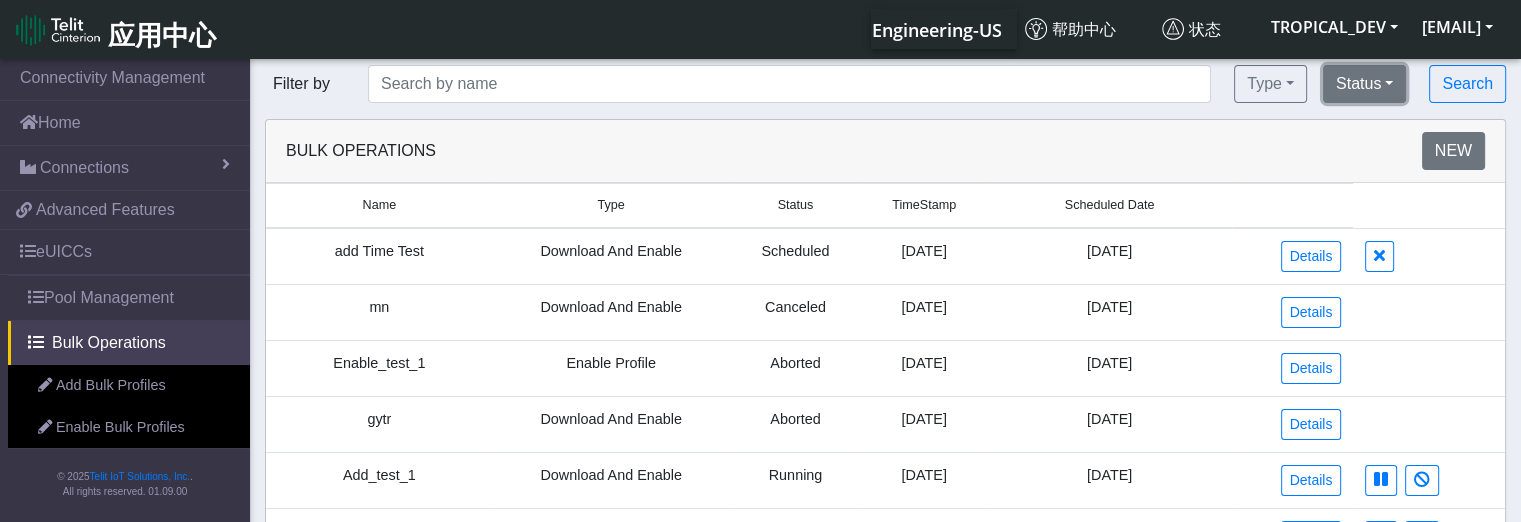 click on "Status" 